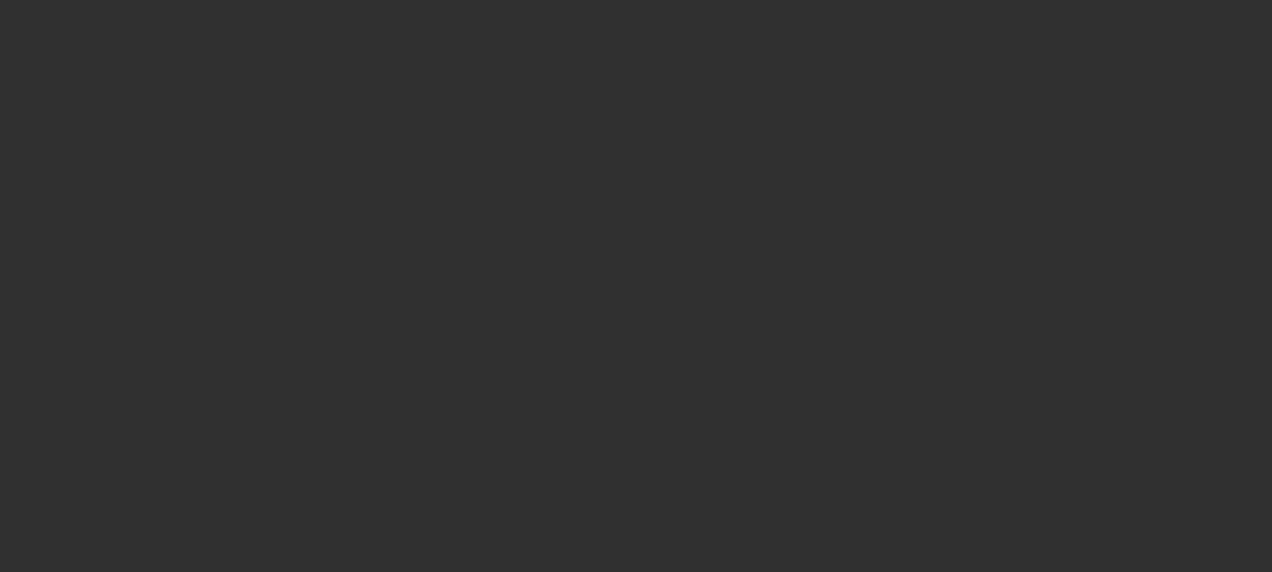 scroll, scrollTop: 0, scrollLeft: 0, axis: both 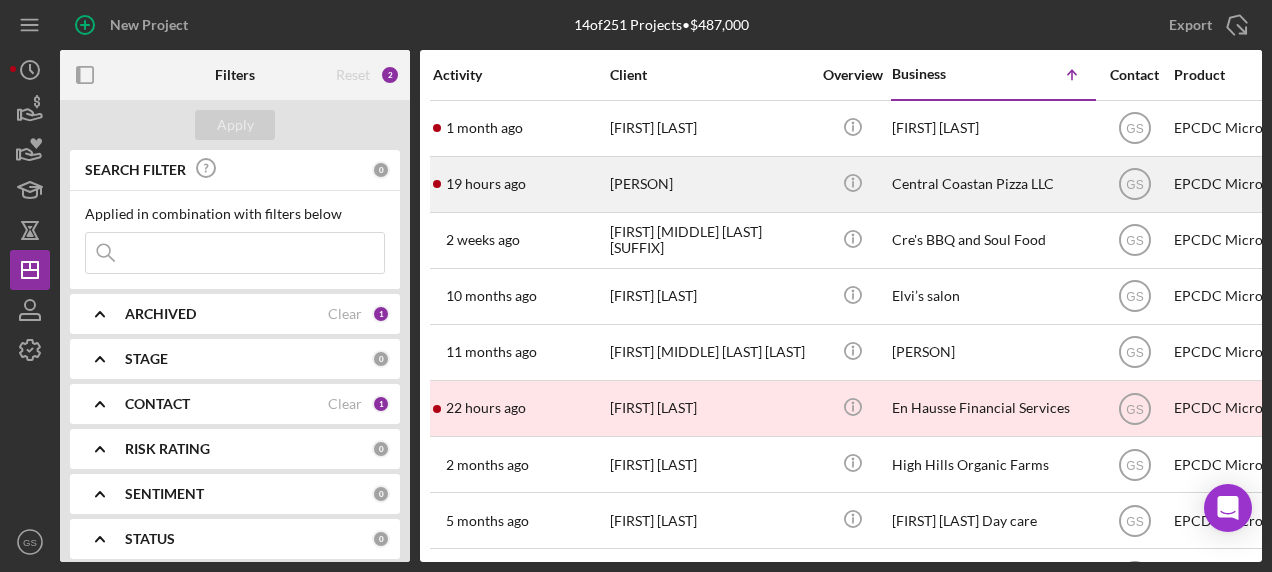 click on "[PERSON]" at bounding box center (710, 184) 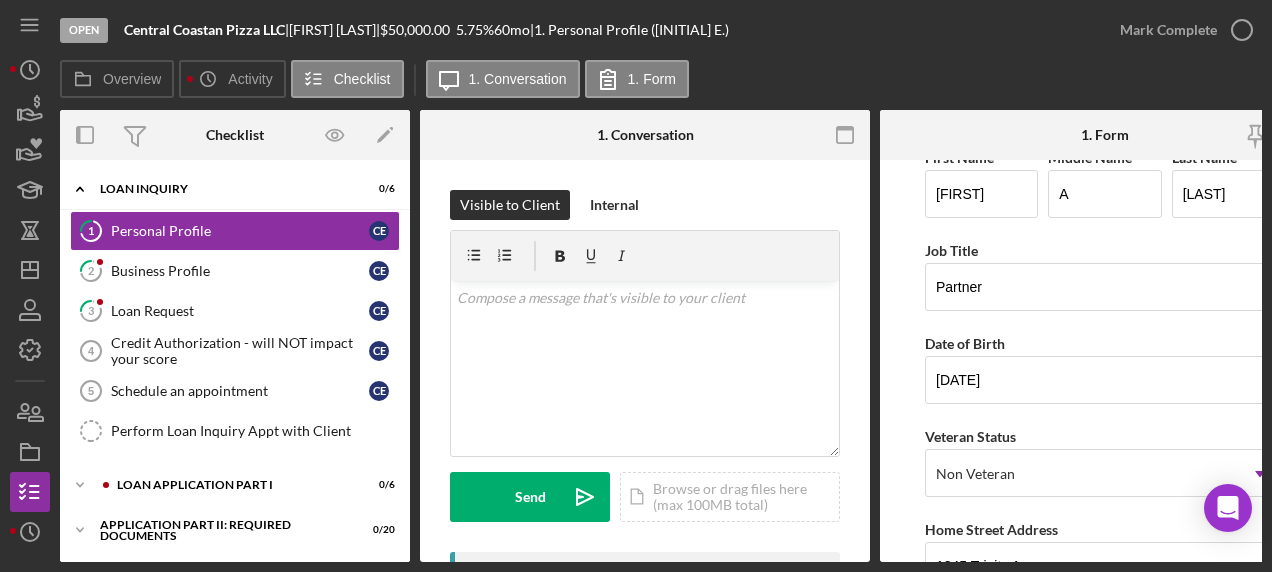 scroll, scrollTop: 28, scrollLeft: 0, axis: vertical 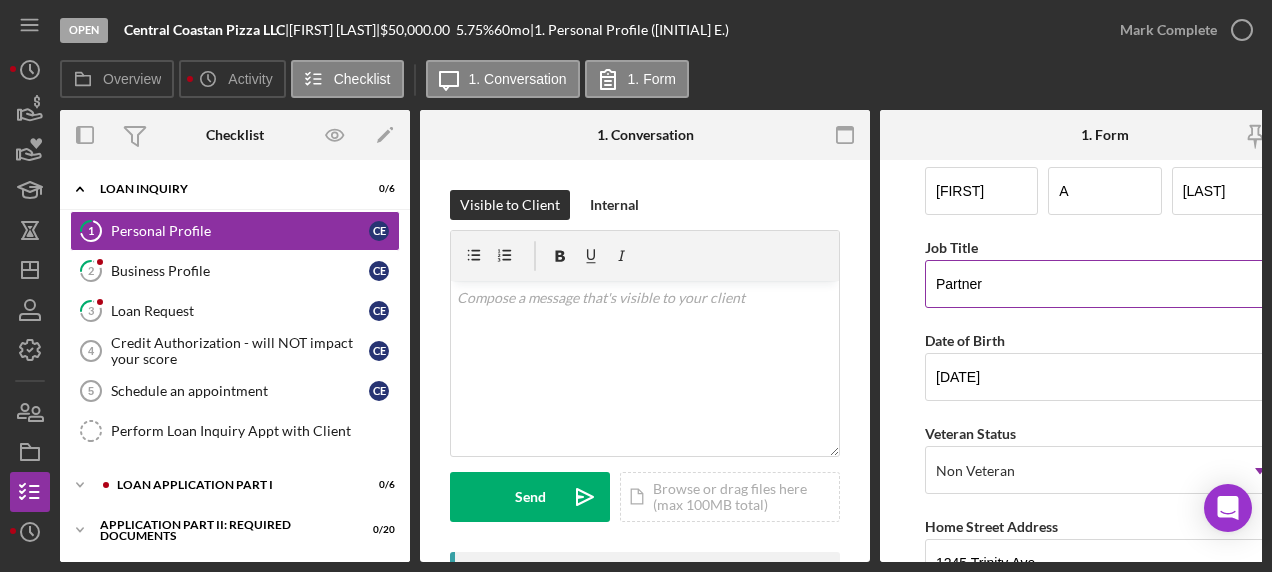 click on "Partner" at bounding box center [1105, 284] 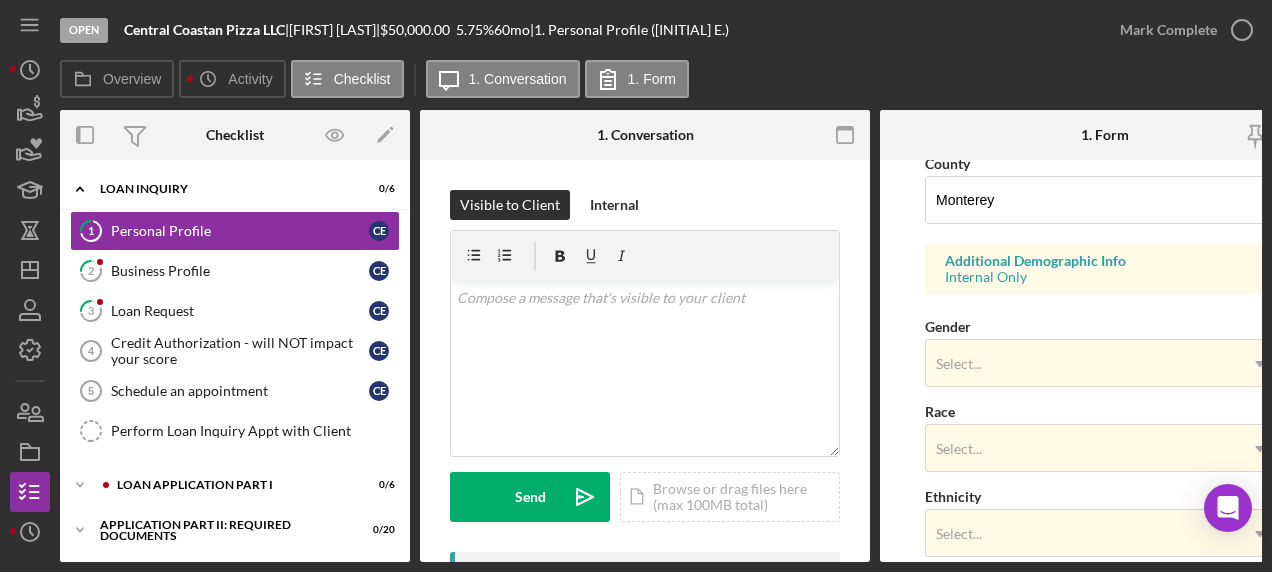 scroll, scrollTop: 672, scrollLeft: 0, axis: vertical 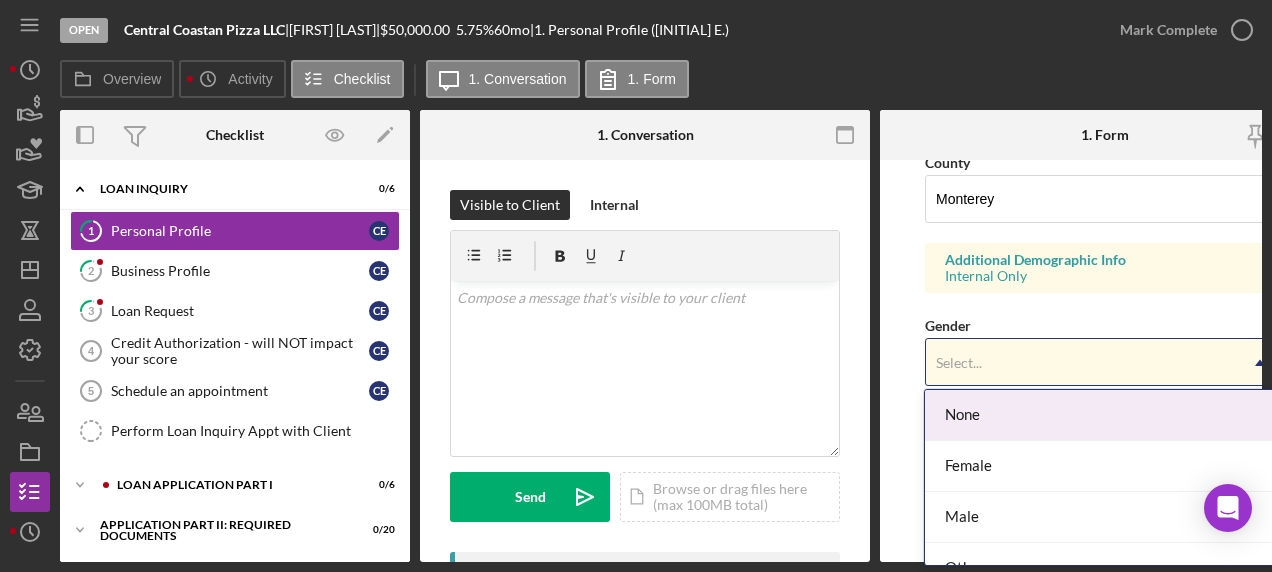 click on "Select..." at bounding box center (1081, 363) 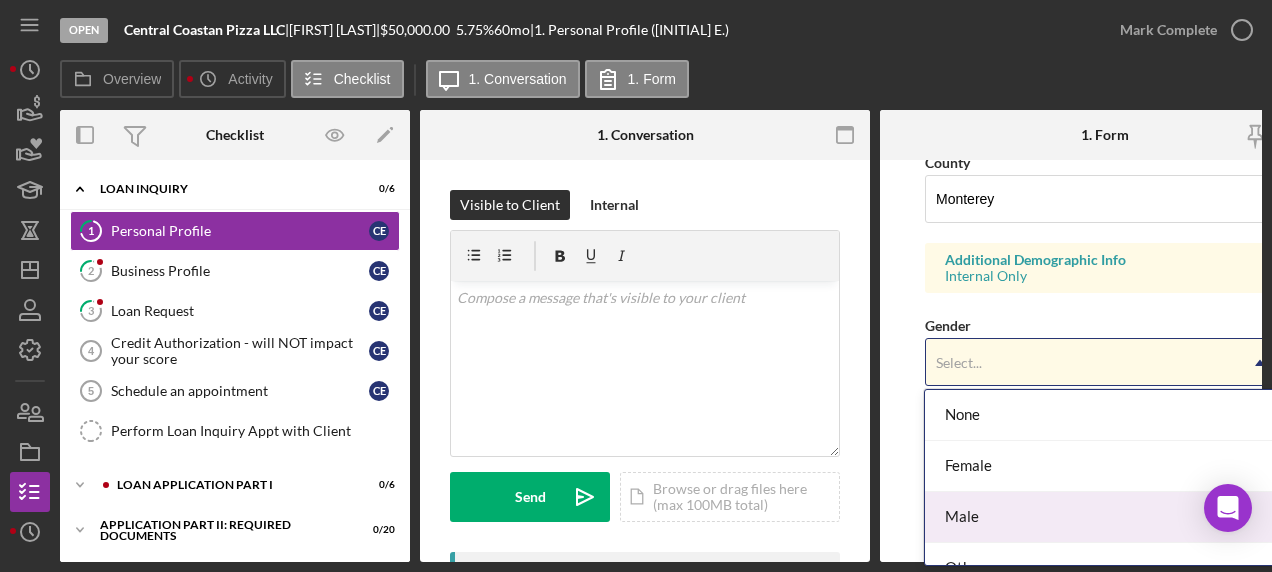 click on "Male" at bounding box center [1101, 517] 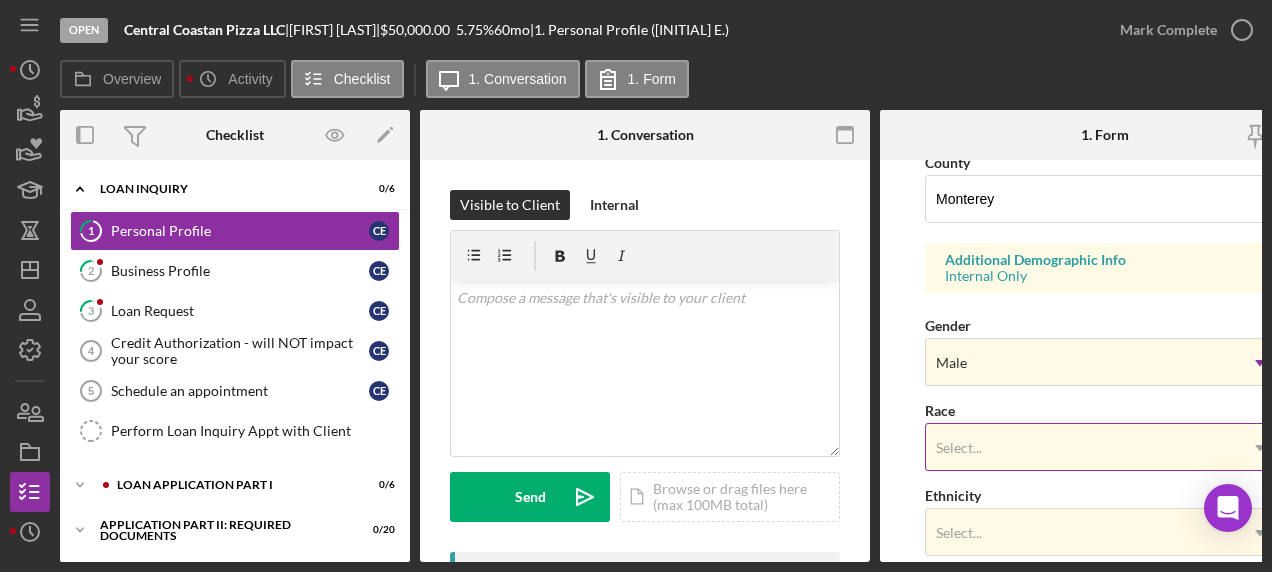 click on "Select..." at bounding box center [1081, 448] 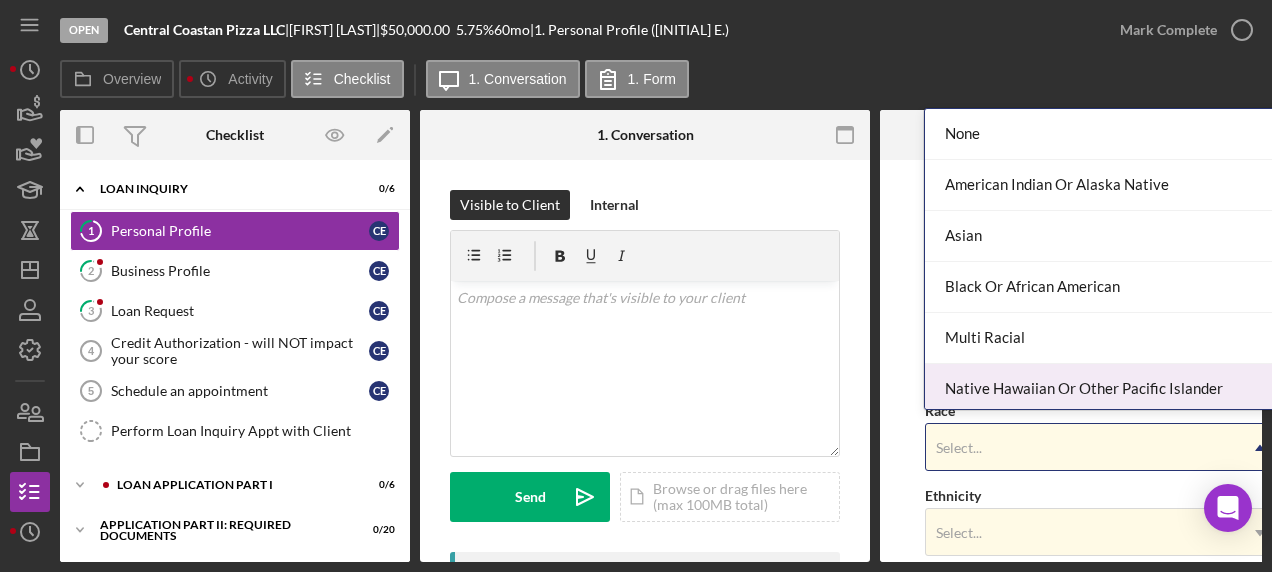 scroll, scrollTop: 105, scrollLeft: 0, axis: vertical 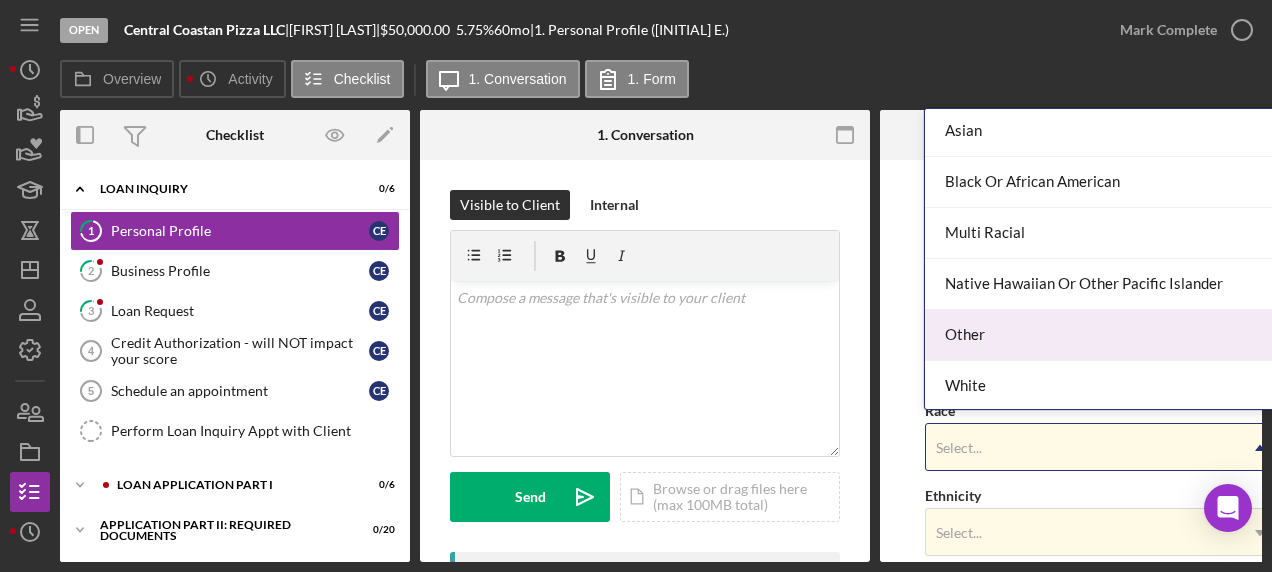 click on "Other" at bounding box center (1101, 335) 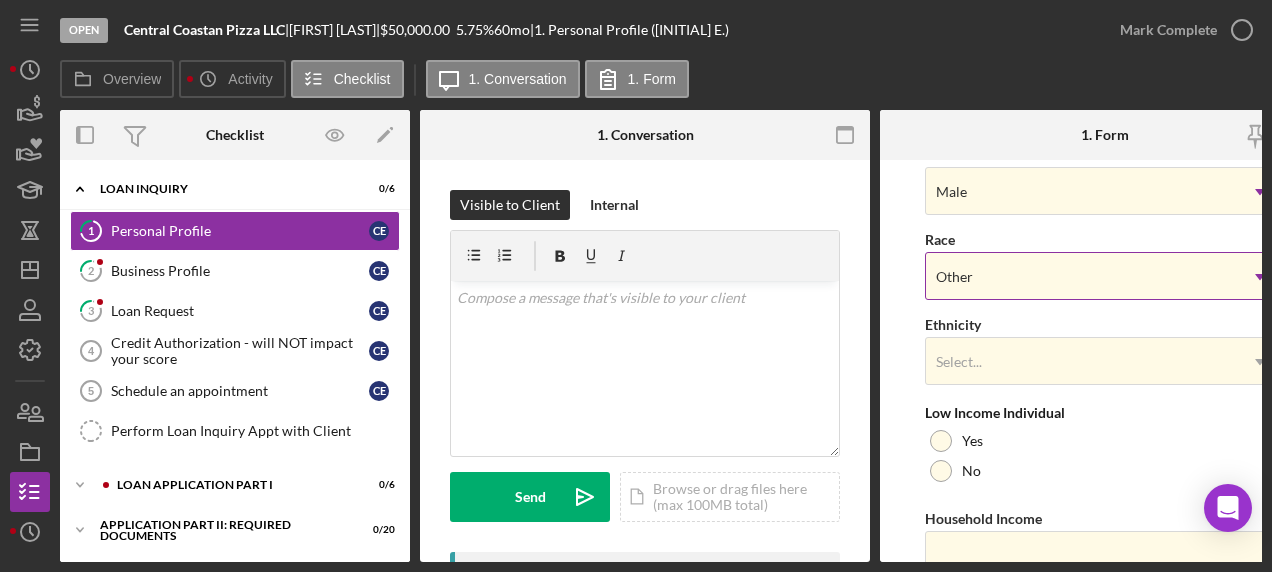 scroll, scrollTop: 844, scrollLeft: 0, axis: vertical 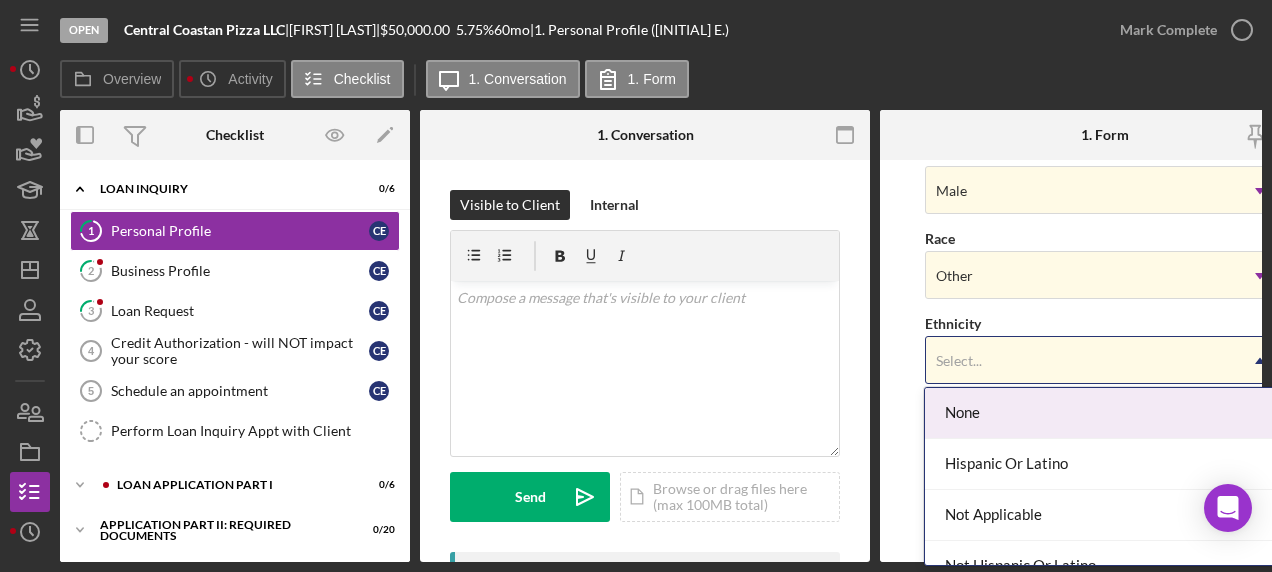 click on "Select..." at bounding box center (1081, 361) 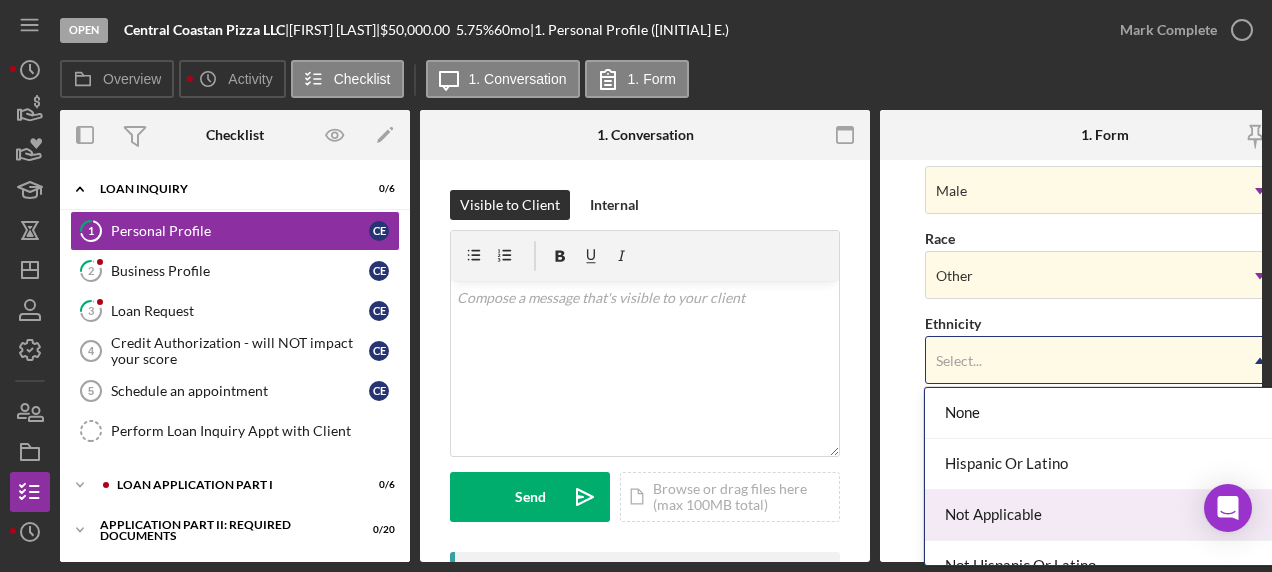 scroll, scrollTop: 76, scrollLeft: 0, axis: vertical 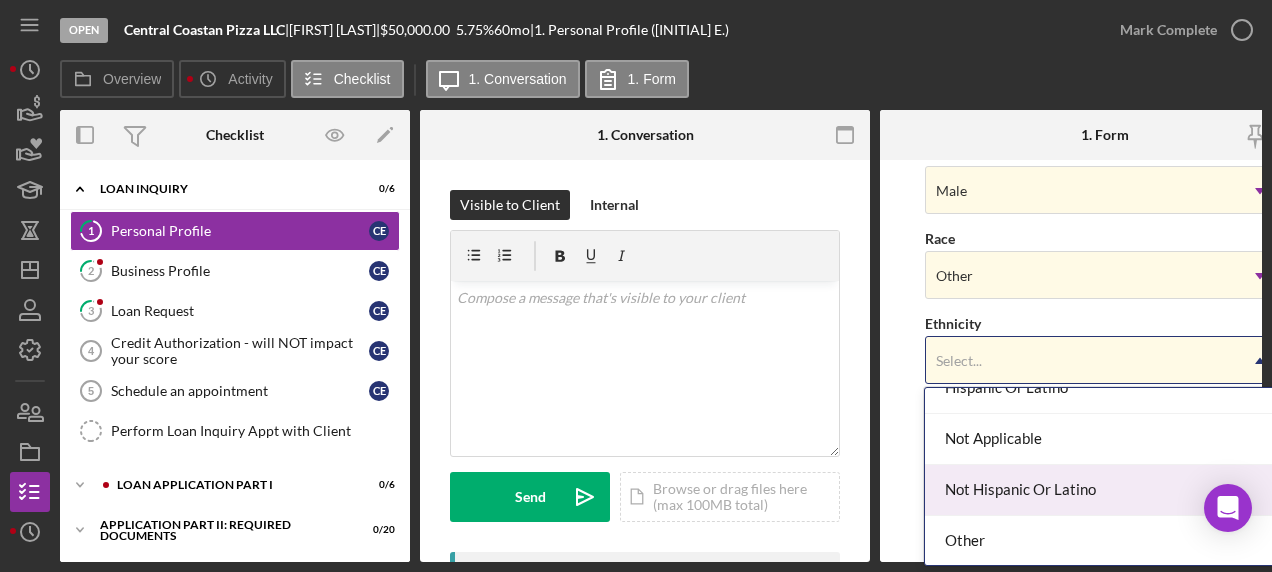 click on "Not Hispanic Or Latino" at bounding box center [1101, 490] 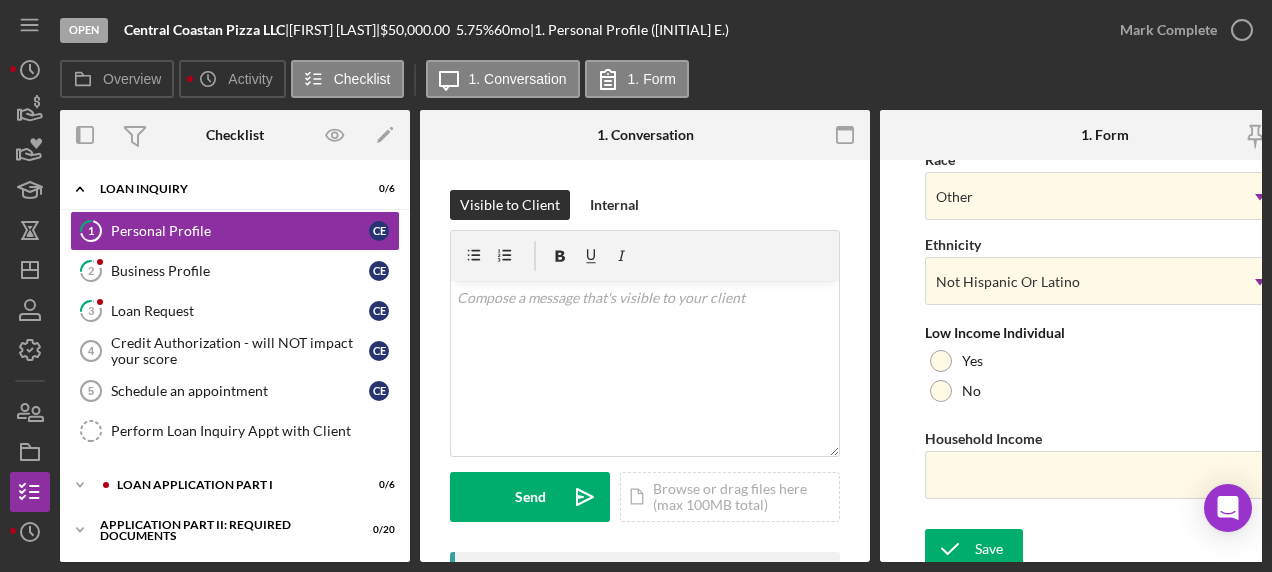 scroll, scrollTop: 933, scrollLeft: 0, axis: vertical 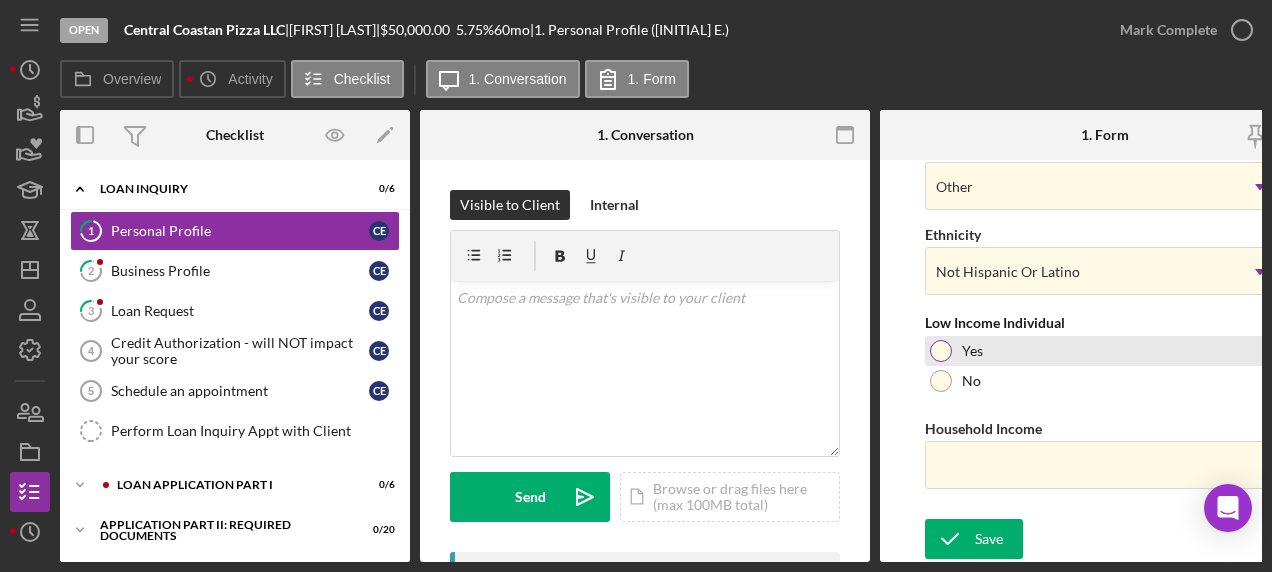 click on "Yes" at bounding box center (1105, 351) 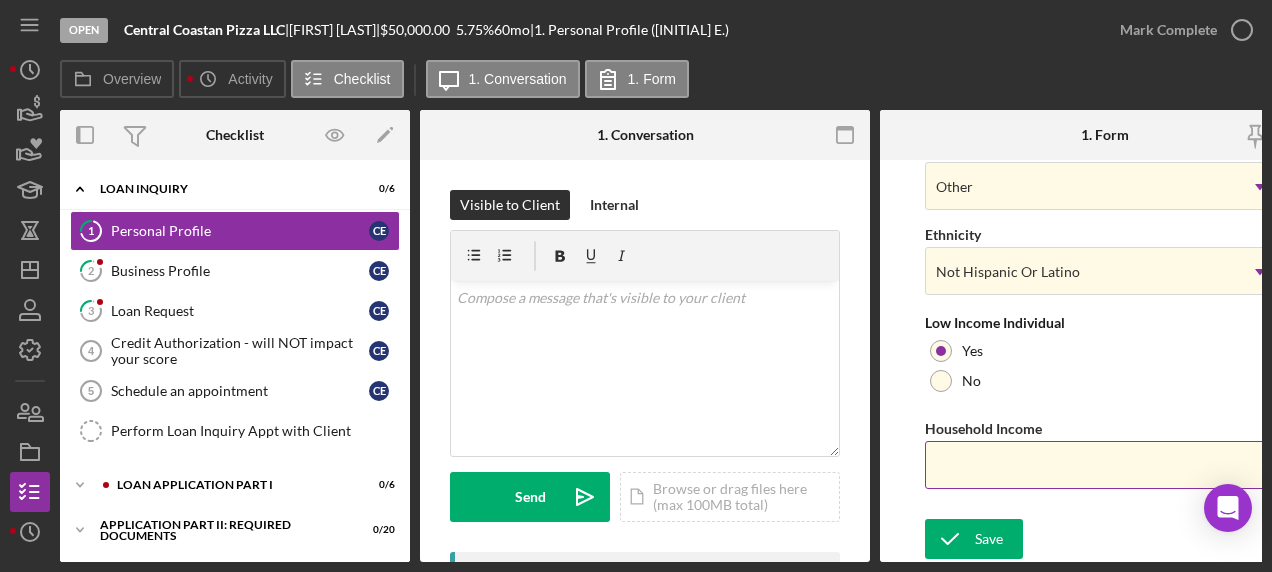 click on "Household Income" at bounding box center (1105, 465) 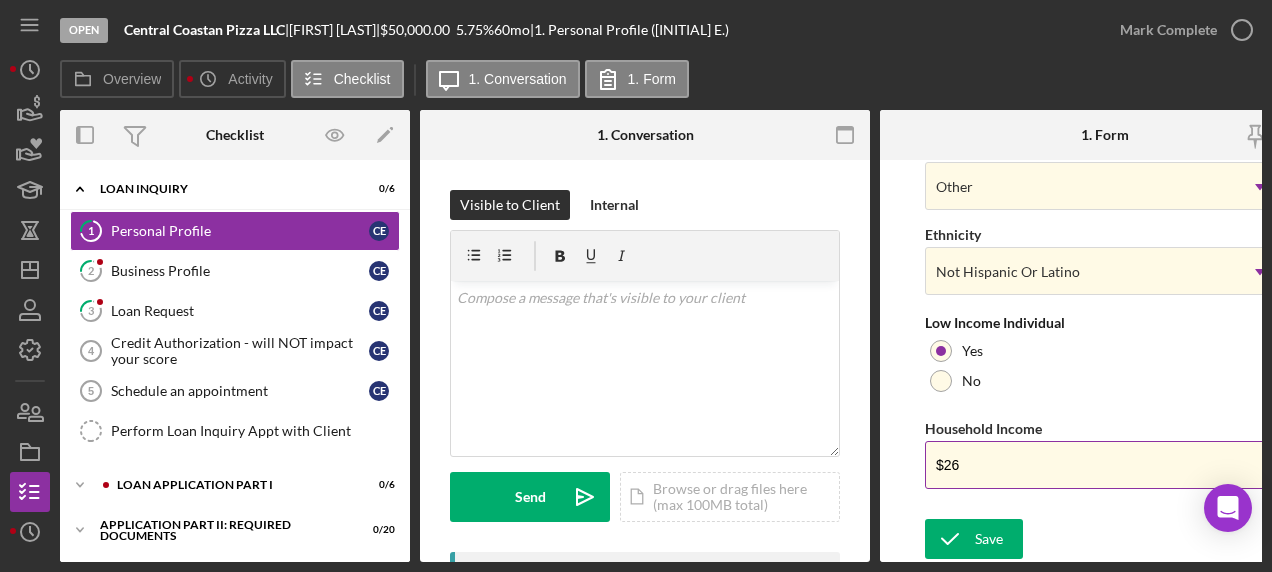 type on "$2" 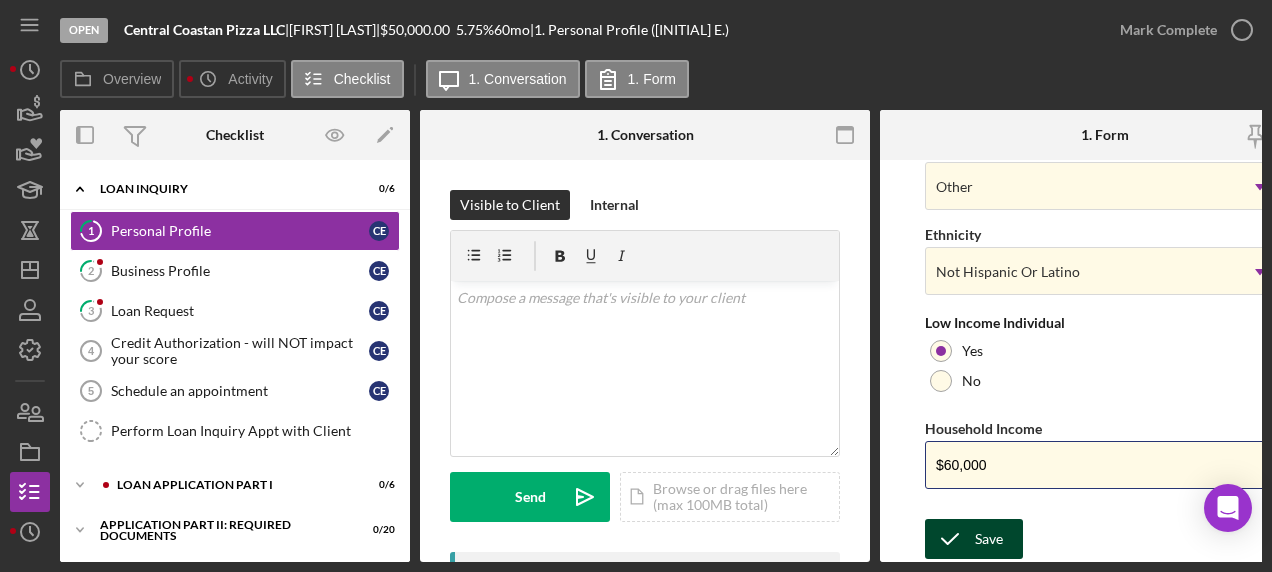 type on "$60,000" 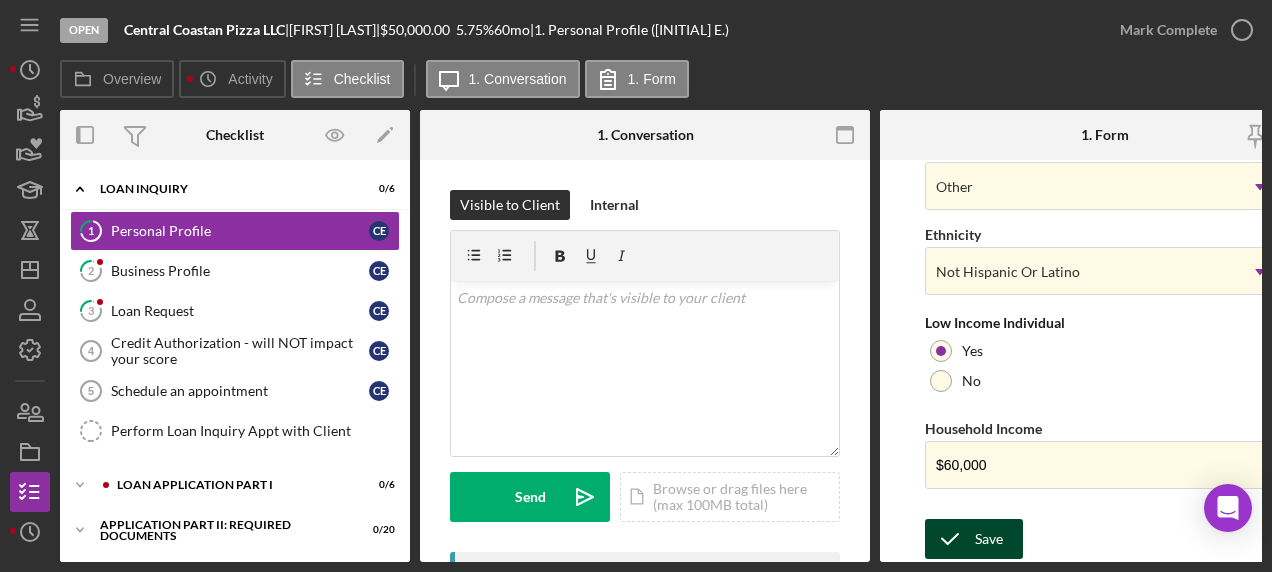 click 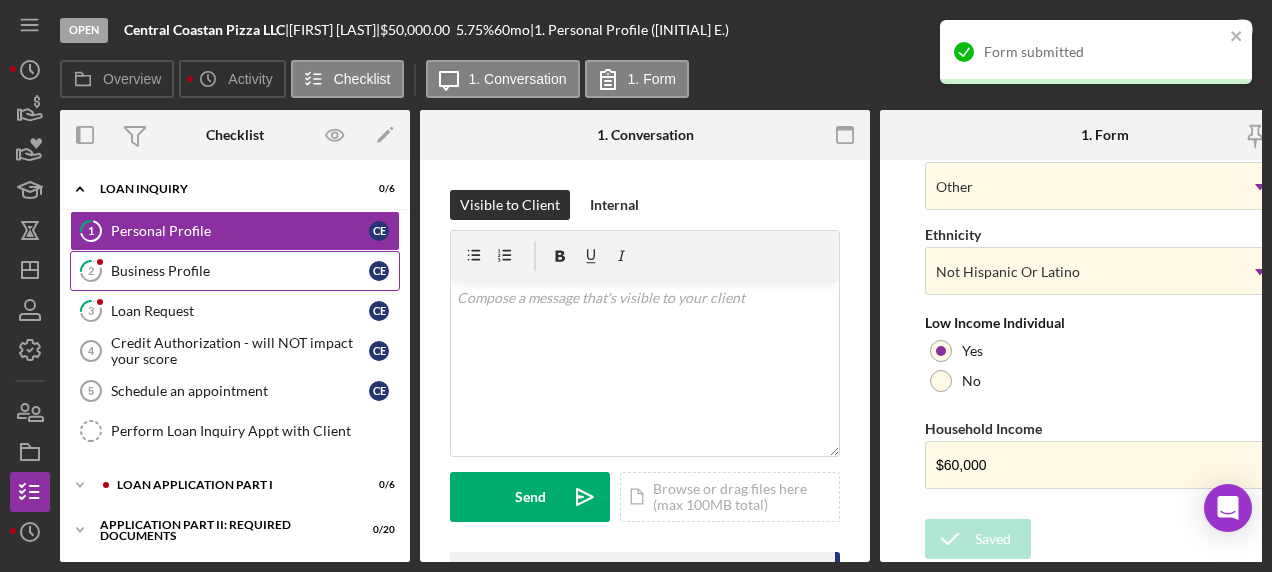 click on "Business Profile" at bounding box center [240, 271] 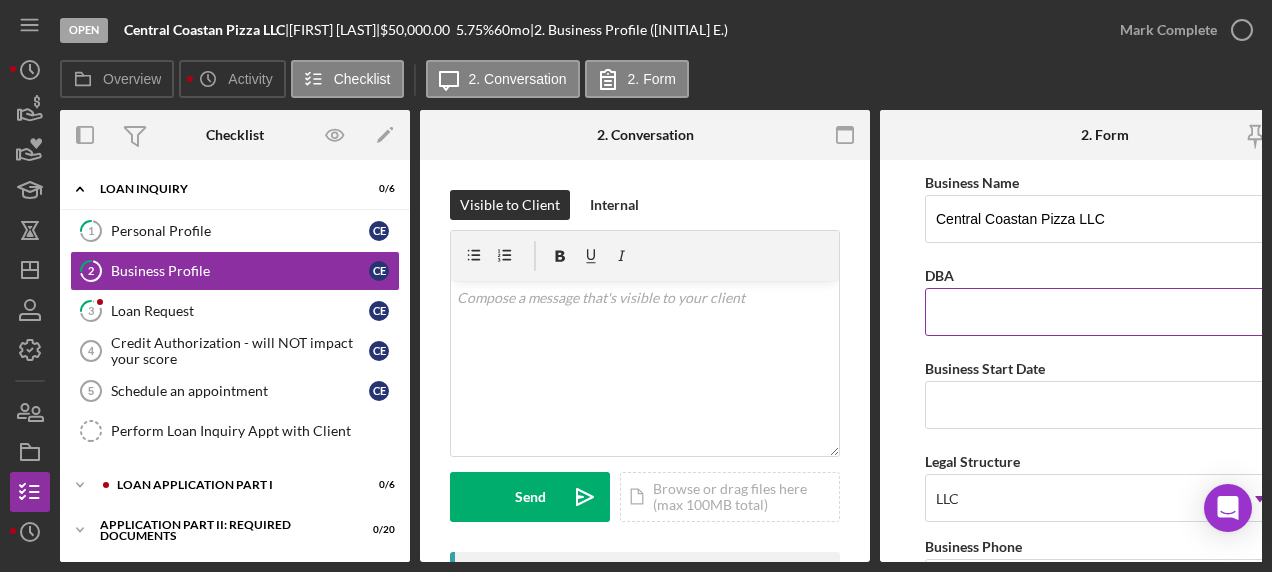 click on "DBA" at bounding box center (1105, 312) 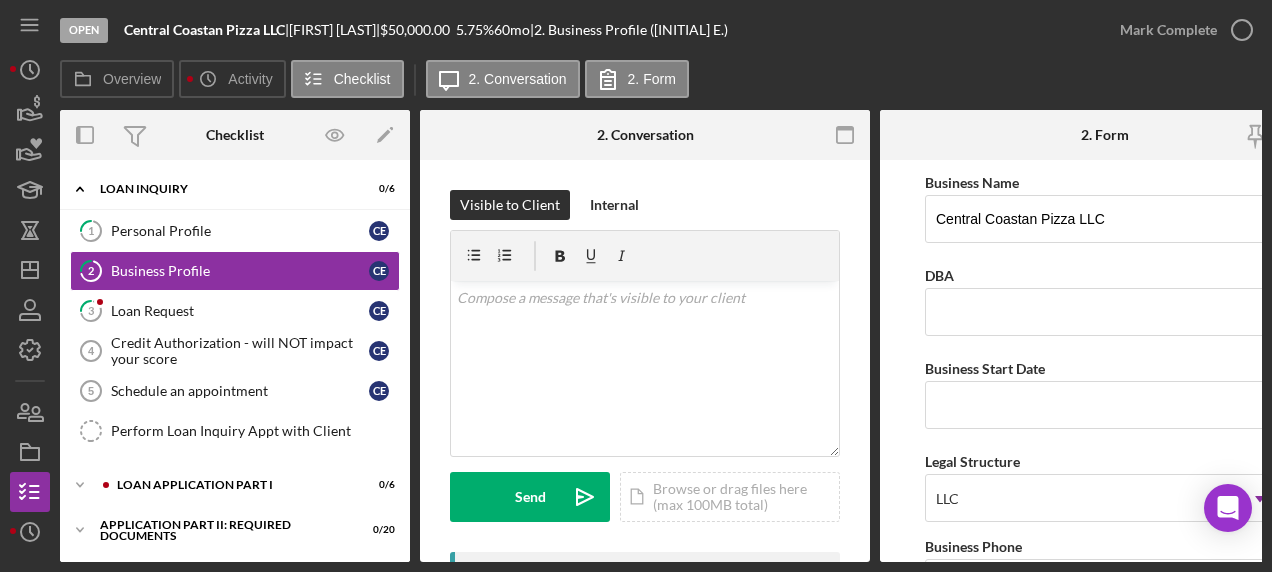 click on "Business Name Central Coastan Pizza LLC DBA Business Start Date Legal Structure LLC Icon/Dropdown Arrow Business Phone ([PHONE]) [PHONE]-[PHONE] Business Email [EMAIL] Website Industry Catering Industry NAICS Code EIN Ownership Business Ownership Type Select... Icon/Dropdown Arrow Do you own 100% of the business? Yes No Ownership % 50.00% Manage People Business Street Address 1245 Trinity Ave City Seaside State CA Icon/Dropdown Arrow Zip 93955 County USA Is your Mailing Address the same as your Business Address? Yes No Do you own or lease your business premisses? Select... Icon/Dropdown Arrow Annual Gross Revenue Number of Full-Time Employees Number of Part-Time Employees Additional Demographic Info Internal Only Low Income Owned OFF Save Save" at bounding box center (1105, 361) 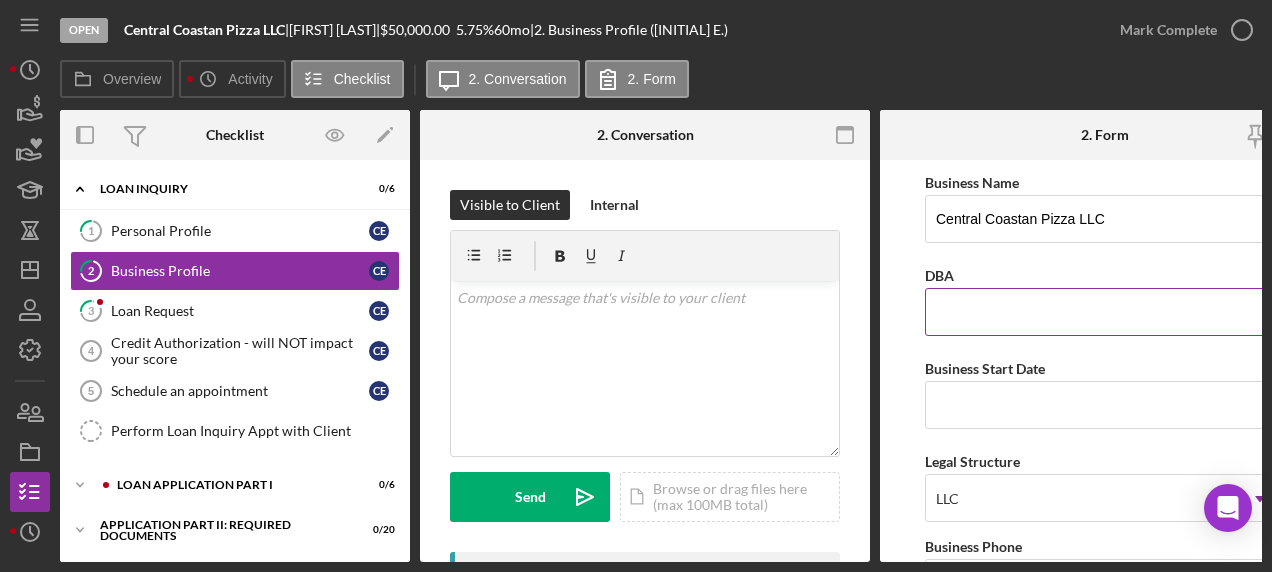 click on "DBA" at bounding box center [1105, 312] 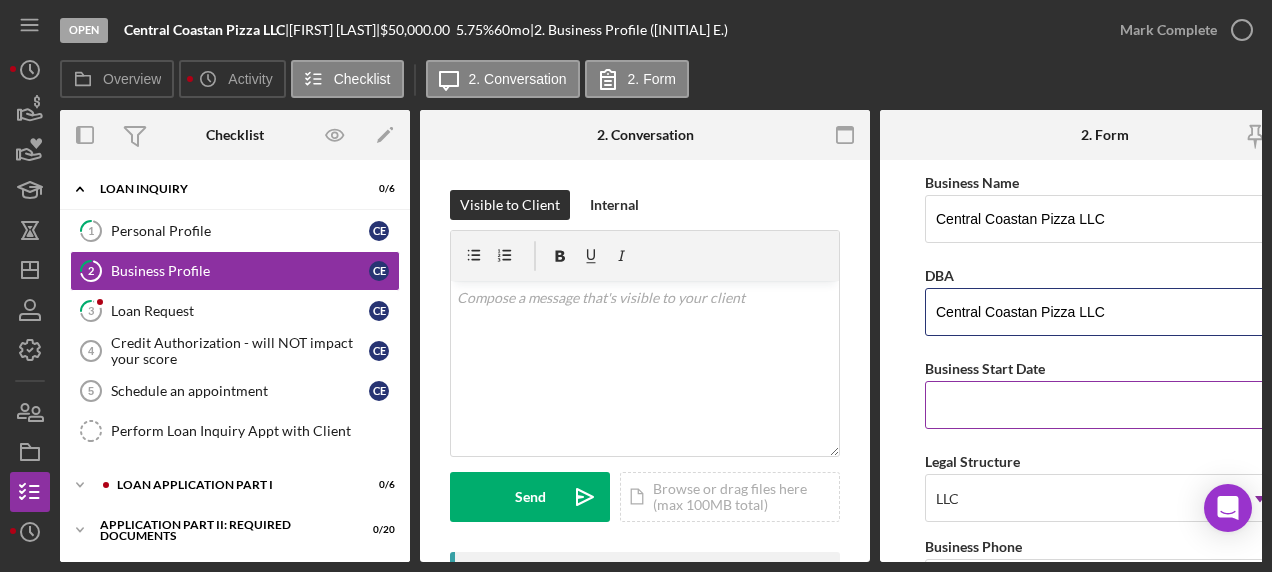 type on "Central Coastan Pizza LLC" 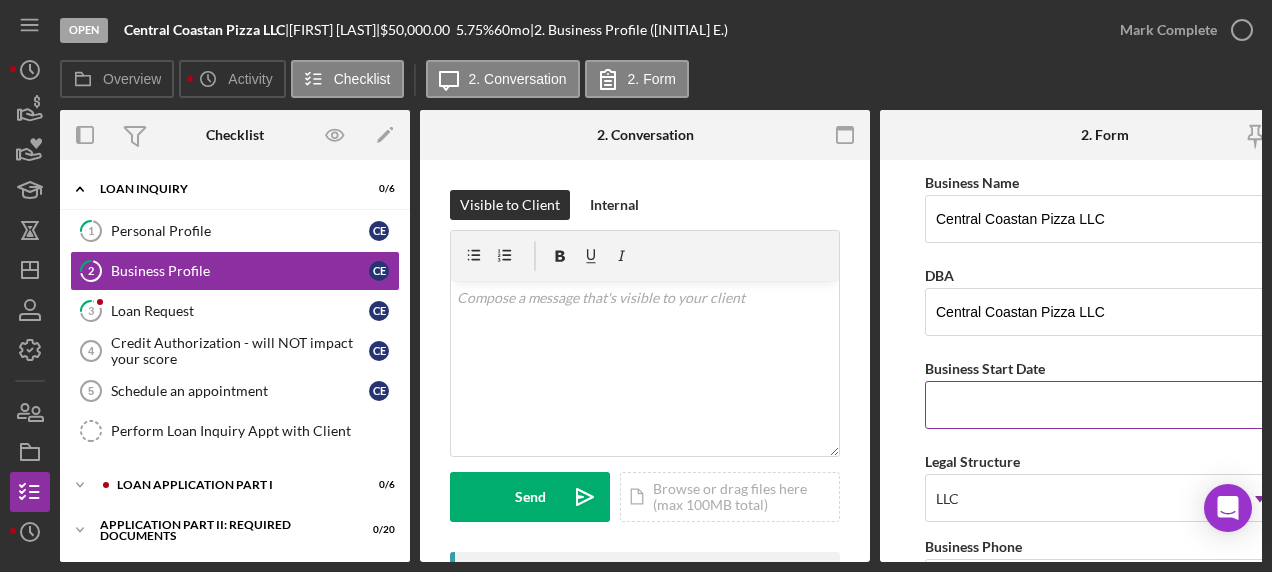 click on "Business Start Date" at bounding box center [1105, 405] 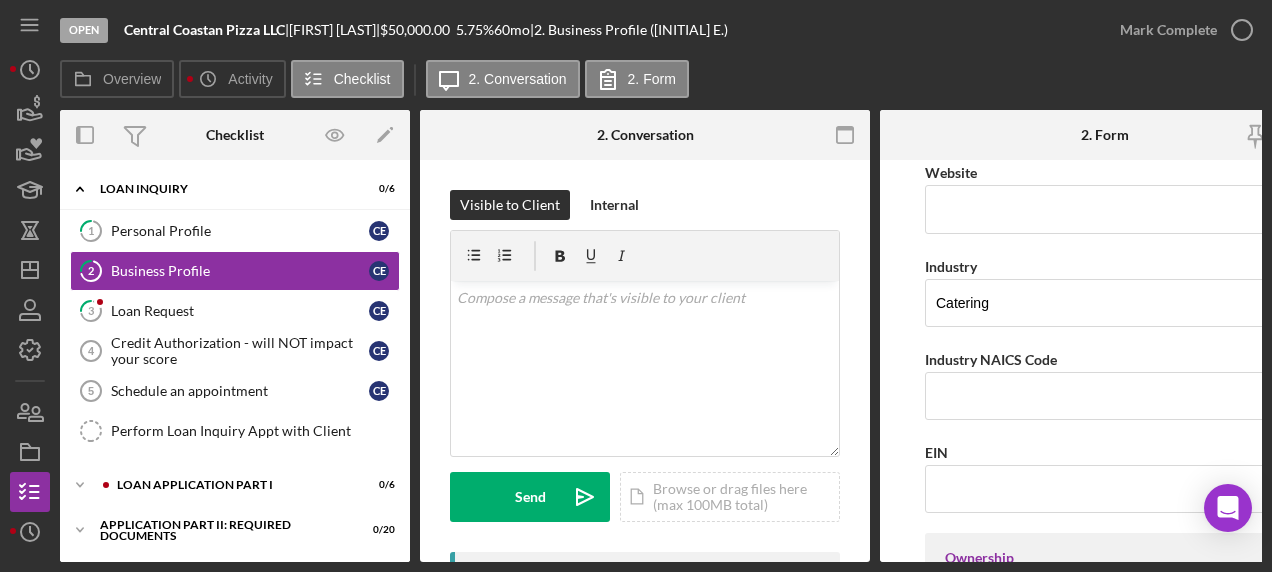 scroll, scrollTop: 581, scrollLeft: 0, axis: vertical 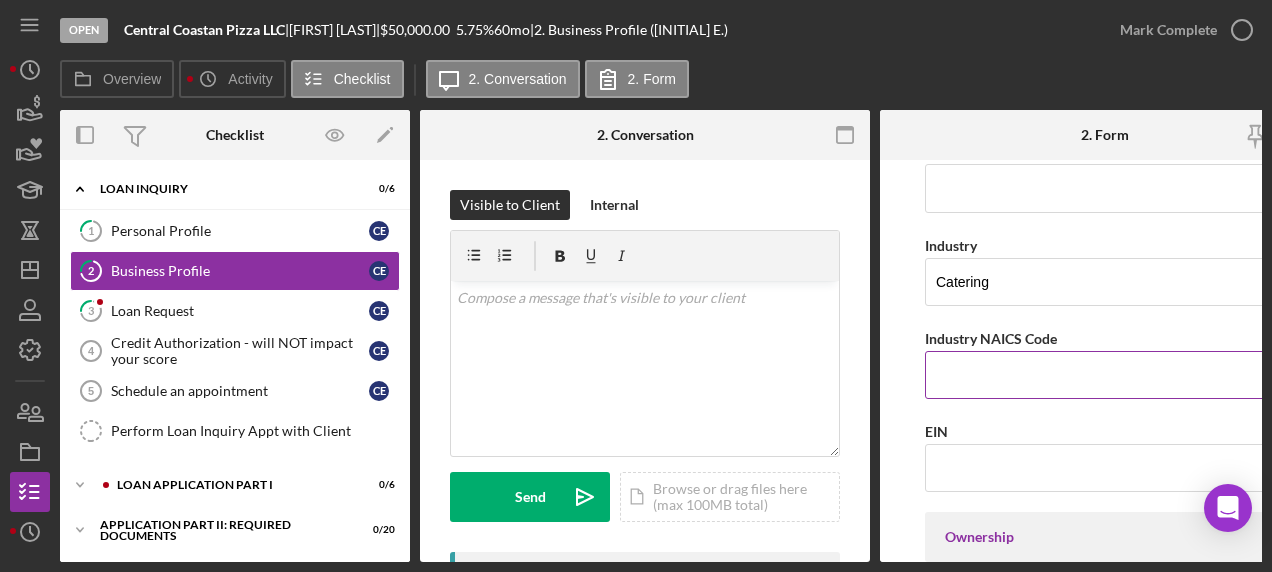 type on "10/01/2020" 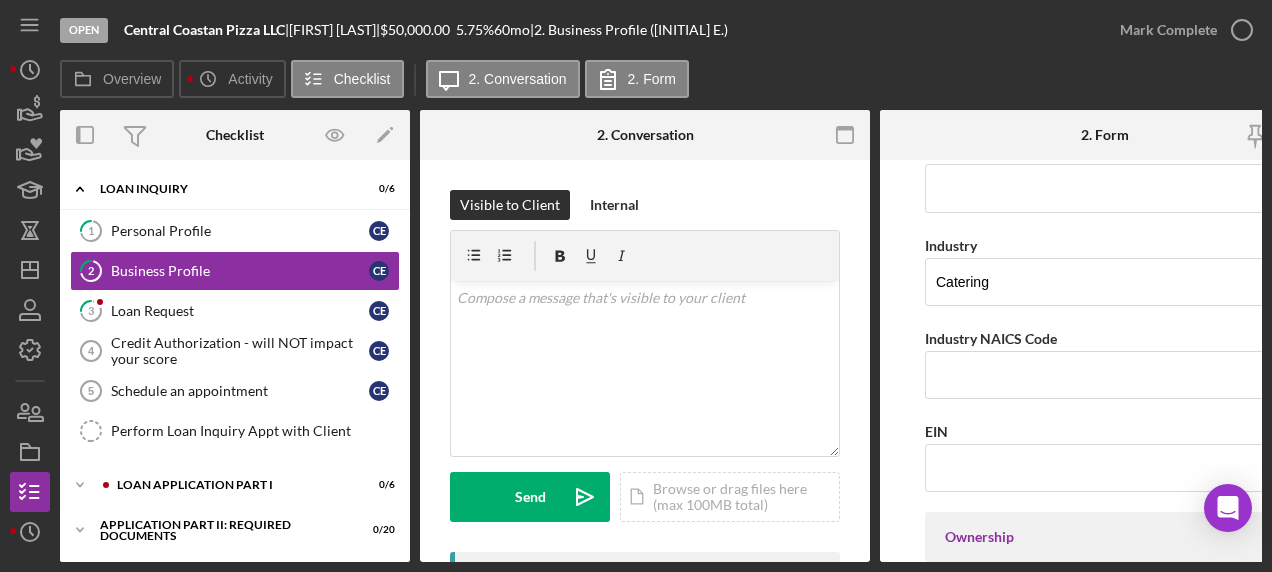 click on "Business Name Central Coastan Pizza LLC DBA Central Coastan Pizza LLC Business Start Date 10/01/2020 Legal Structure LLC Icon/Dropdown Arrow Business Phone ([PHONE]) [PHONE]-[PHONE] Business Email [EMAIL] Website Industry Catering Industry NAICS Code EIN Ownership Business Ownership Type Select... Icon/Dropdown Arrow Do you own 100% of the business? Yes No Ownership % 50.00% Manage People Business Street Address 1245 Trinity Ave City Seaside State CA Icon/Dropdown Arrow Zip 93955 County USA Is your Mailing Address the same as your Business Address? Yes No Do you own or lease your business premisses? Select... Icon/Dropdown Arrow Annual Gross Revenue Number of Full-Time Employees Number of Part-Time Employees Additional Demographic Info Internal Only Low Income Owned OFF Save Save" at bounding box center (1105, 361) 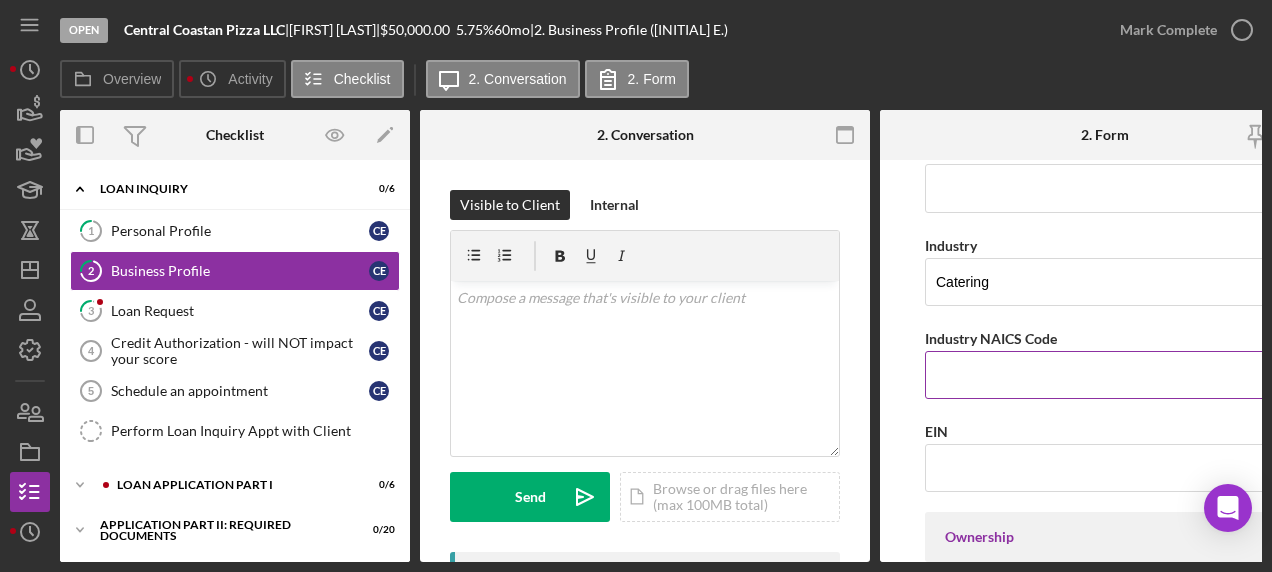 click on "Industry NAICS Code" at bounding box center (1105, 375) 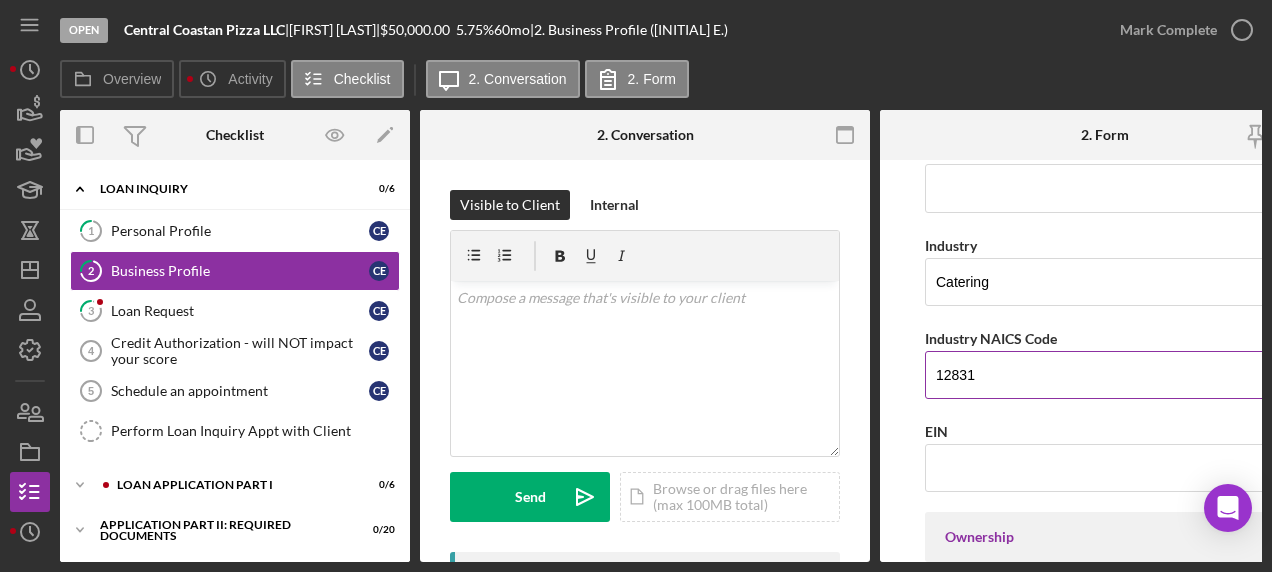 click on "Save" at bounding box center (974, 1945) 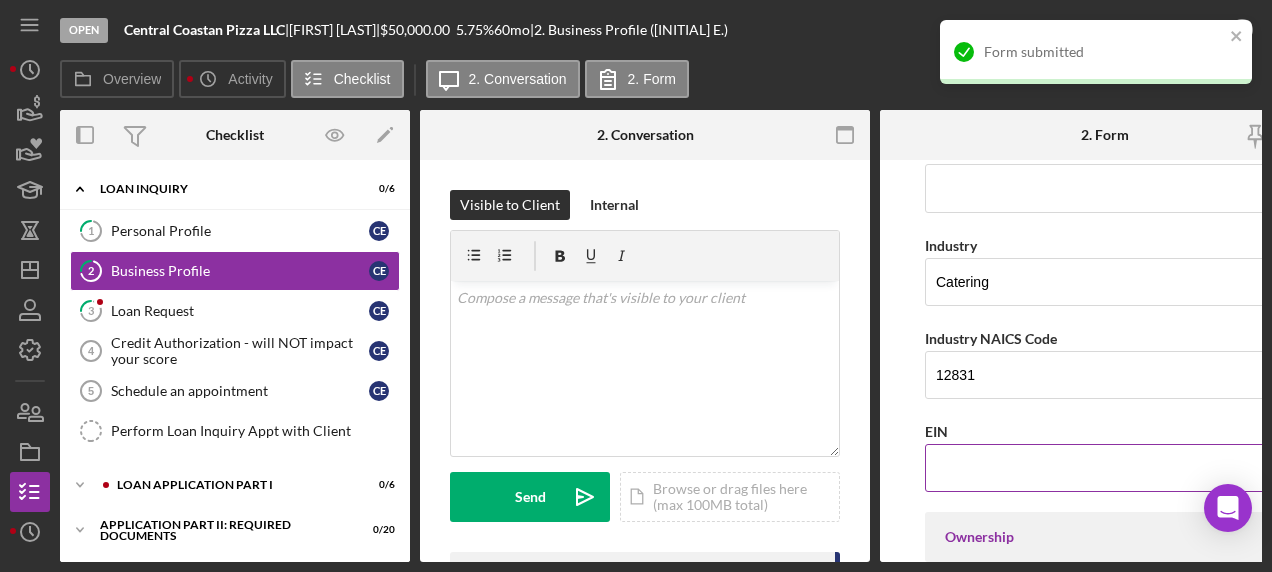 click on "EIN" at bounding box center [1105, 468] 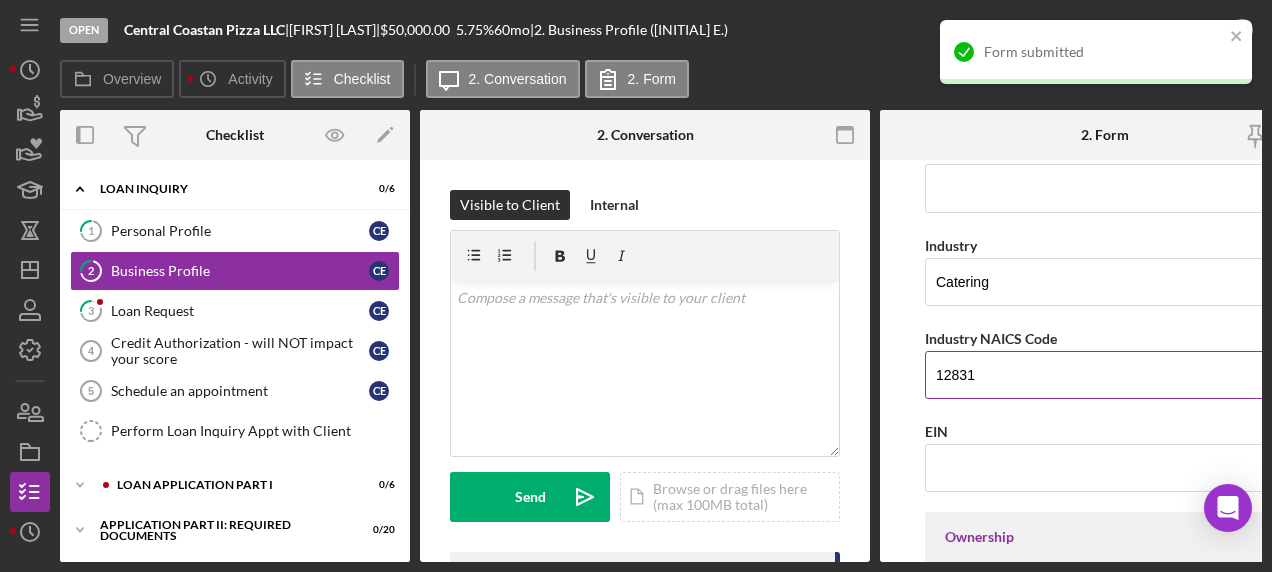 click on "12831" at bounding box center (1105, 375) 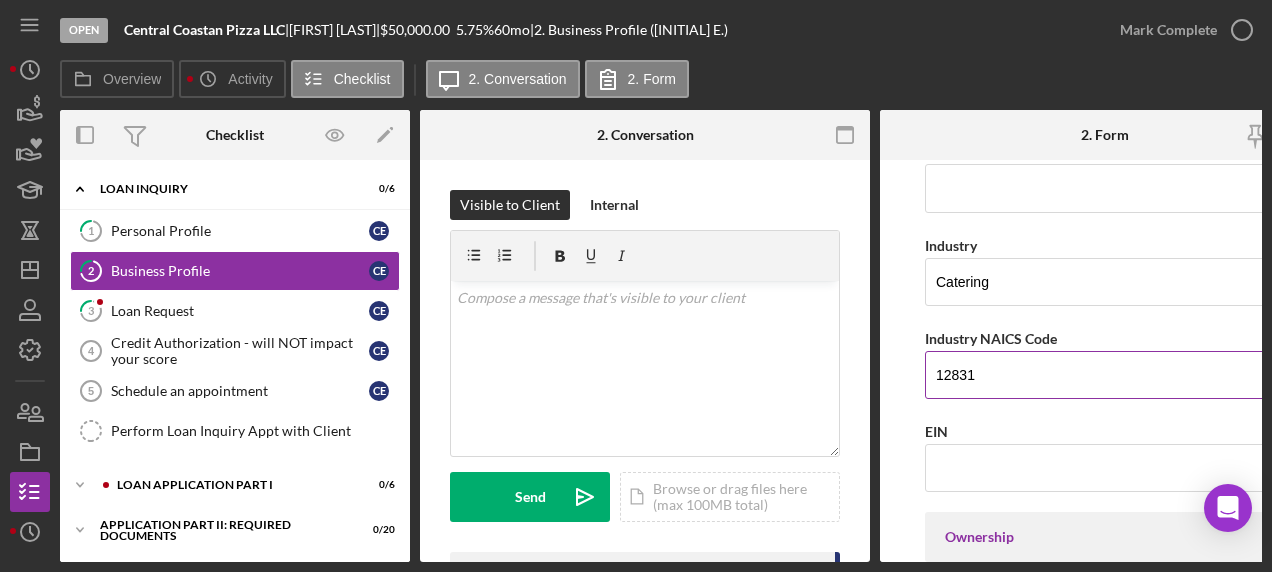 click on "12831" at bounding box center [1105, 375] 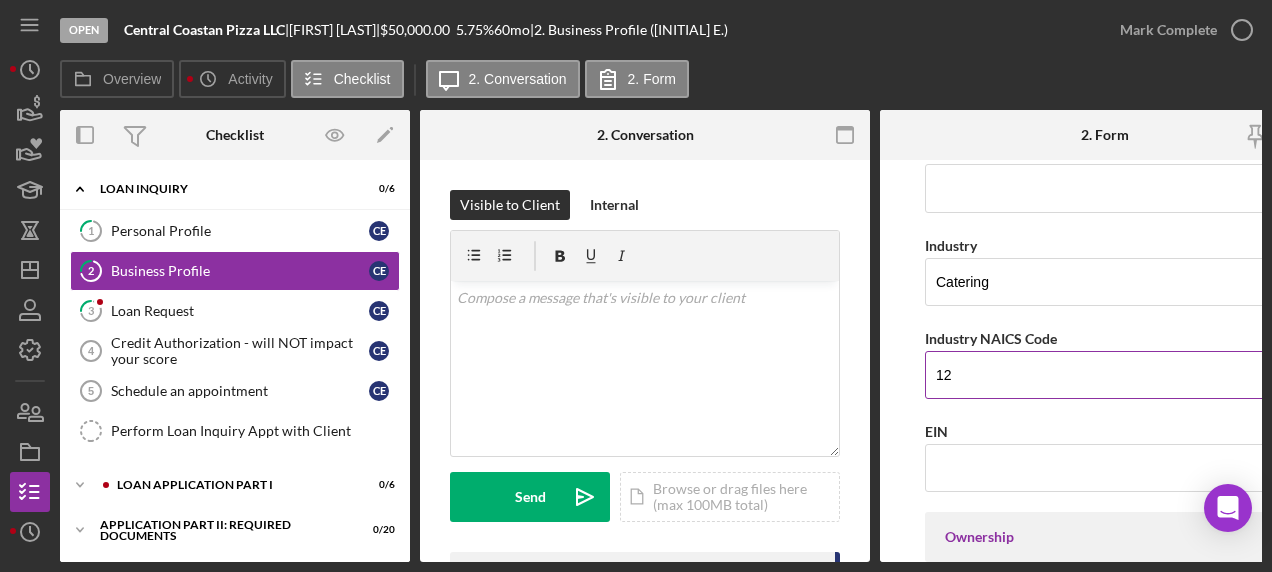 type on "1" 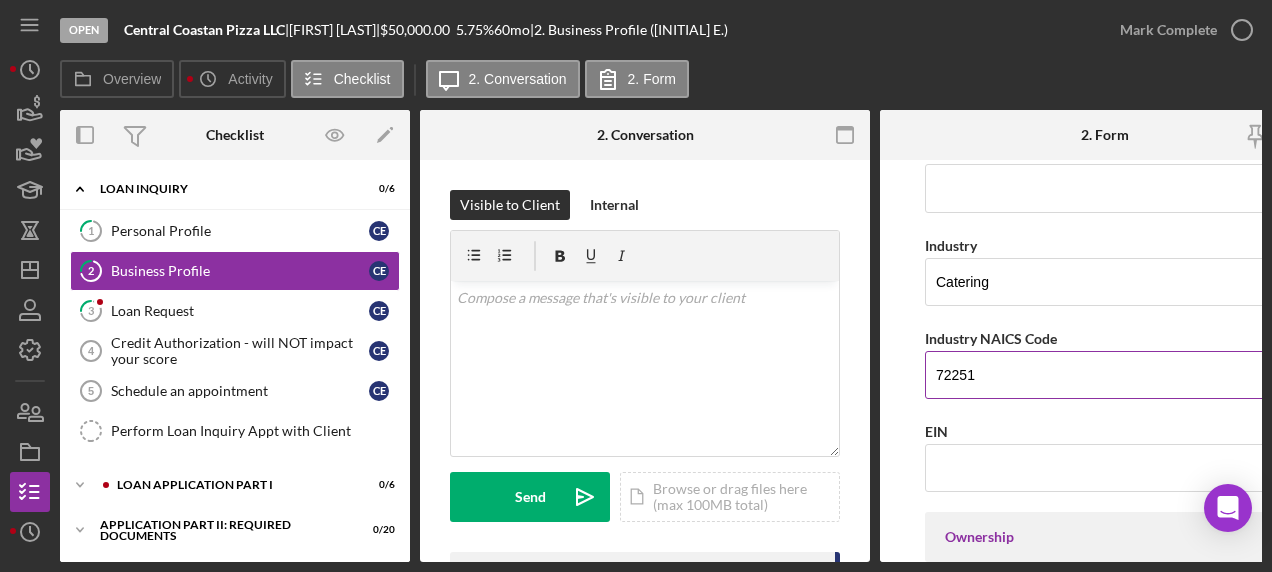 type on "722511" 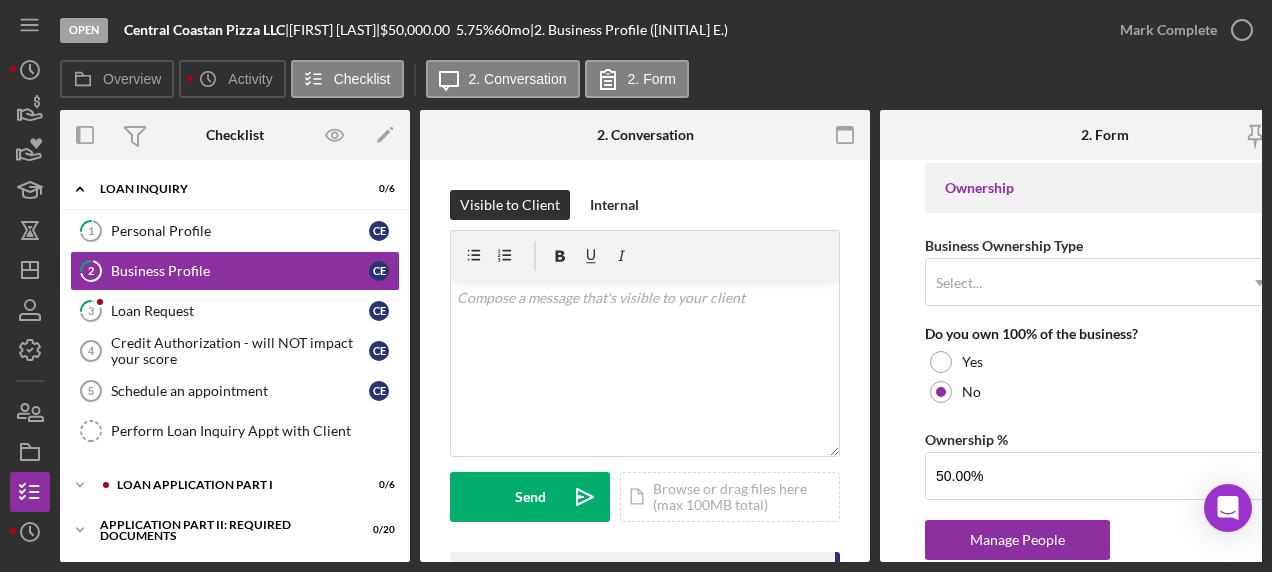 scroll, scrollTop: 944, scrollLeft: 0, axis: vertical 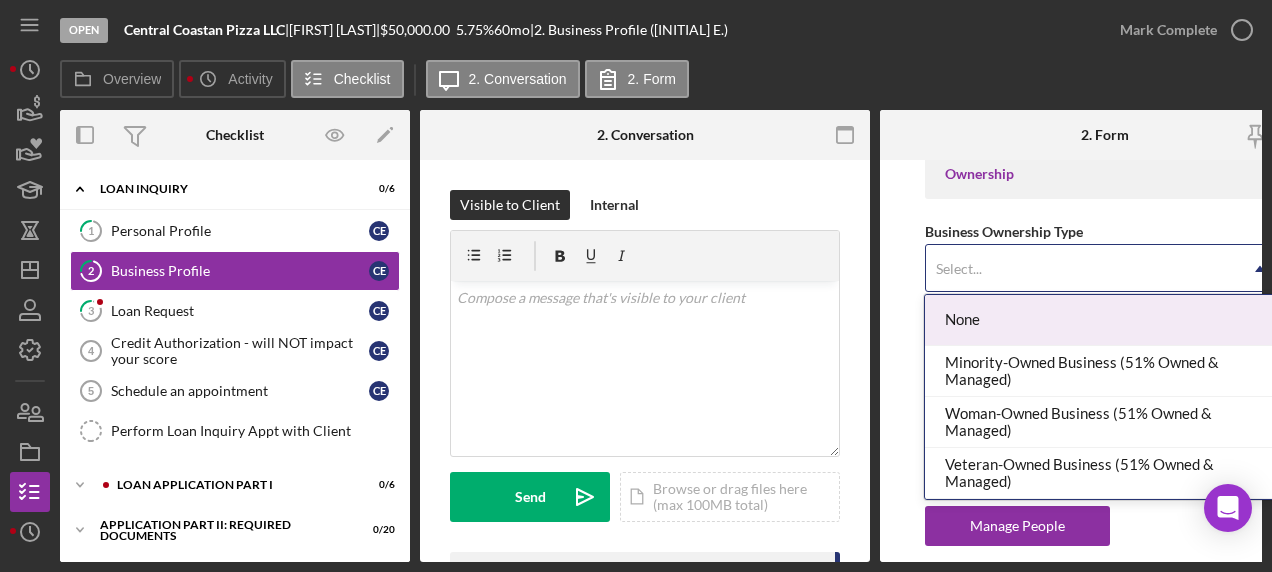 click on "Select..." at bounding box center (1081, 269) 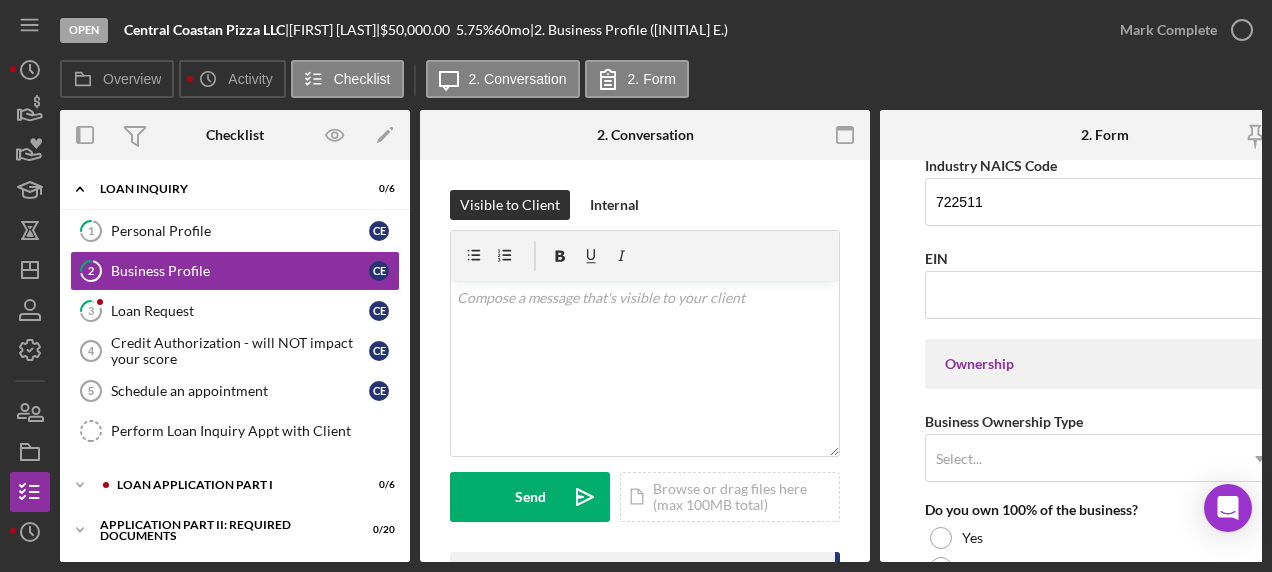 scroll, scrollTop: 746, scrollLeft: 0, axis: vertical 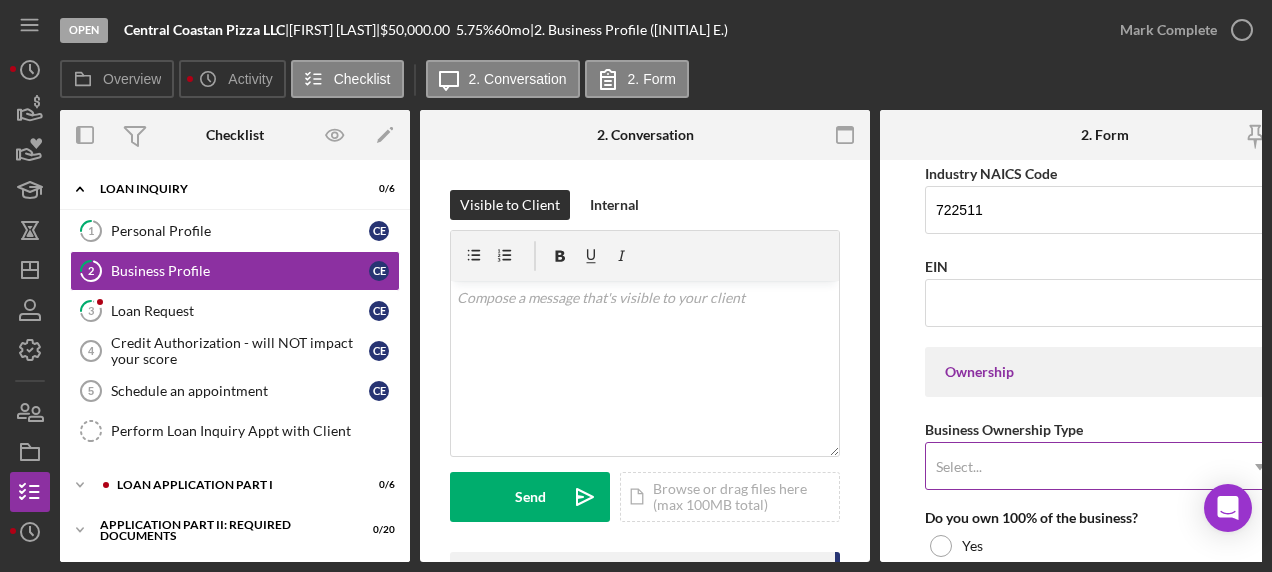 click on "Select..." at bounding box center (1081, 467) 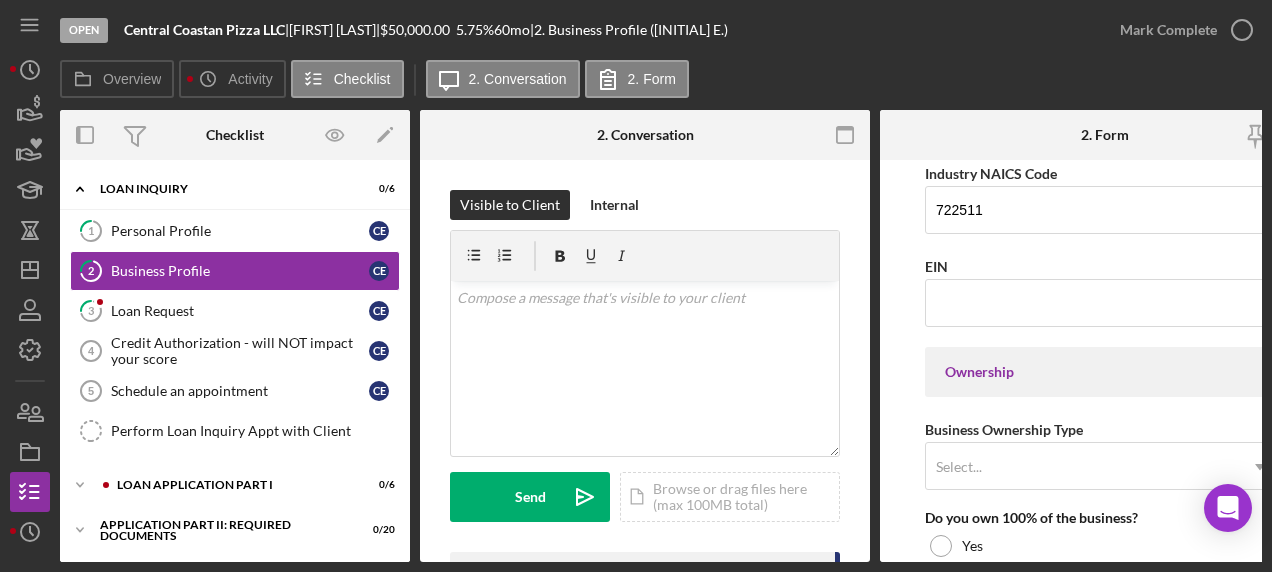 click on "Business Name Central Coastan Pizza LLC DBA Central Coastan Pizza LLC Business Start Date 10/01/2020 Legal Structure LLC Icon/Dropdown Arrow Business Phone ([PHONE]) [PHONE]-[PHONE] Business Email [EMAIL] Website Industry Catering Industry NAICS Code 722511 EIN Ownership Business Ownership Type Select... Icon/Dropdown Arrow Do you own 100% of the business? Yes No Ownership % 50.00% Manage People Business Street Address 1245 Trinity Ave City Seaside State CA Icon/Dropdown Arrow Zip 93955 County USA Is your Mailing Address the same as your Business Address? Yes No Do you own or lease your business premisses? Select... Icon/Dropdown Arrow Annual Gross Revenue Number of Full-Time Employees Number of Part-Time Employees Additional Demographic Info Internal Only Low Income Owned OFF Save Save" at bounding box center (1105, 361) 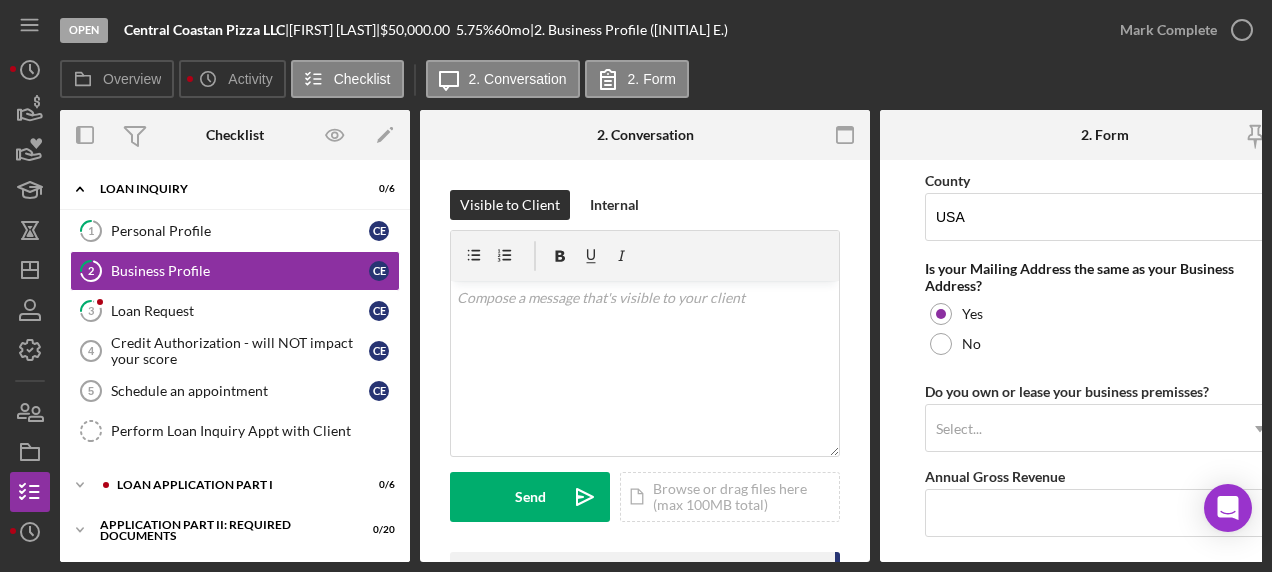 scroll, scrollTop: 1653, scrollLeft: 0, axis: vertical 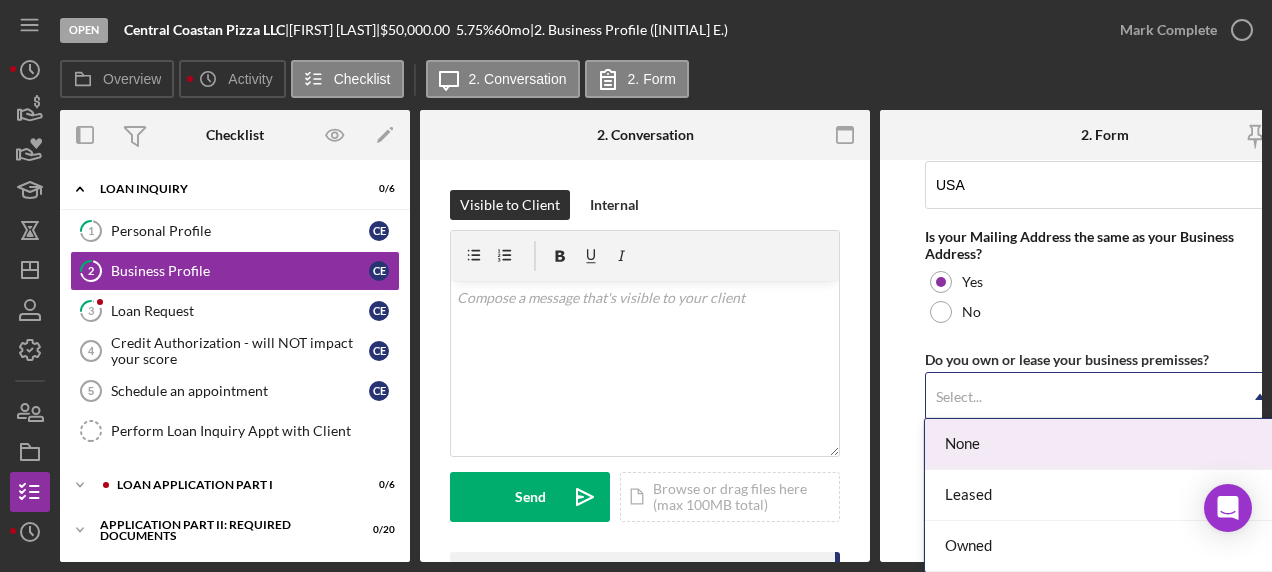 click on "Select..." at bounding box center [1081, 397] 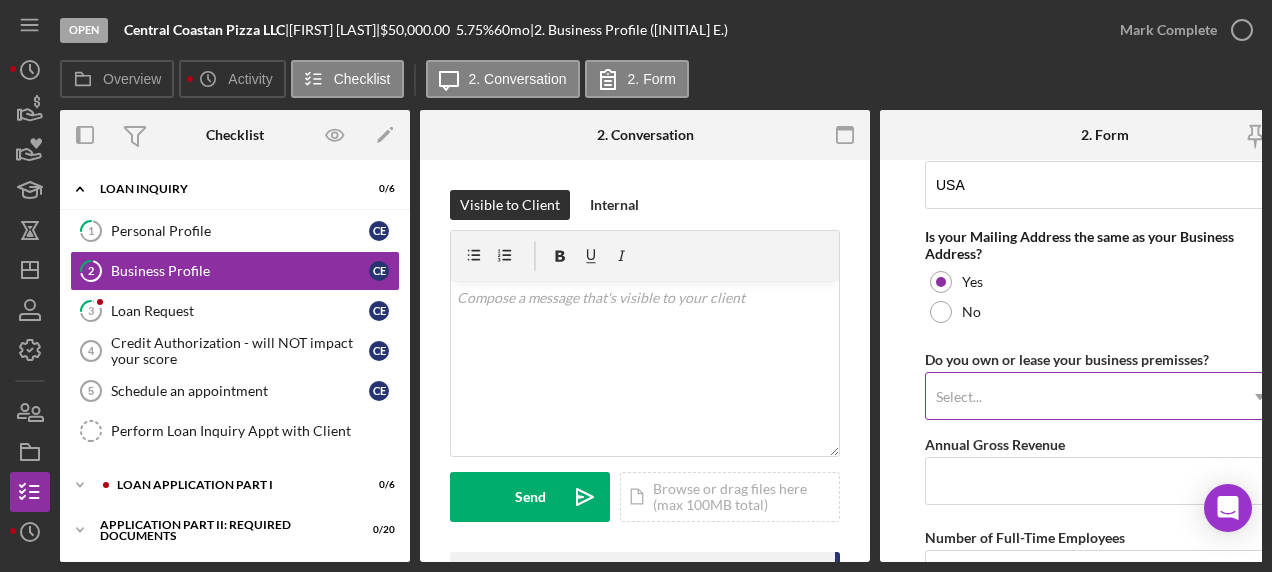 click on "Select..." at bounding box center [1081, 397] 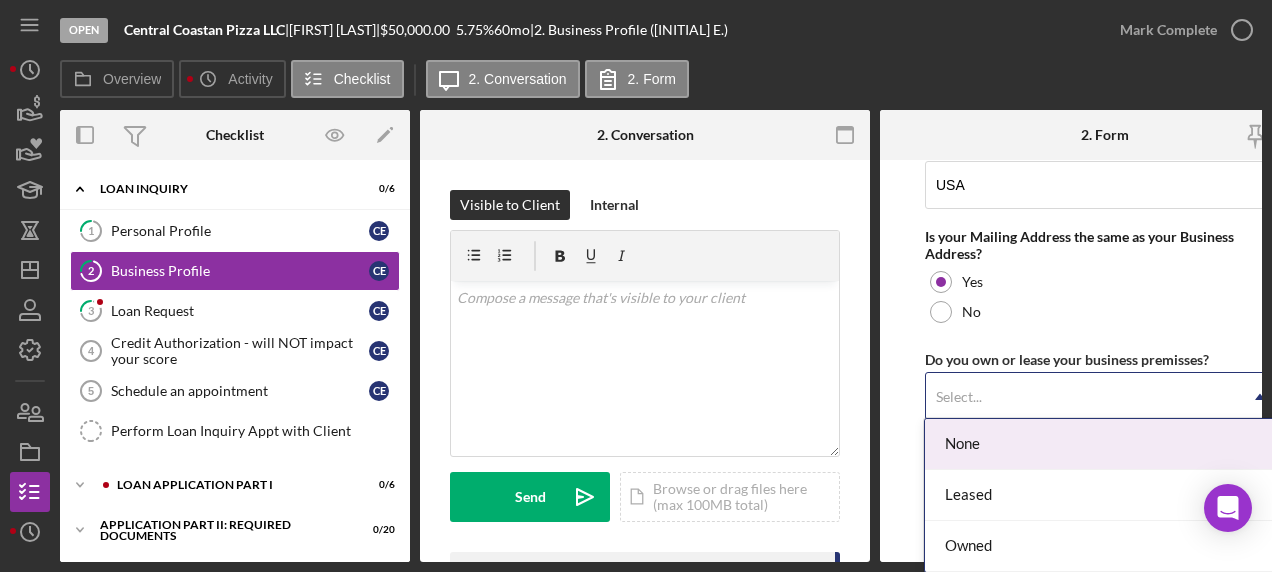 click on "Select..." at bounding box center [1081, 397] 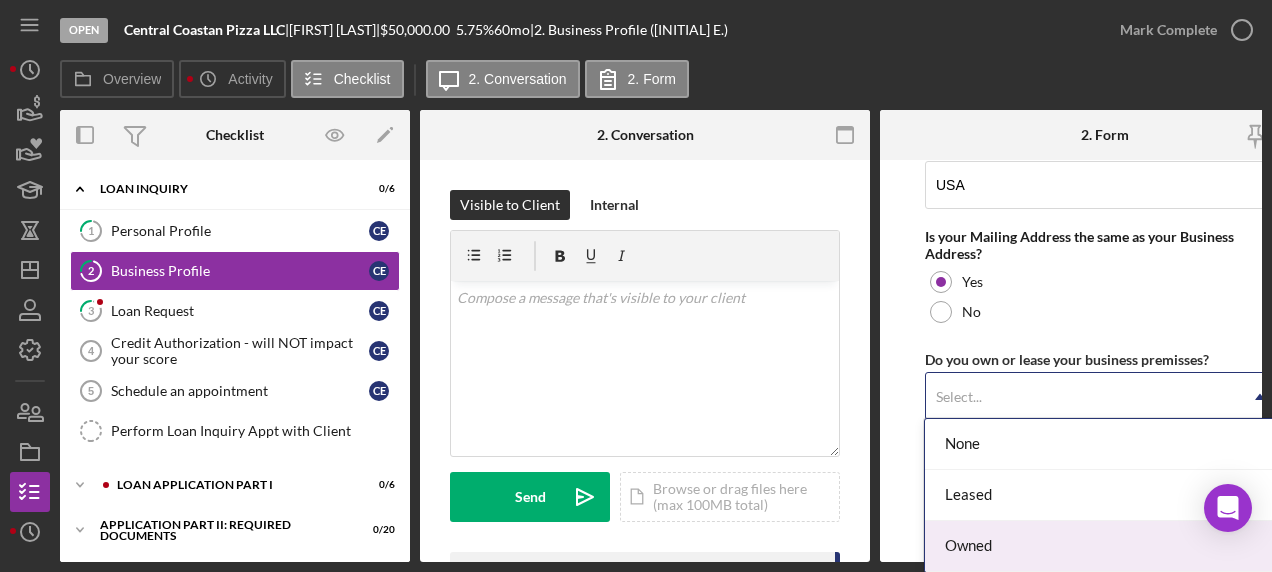 click on "Owned" at bounding box center (1101, 546) 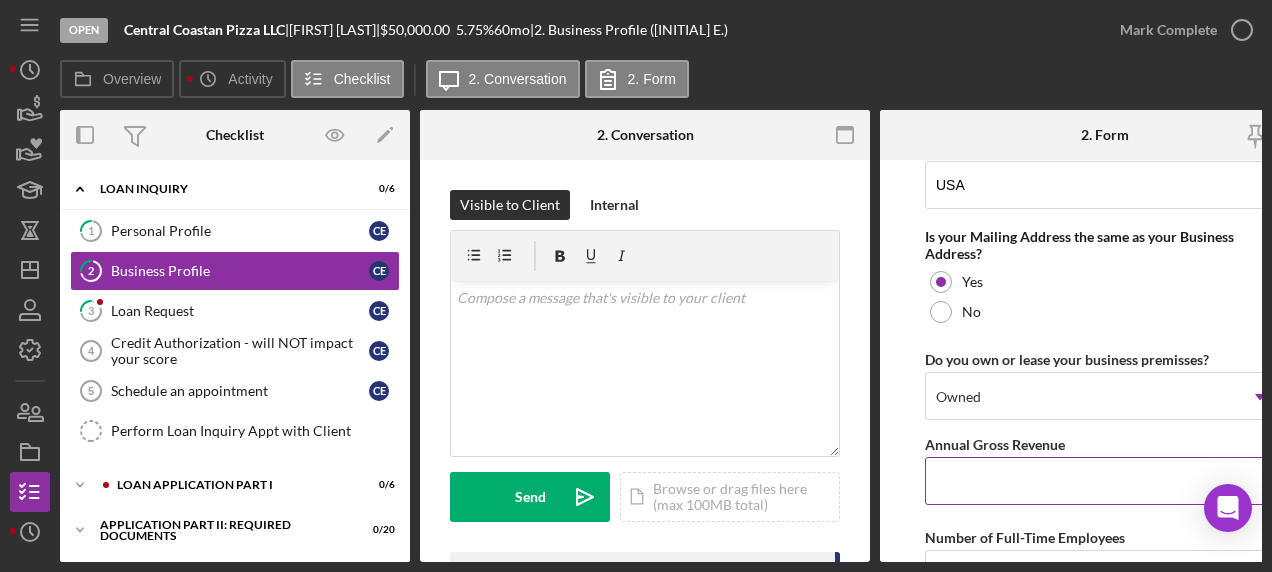 click on "Annual Gross Revenue" at bounding box center [1105, 481] 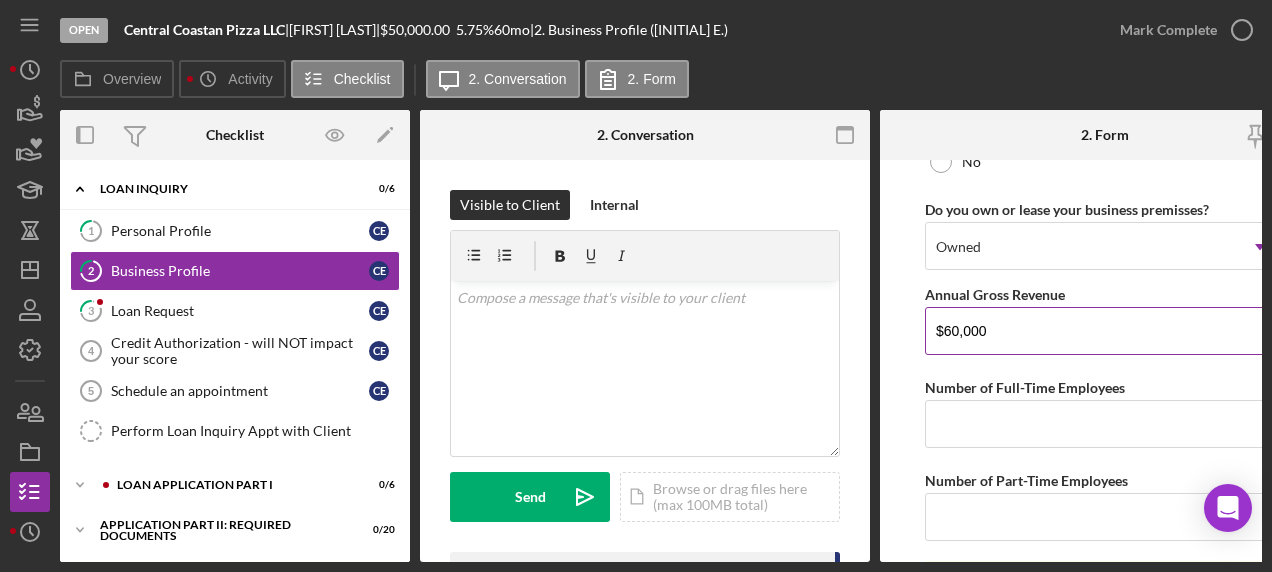 scroll, scrollTop: 1807, scrollLeft: 0, axis: vertical 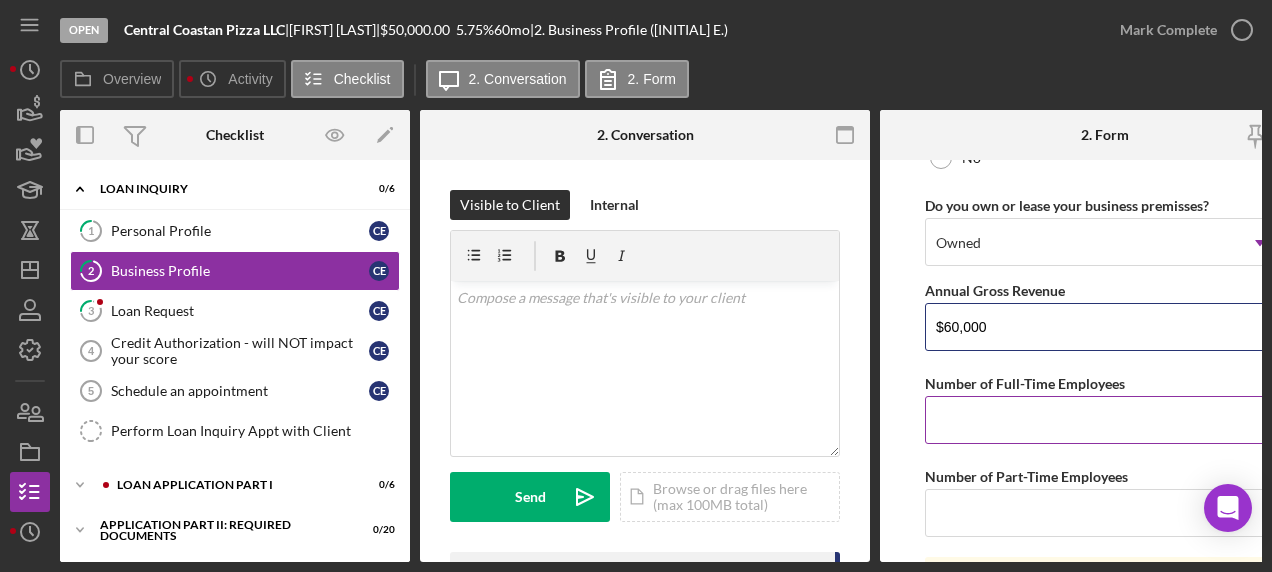 type on "$60,000" 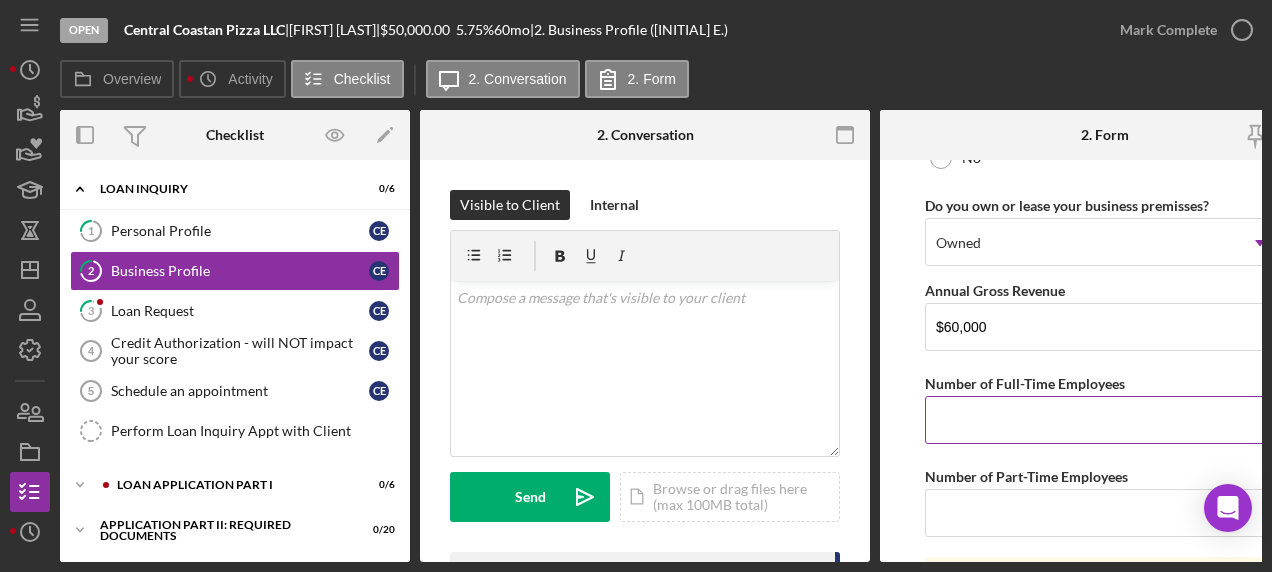 click on "Number of Full-Time Employees" at bounding box center [1105, 420] 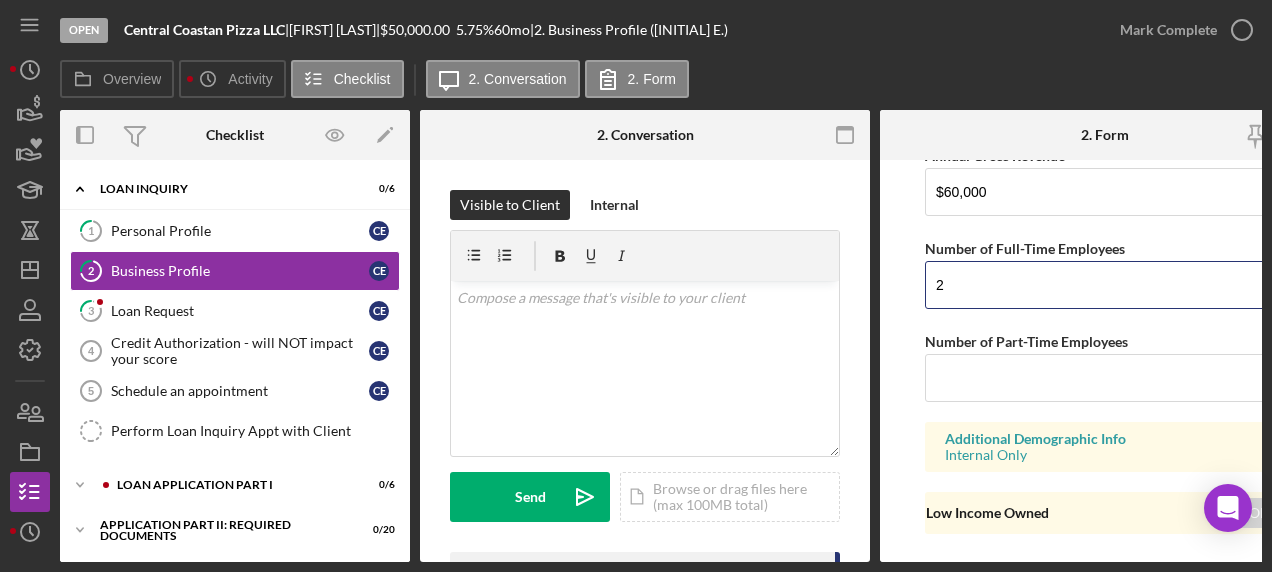 scroll, scrollTop: 1945, scrollLeft: 0, axis: vertical 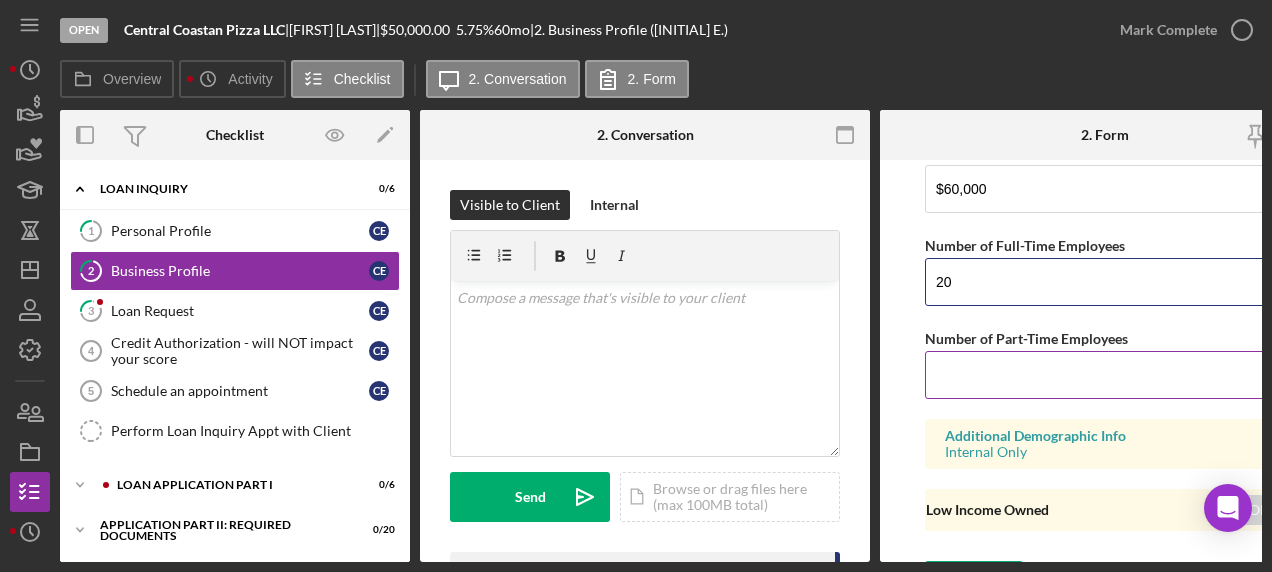 type on "2" 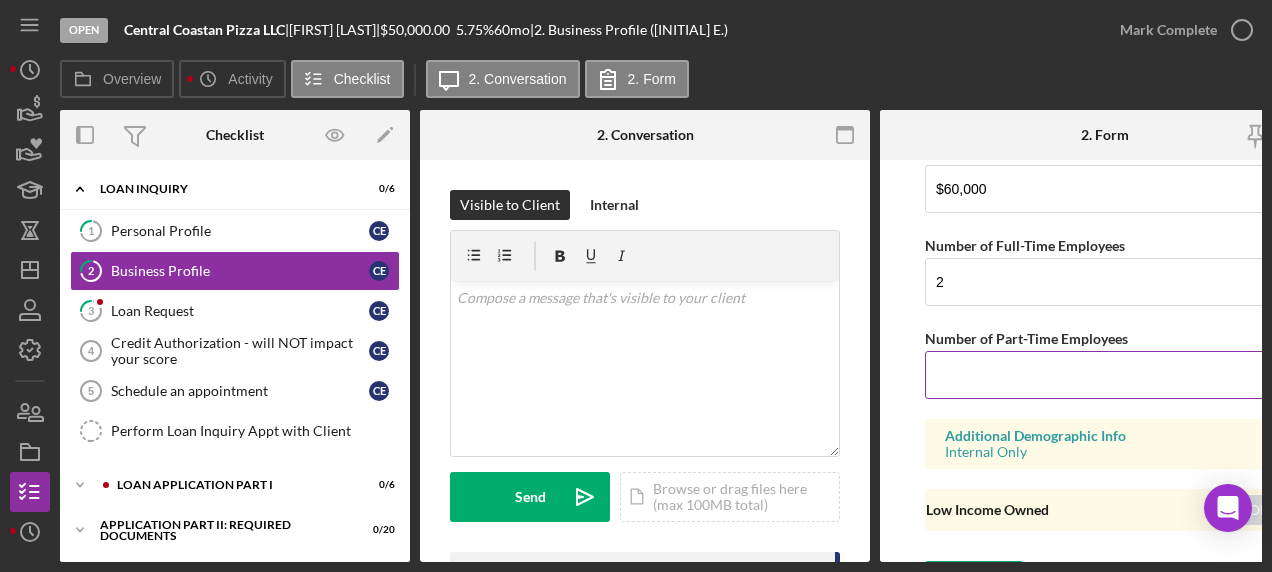 click on "Number of Part-Time Employees" at bounding box center (1105, 375) 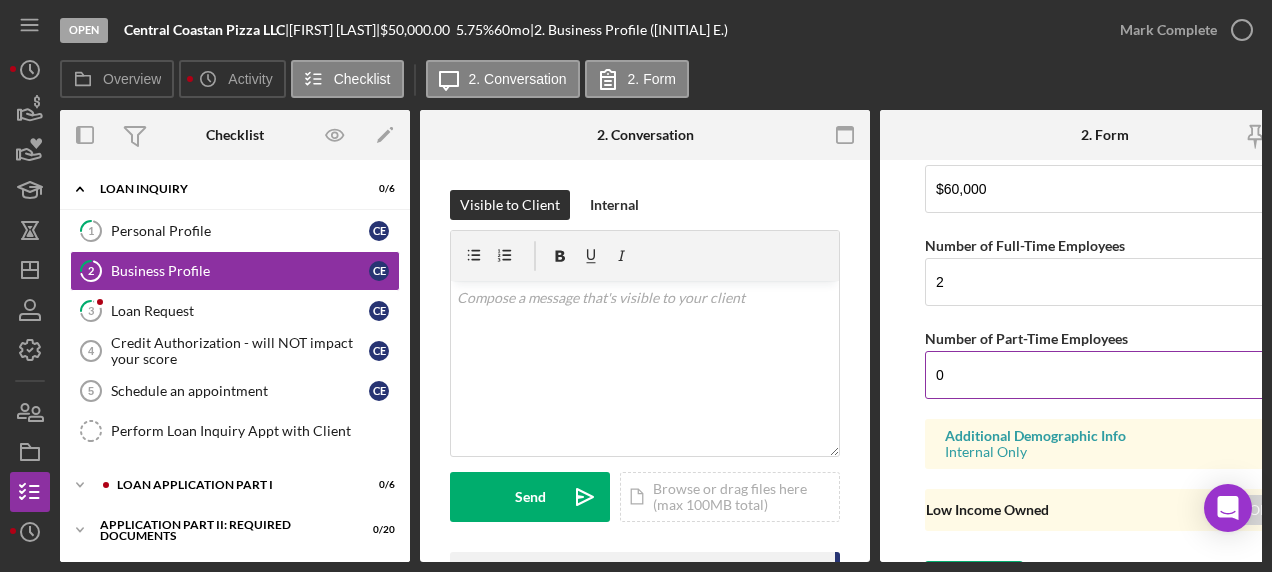 scroll, scrollTop: 1980, scrollLeft: 0, axis: vertical 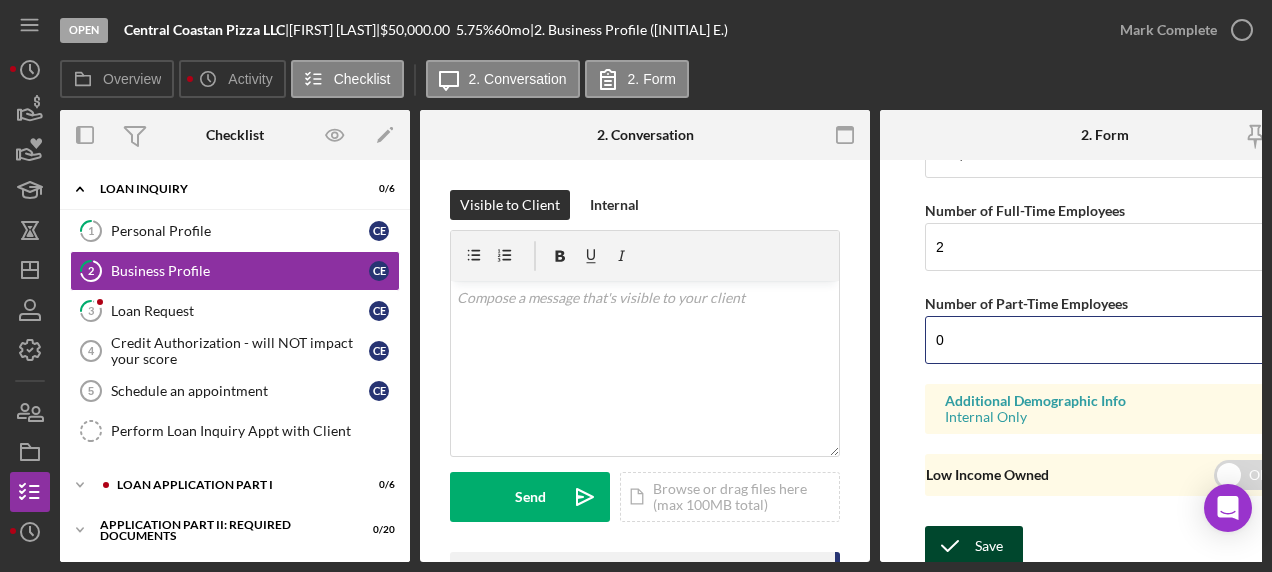 type on "0" 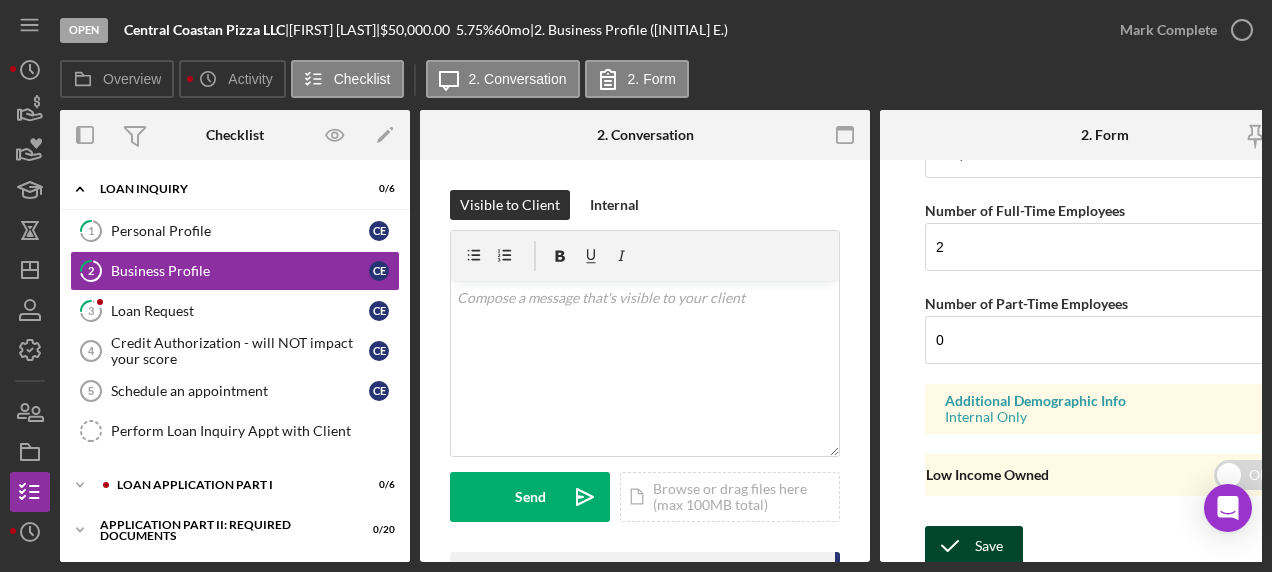 click on "Save" at bounding box center [989, 546] 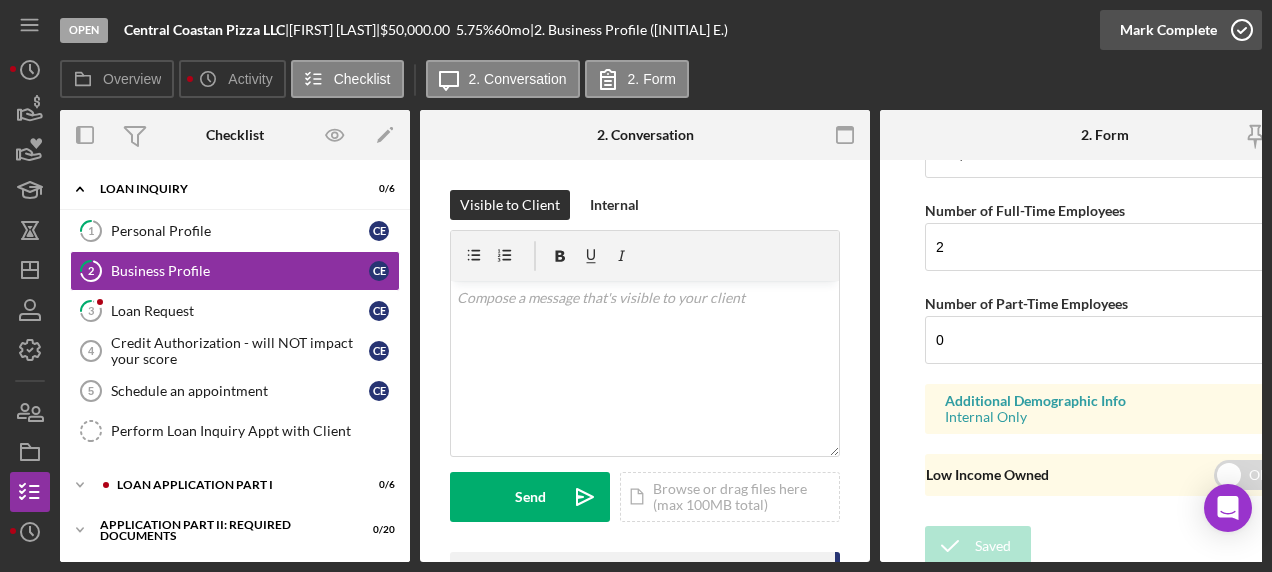 click 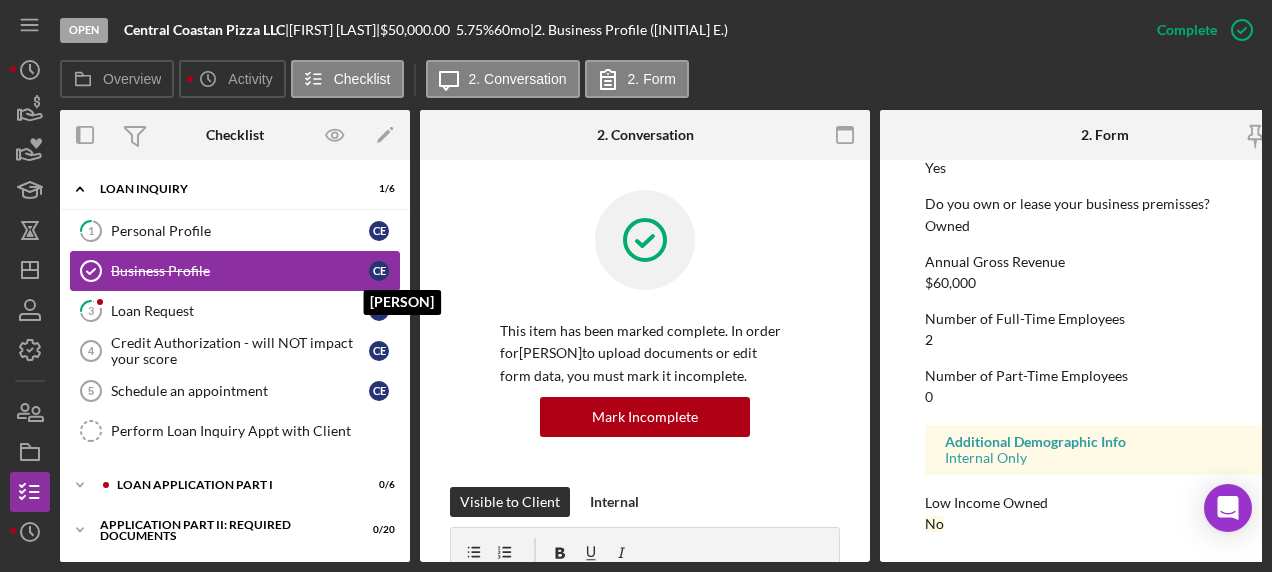 scroll, scrollTop: 1245, scrollLeft: 0, axis: vertical 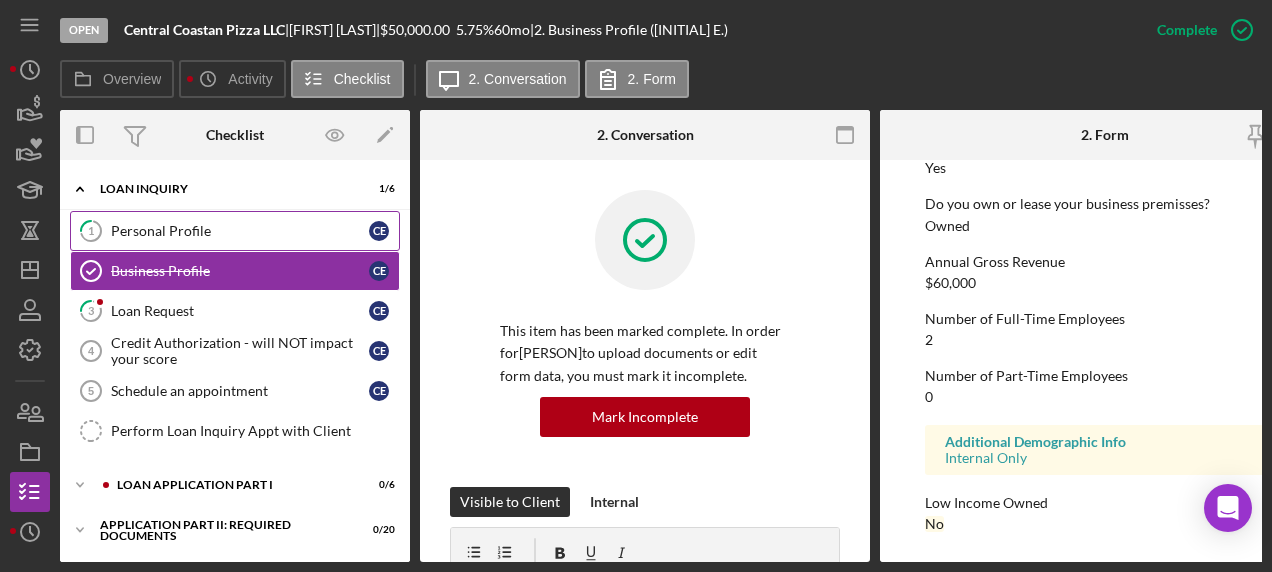click on "Personal Profile" at bounding box center [240, 231] 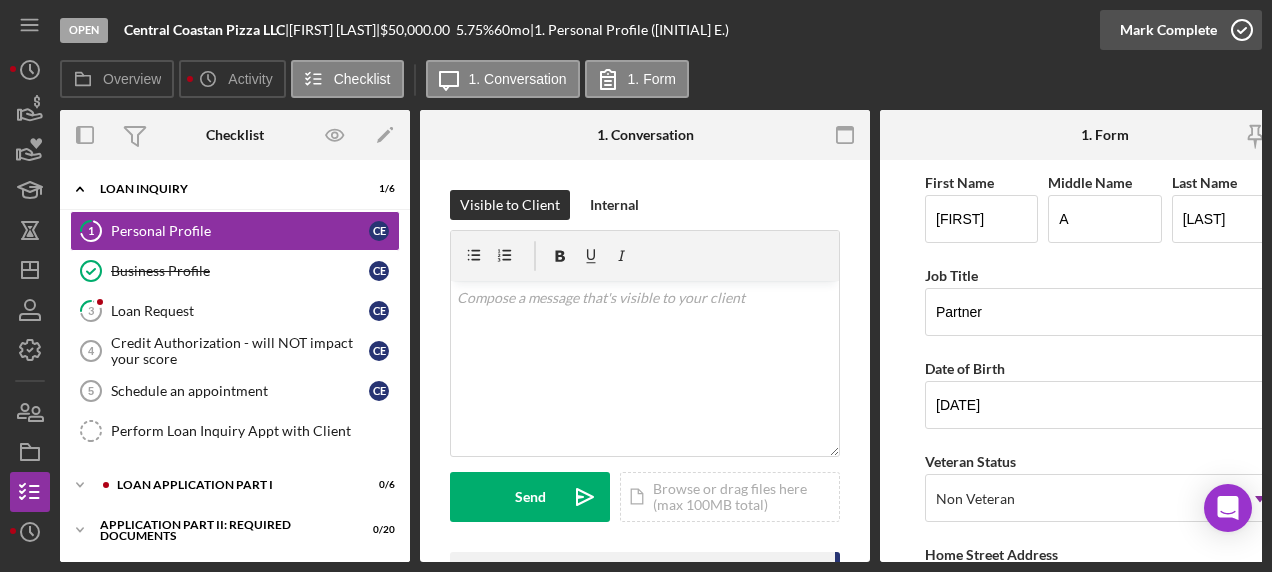 click 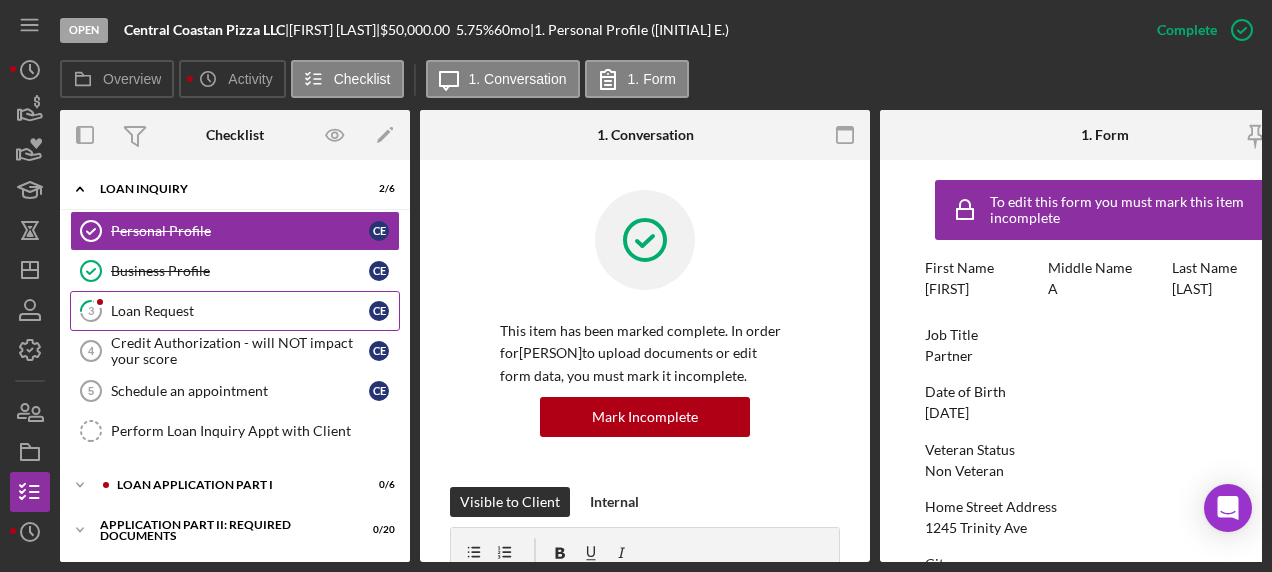 click on "Loan Request" at bounding box center [240, 311] 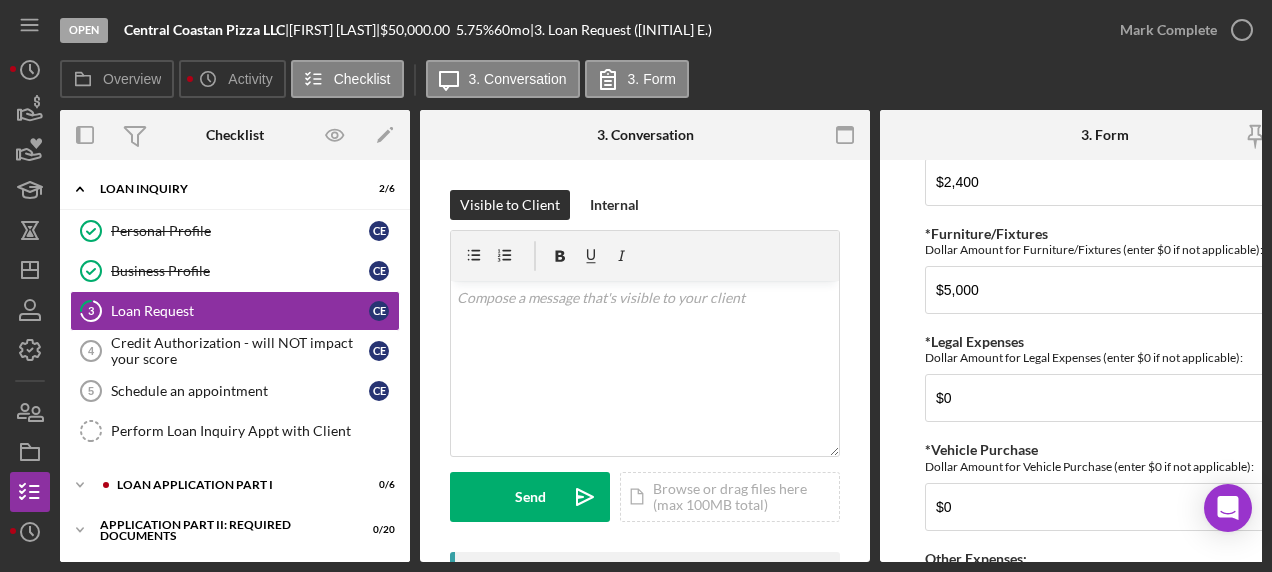 scroll, scrollTop: 2203, scrollLeft: 0, axis: vertical 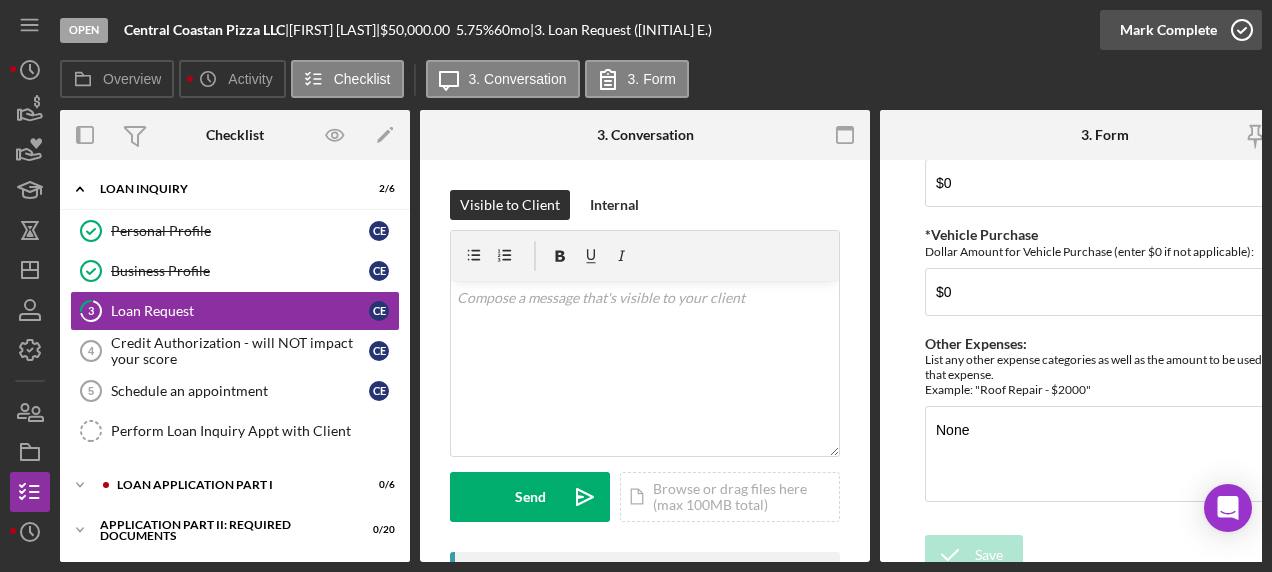 click 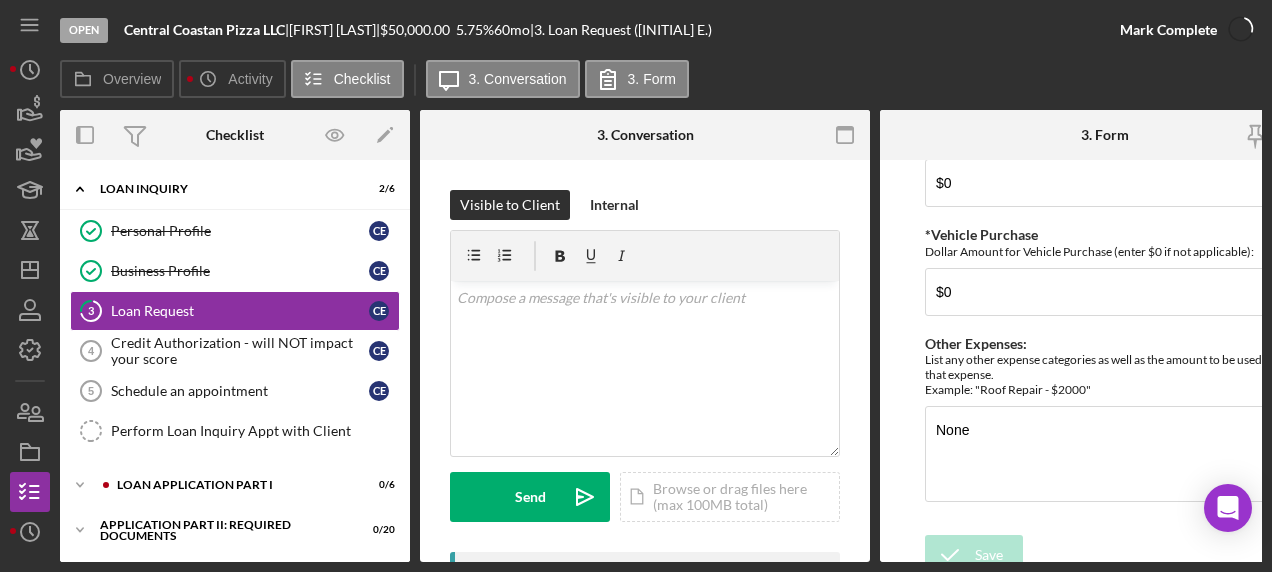 scroll, scrollTop: 2283, scrollLeft: 0, axis: vertical 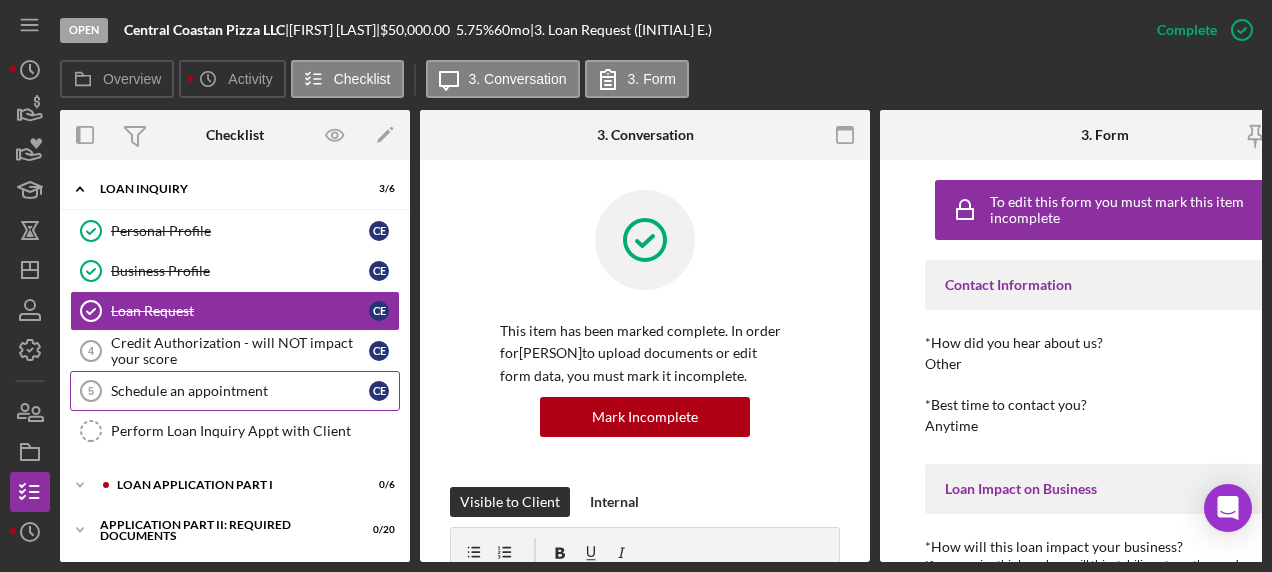 click on "Schedule an appointment 5 Schedule an appointment C E" at bounding box center (235, 391) 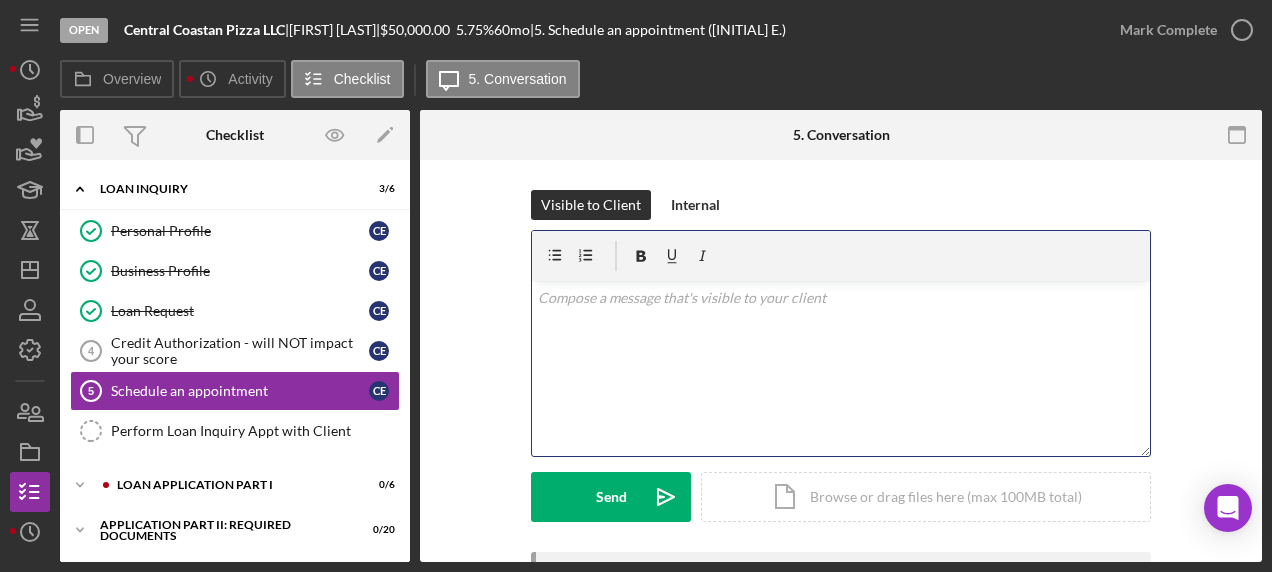 click on "v Color teal Color pink Remove color Add row above Add row below Add column before Add column after Merge cells Split cells Remove column Remove row Remove table" at bounding box center (841, 368) 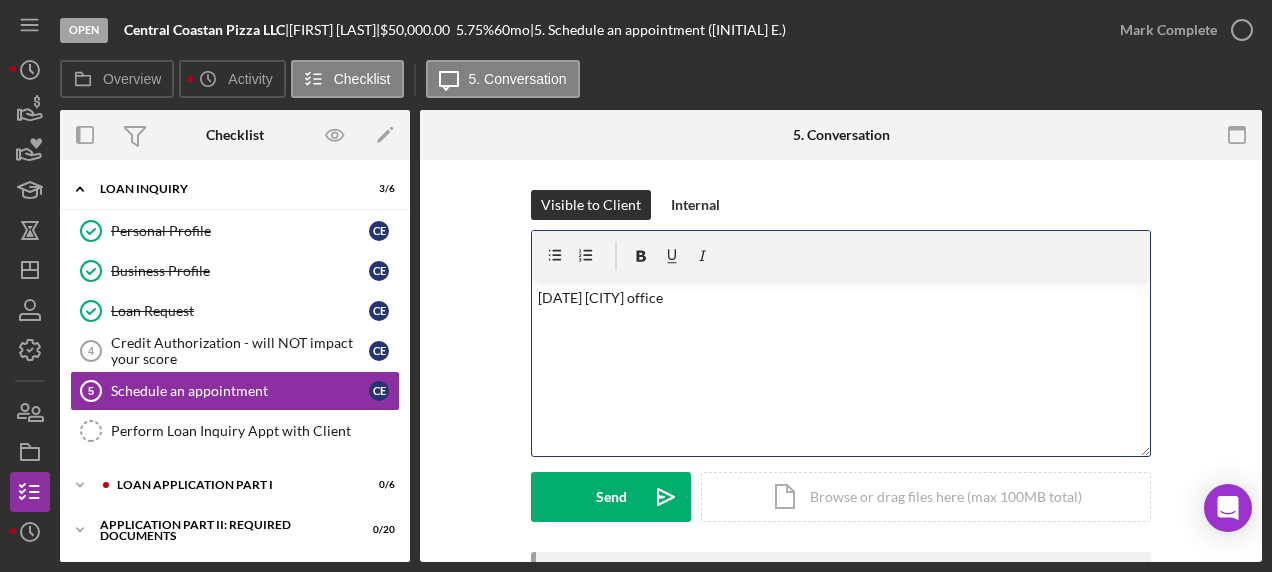 click on "Visible to Client Internal v Color teal Color pink Remove color Add row above Add row below Add column before Add column after Merge cells Split cells Remove column Remove row Remove table [DATE] [CITY] office [DATE] [CITY] office Send Icon/icon-invite-send Icon/Document Browse or drag files here (max 100MB total) Tap to choose files or take a photo Cancel Send Icon/icon-invite-send" at bounding box center [841, 371] 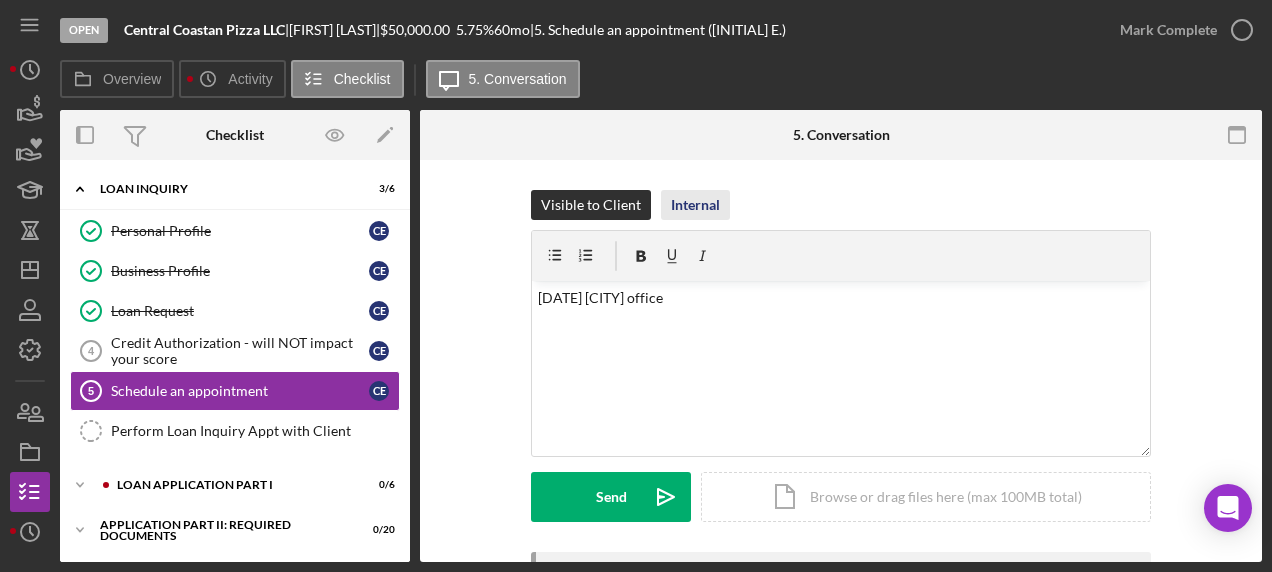click on "Internal" at bounding box center [695, 205] 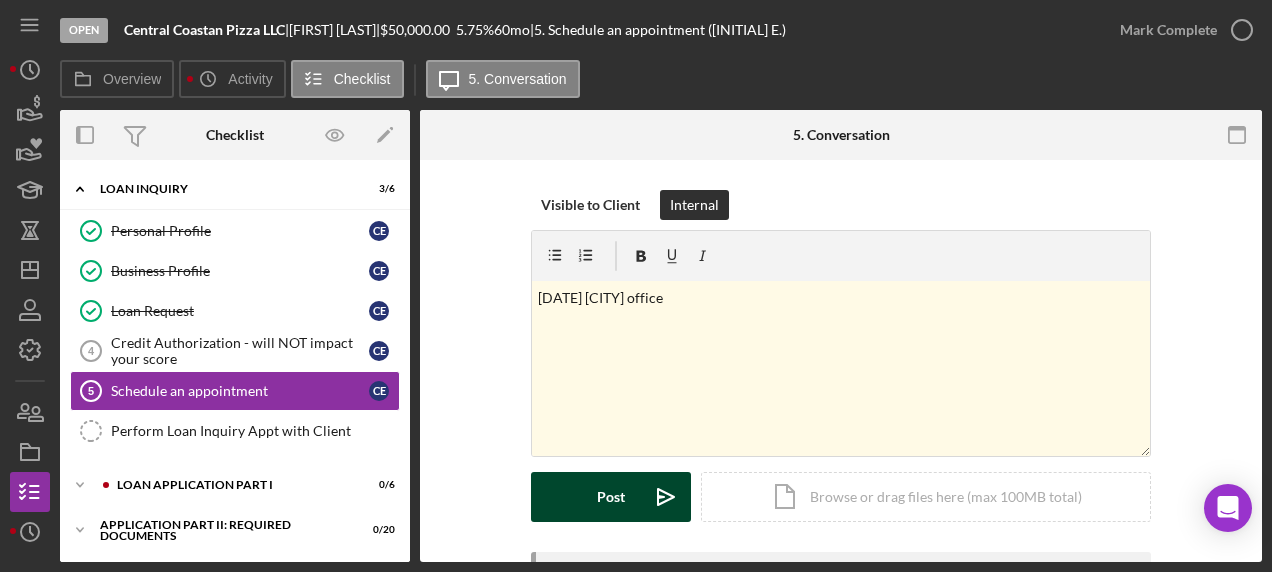 click on "Post Icon/icon-invite-send" at bounding box center [611, 497] 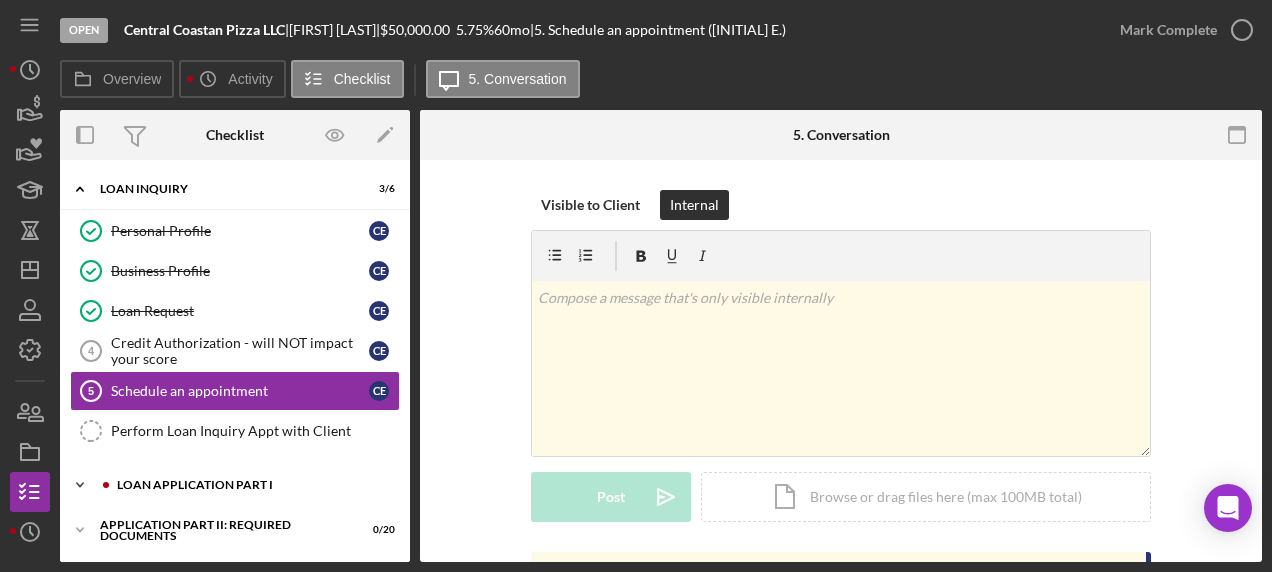 click on "Loan Application Part I" at bounding box center (251, 485) 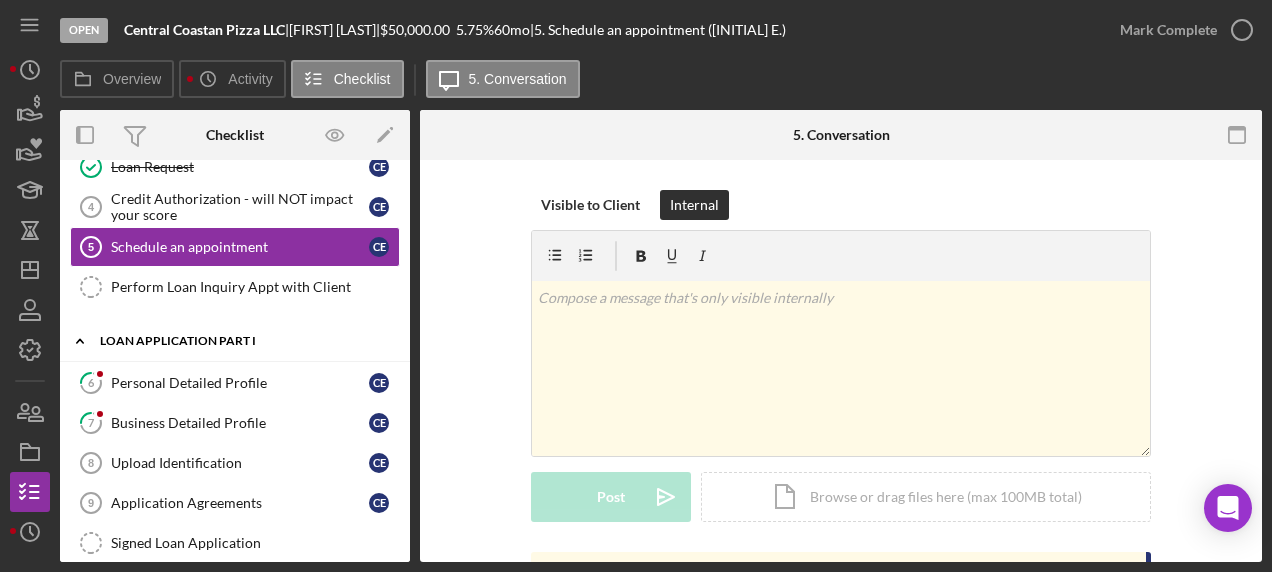 scroll, scrollTop: 145, scrollLeft: 0, axis: vertical 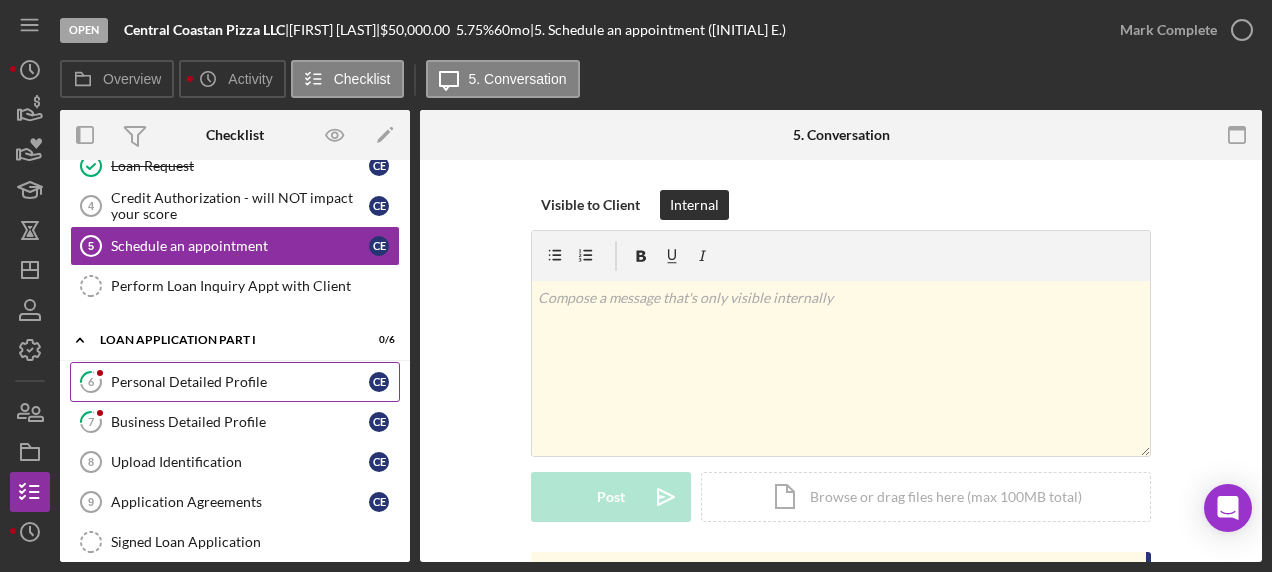 click on "Personal Detailed Profile" at bounding box center (240, 382) 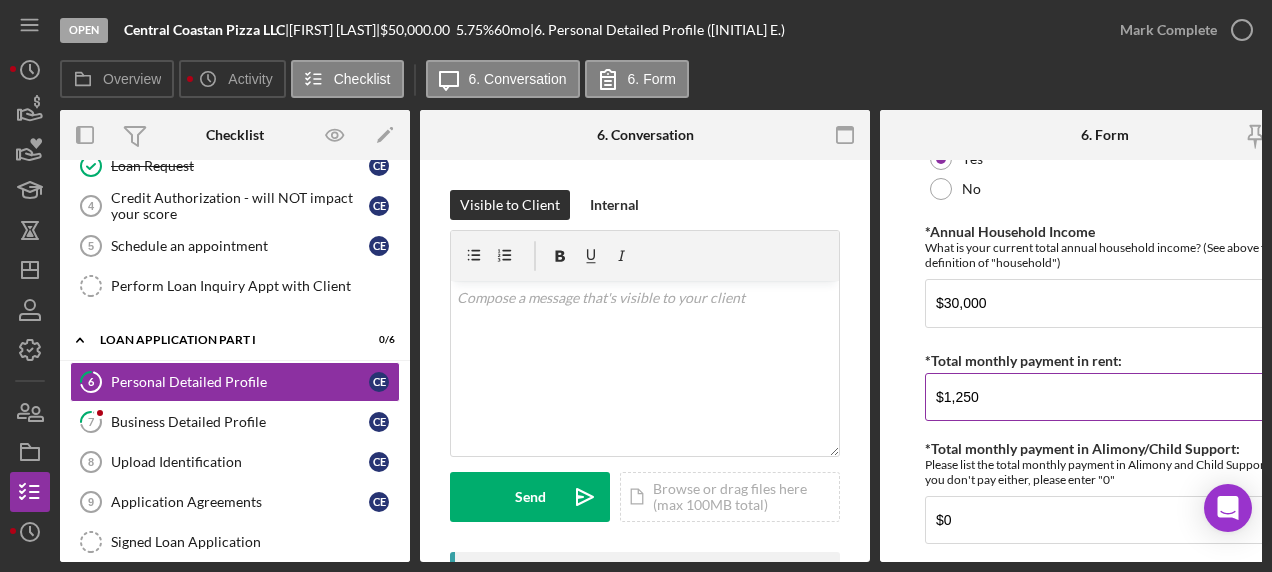 scroll, scrollTop: 3258, scrollLeft: 0, axis: vertical 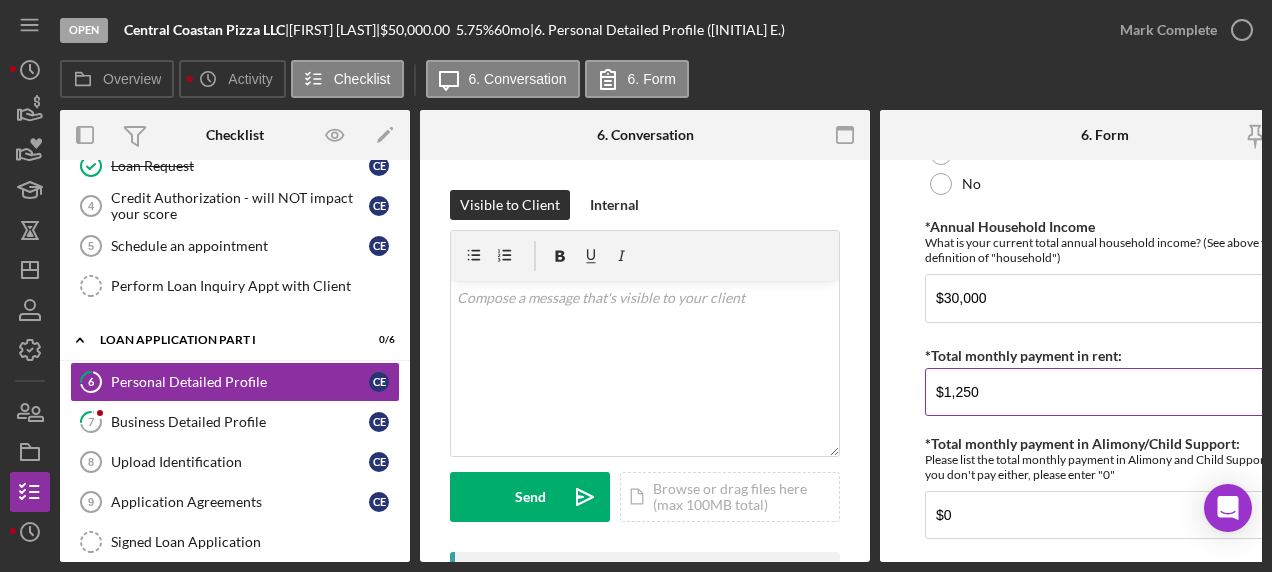 click on "$1,250" at bounding box center (1105, 392) 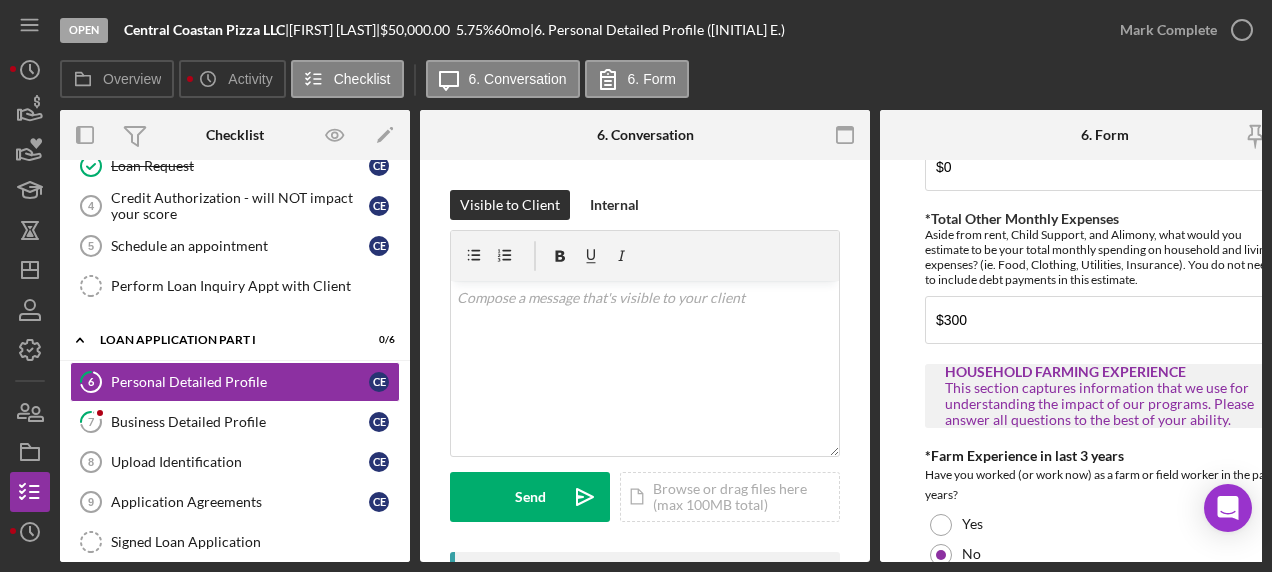 scroll, scrollTop: 3607, scrollLeft: 0, axis: vertical 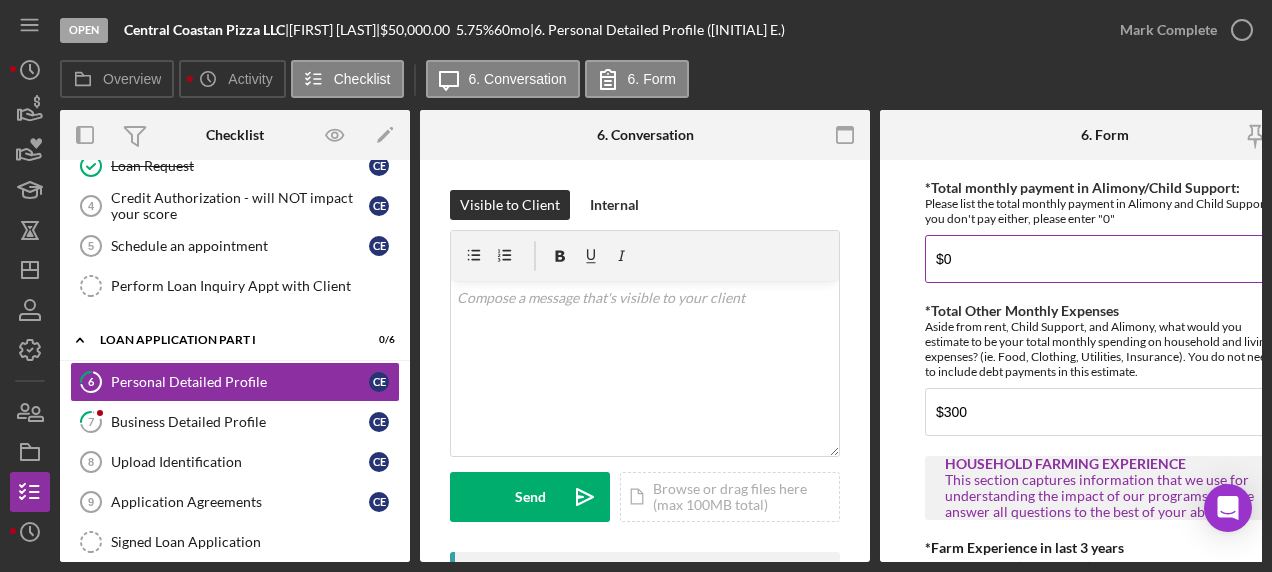 click on "$0" at bounding box center (1105, 259) 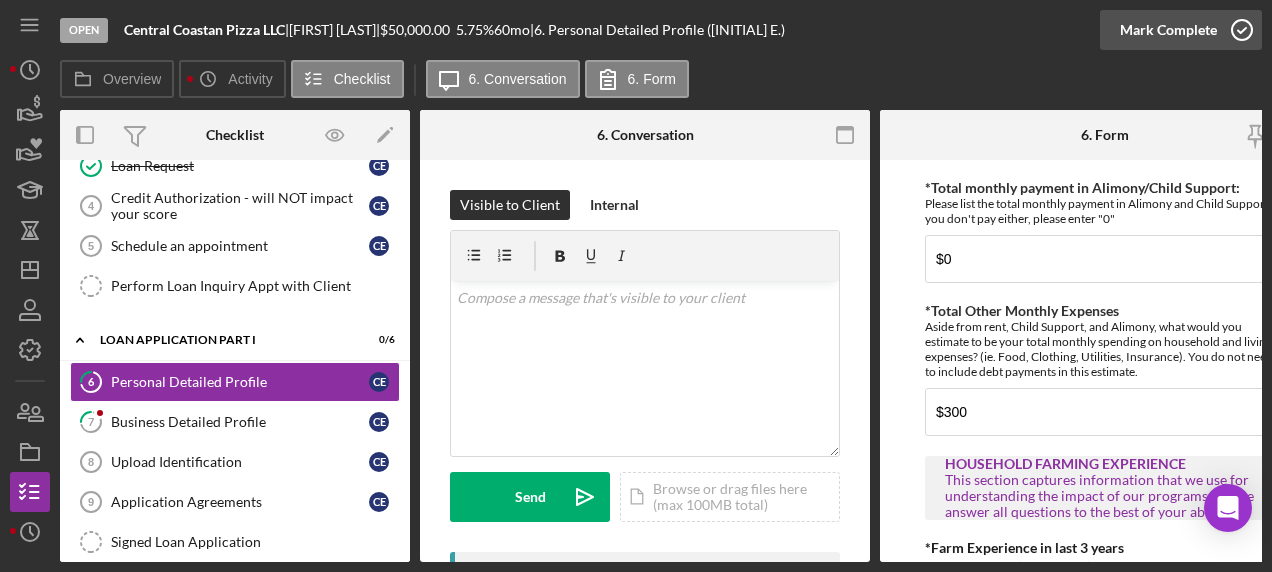 click 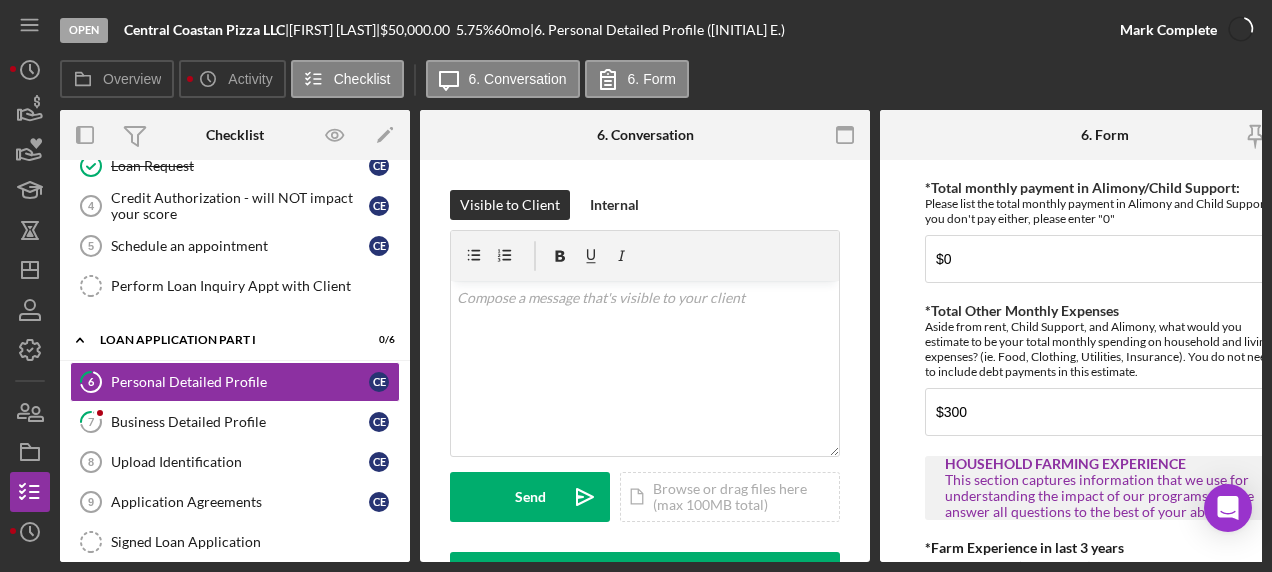 scroll, scrollTop: 3594, scrollLeft: 0, axis: vertical 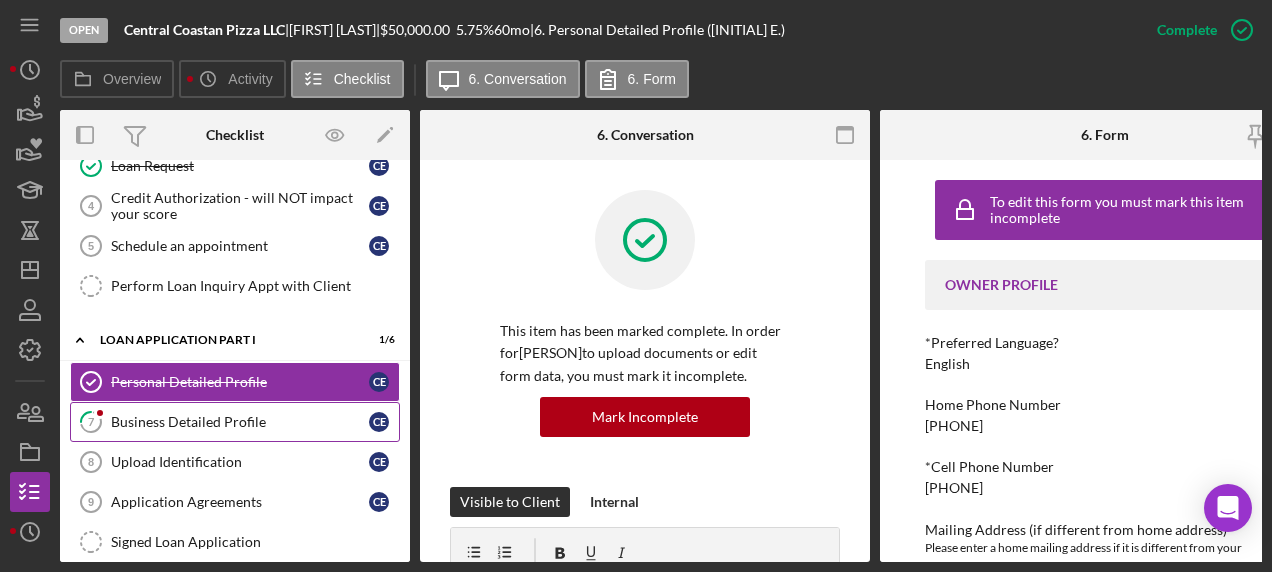 click on "7 Business Detailed Profile C [INITIAL]" at bounding box center [235, 422] 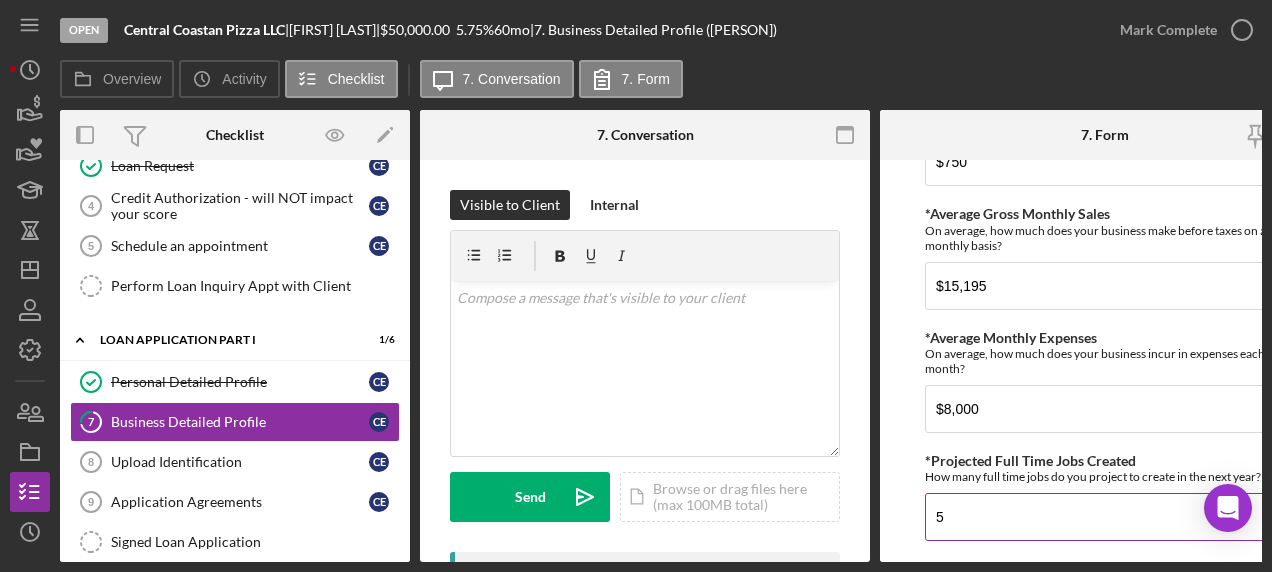 scroll, scrollTop: 566, scrollLeft: 0, axis: vertical 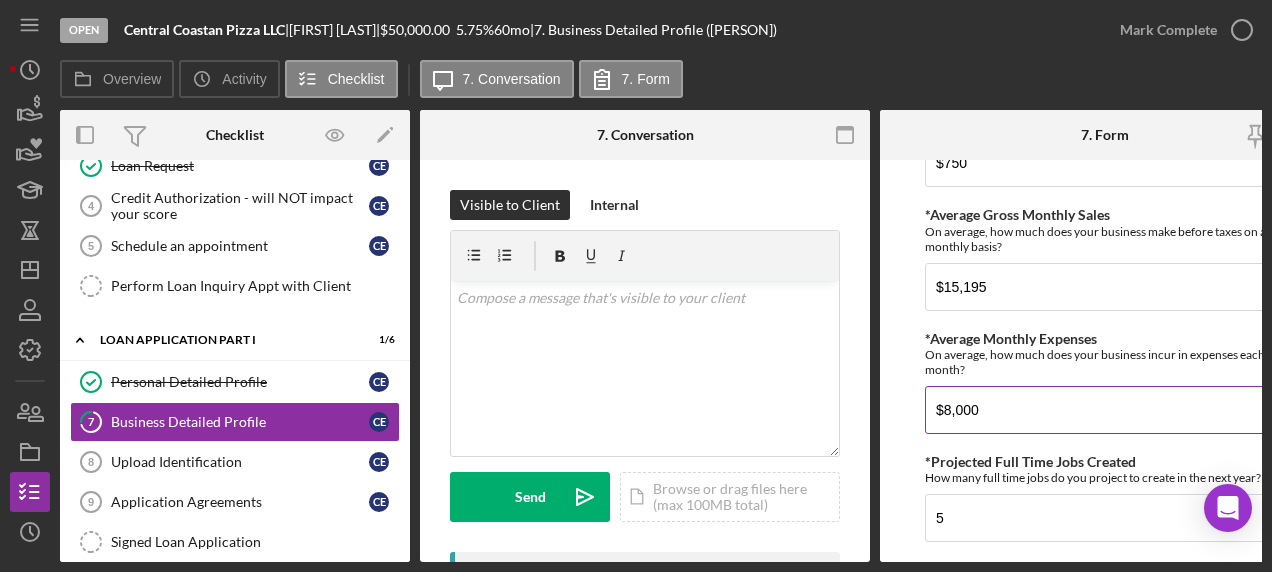 click on "$8,000" at bounding box center [1105, 410] 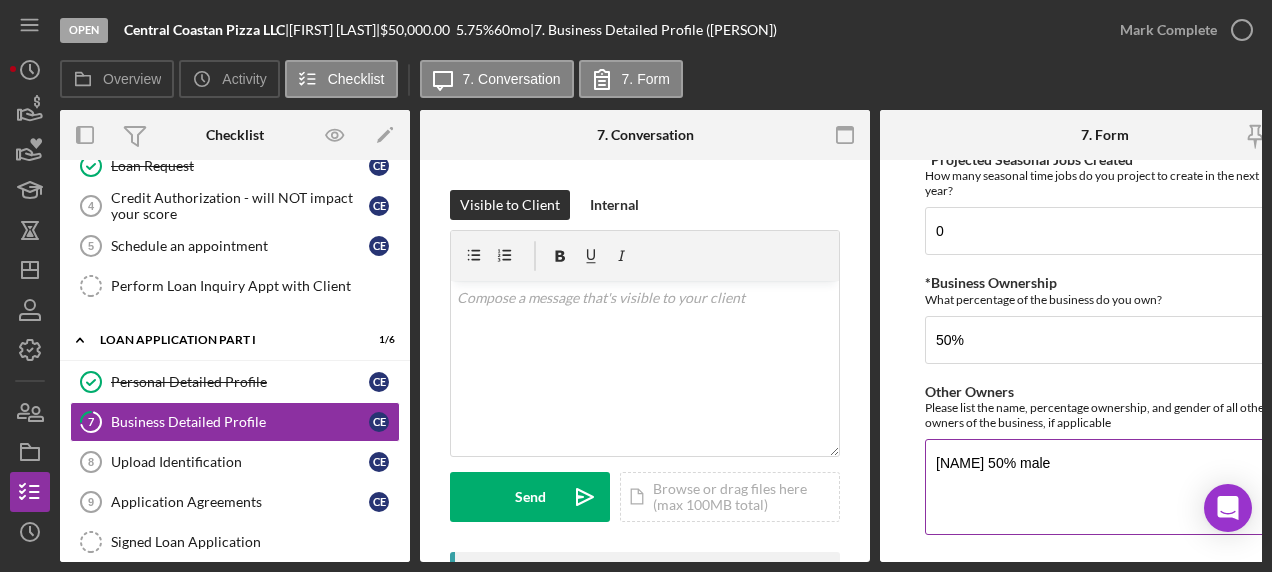 scroll, scrollTop: 1149, scrollLeft: 0, axis: vertical 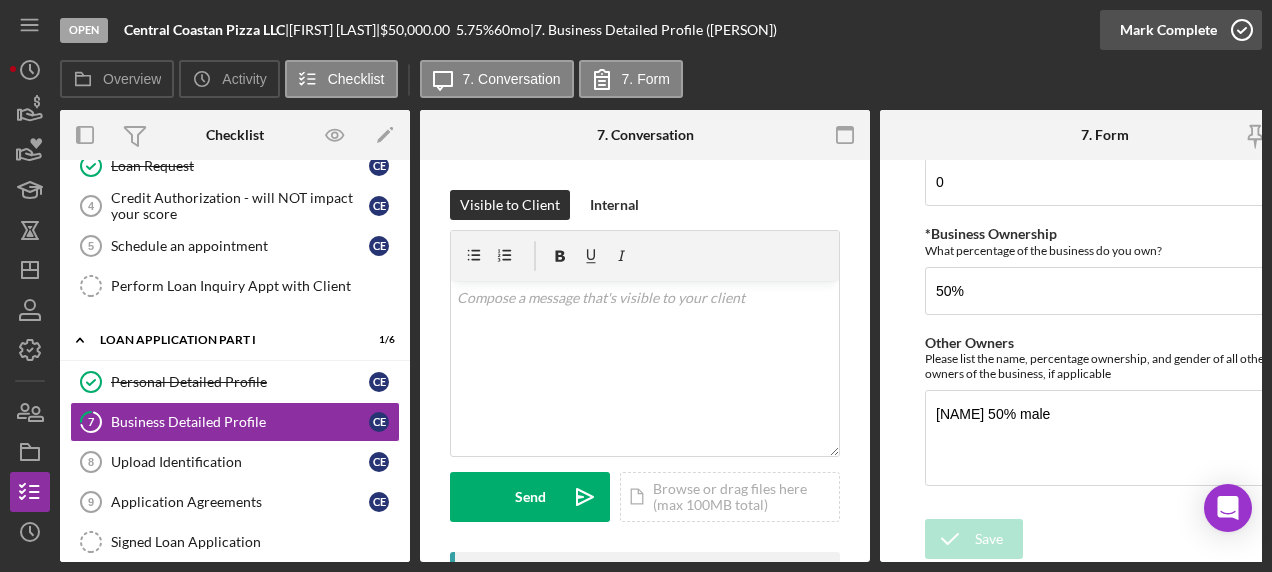 click 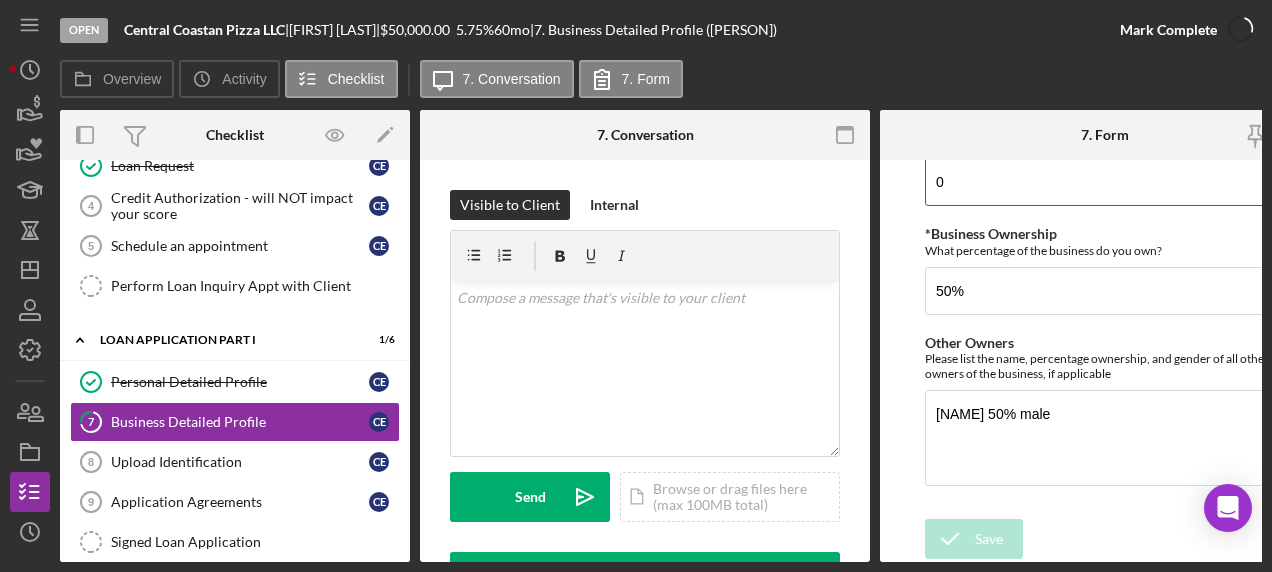 scroll, scrollTop: 1229, scrollLeft: 0, axis: vertical 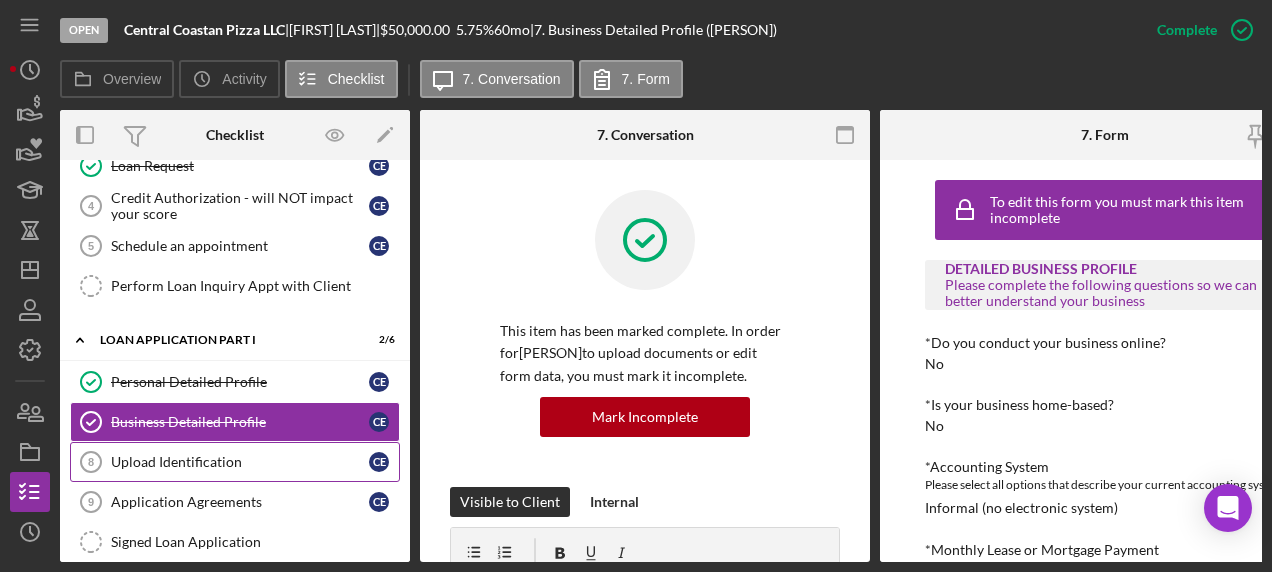 click on "Upload Identification" at bounding box center [240, 462] 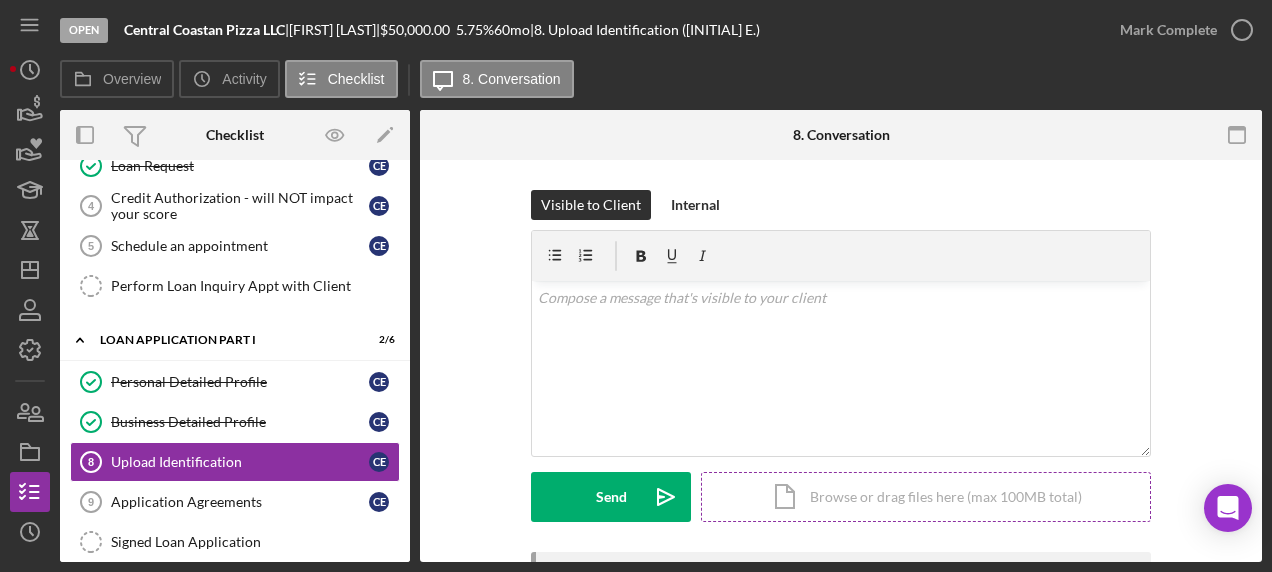 click on "Icon/Document Browse or drag files here (max 100MB total) Tap to choose files or take a photo" at bounding box center (926, 497) 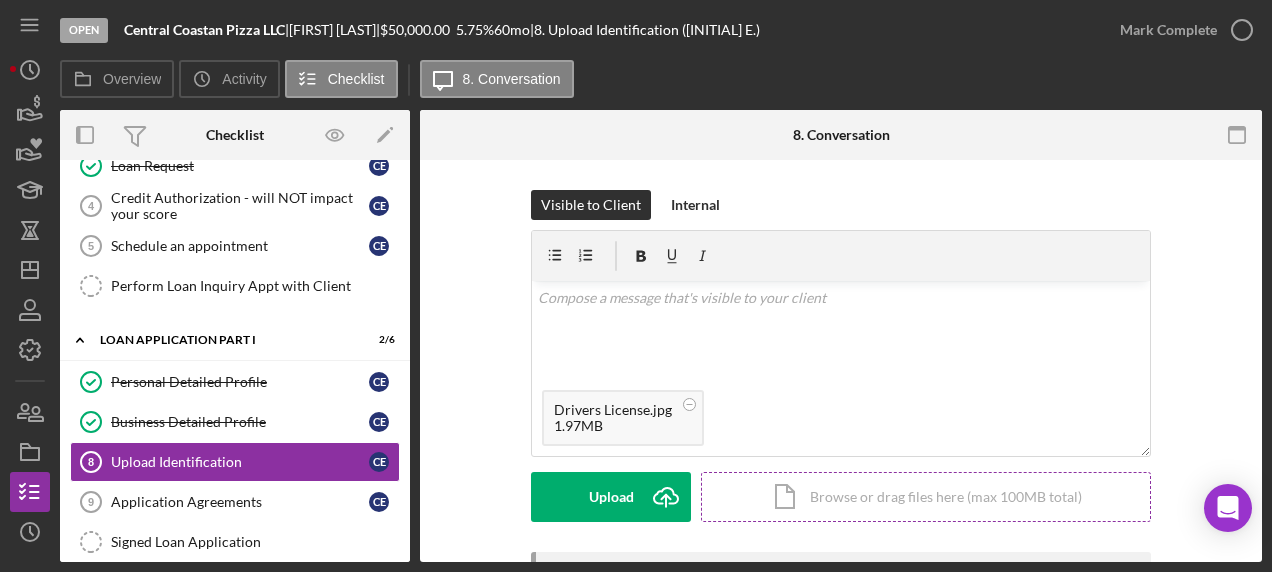 click on "Upload" at bounding box center (611, 497) 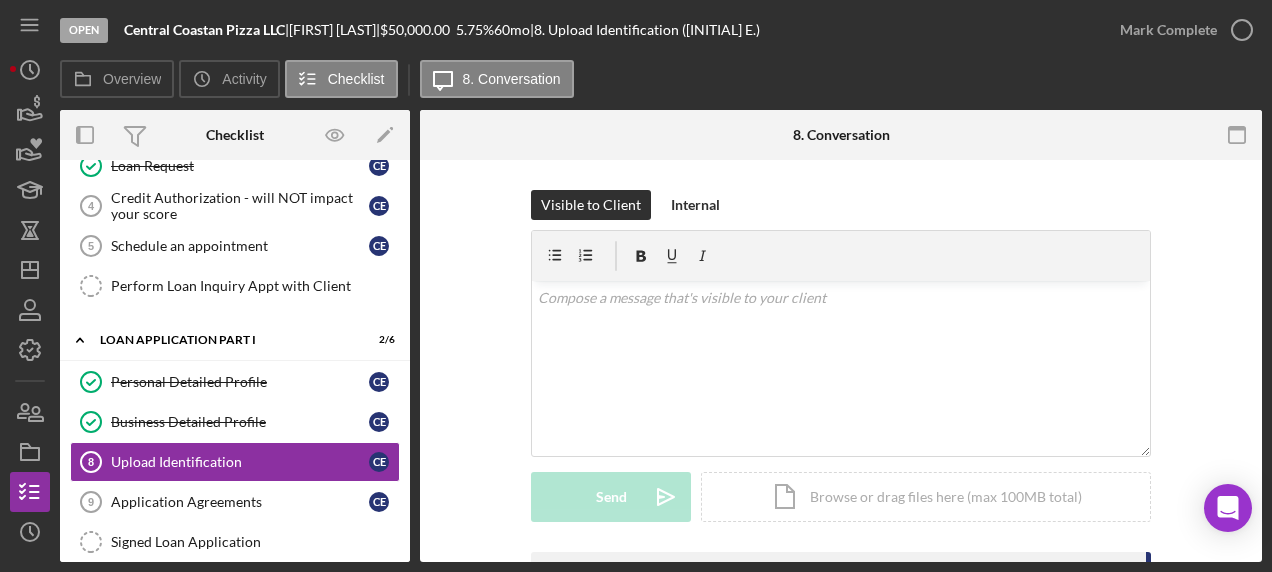 click 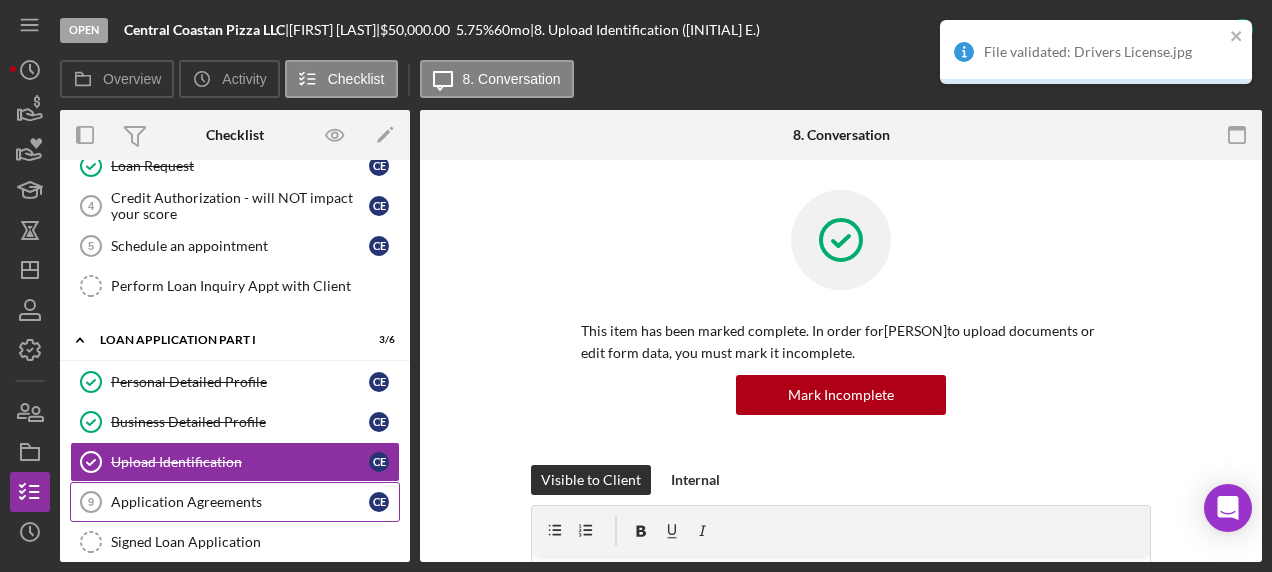 click on "Application Agreements" at bounding box center (240, 502) 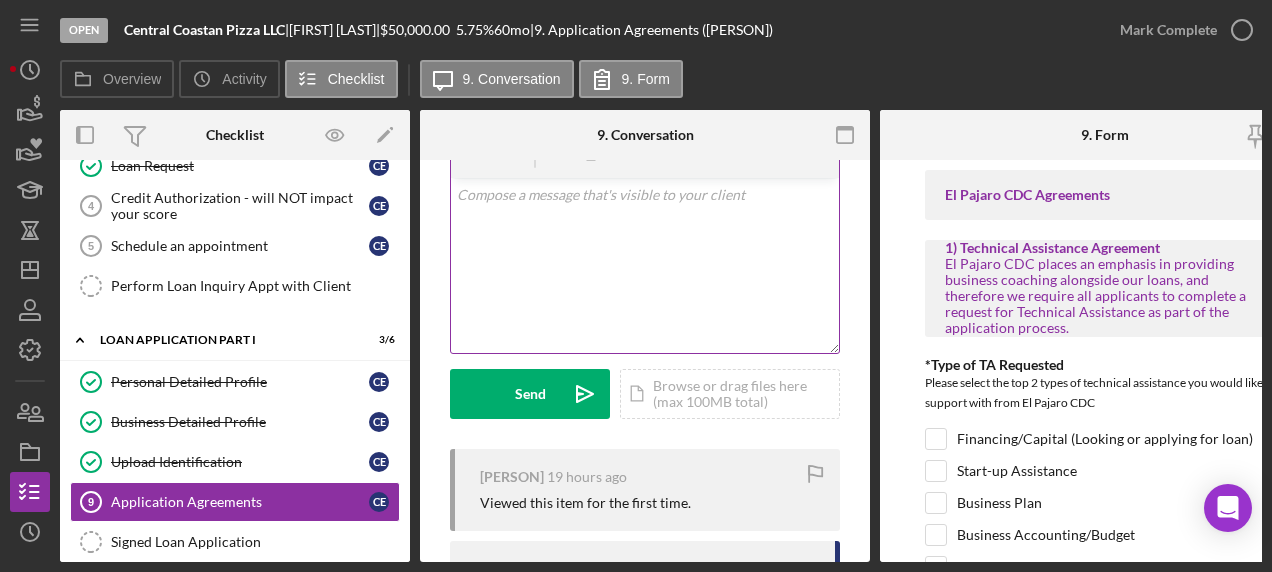 scroll, scrollTop: 107, scrollLeft: 0, axis: vertical 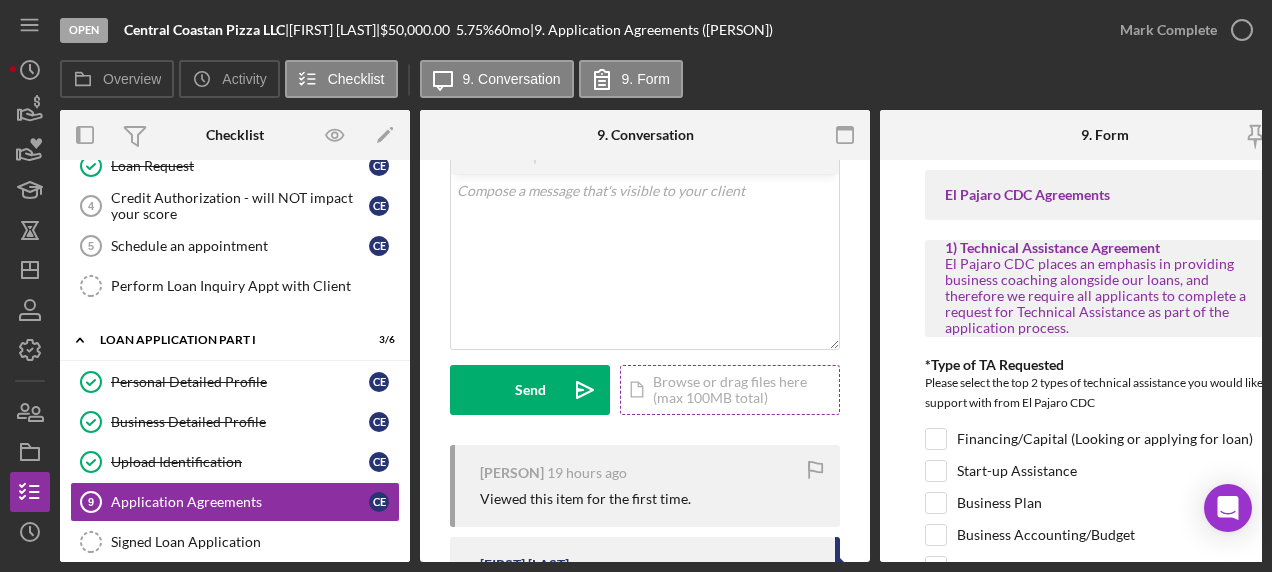 click on "Icon/Document Browse or drag files here (max 100MB total) Tap to choose files or take a photo" at bounding box center (730, 390) 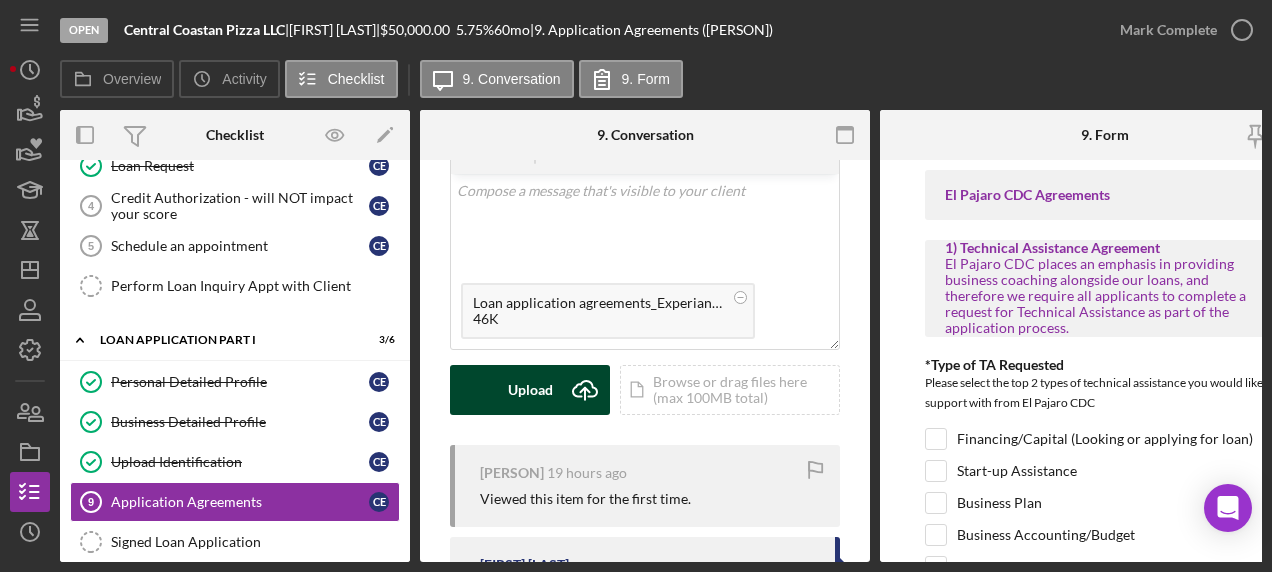click on "Icon/Upload" 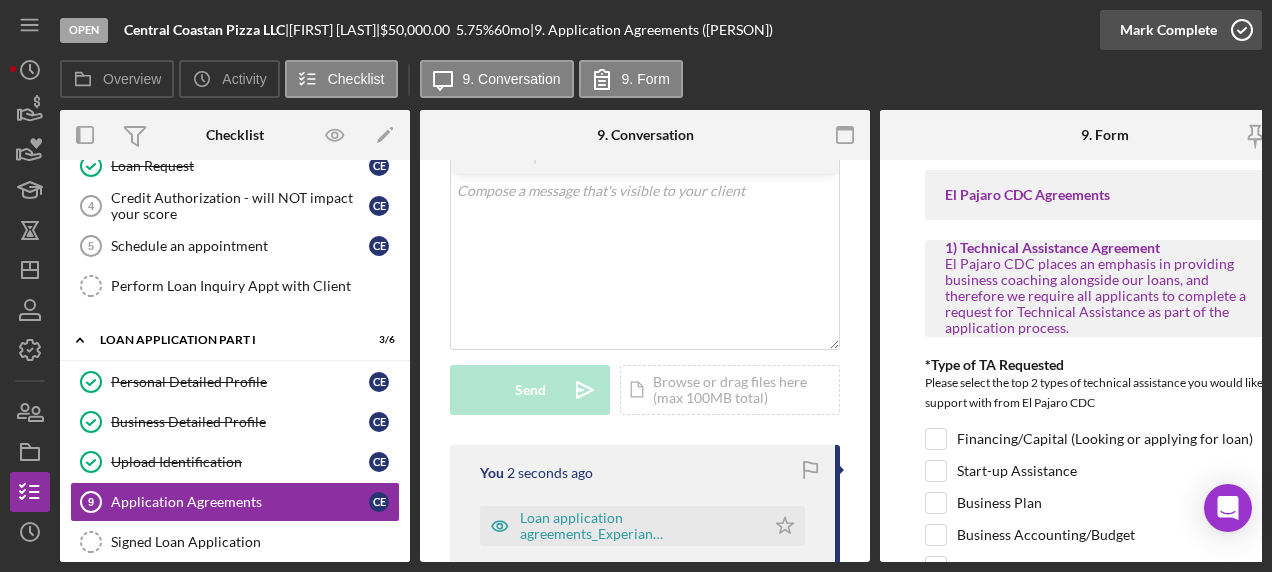 click 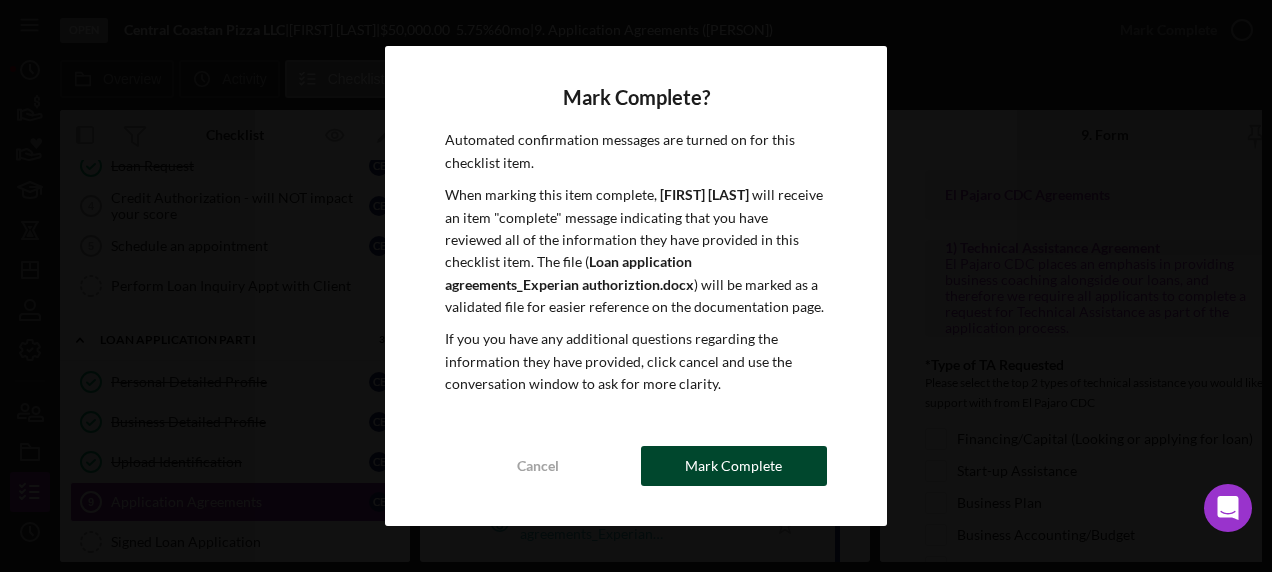 click on "Mark Complete" at bounding box center (734, 466) 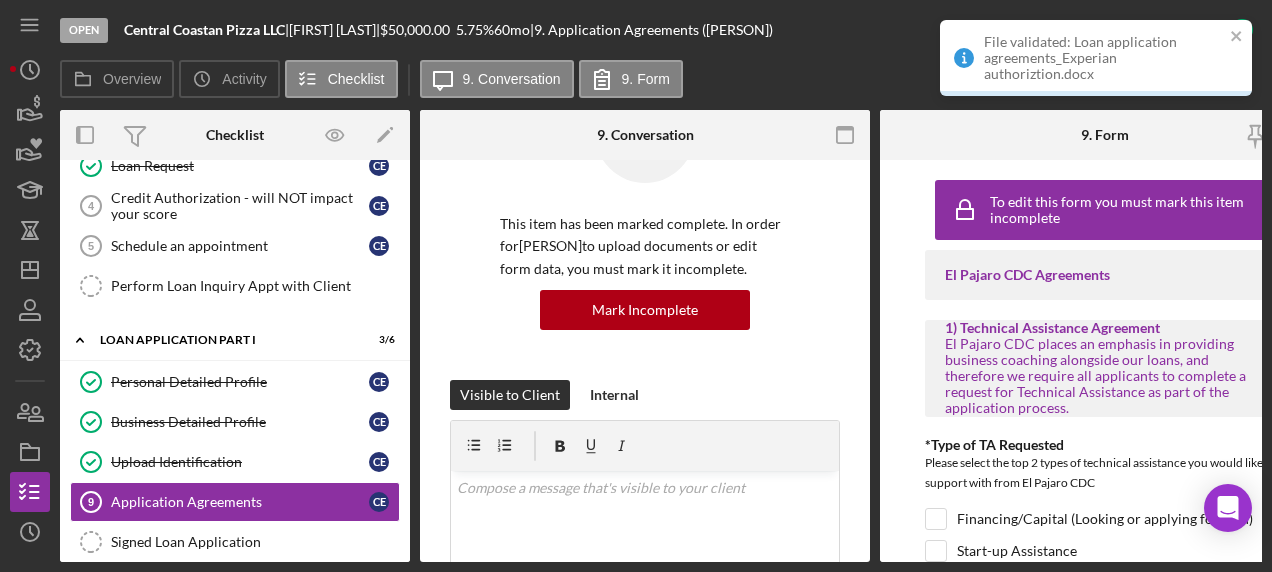 scroll, scrollTop: 404, scrollLeft: 0, axis: vertical 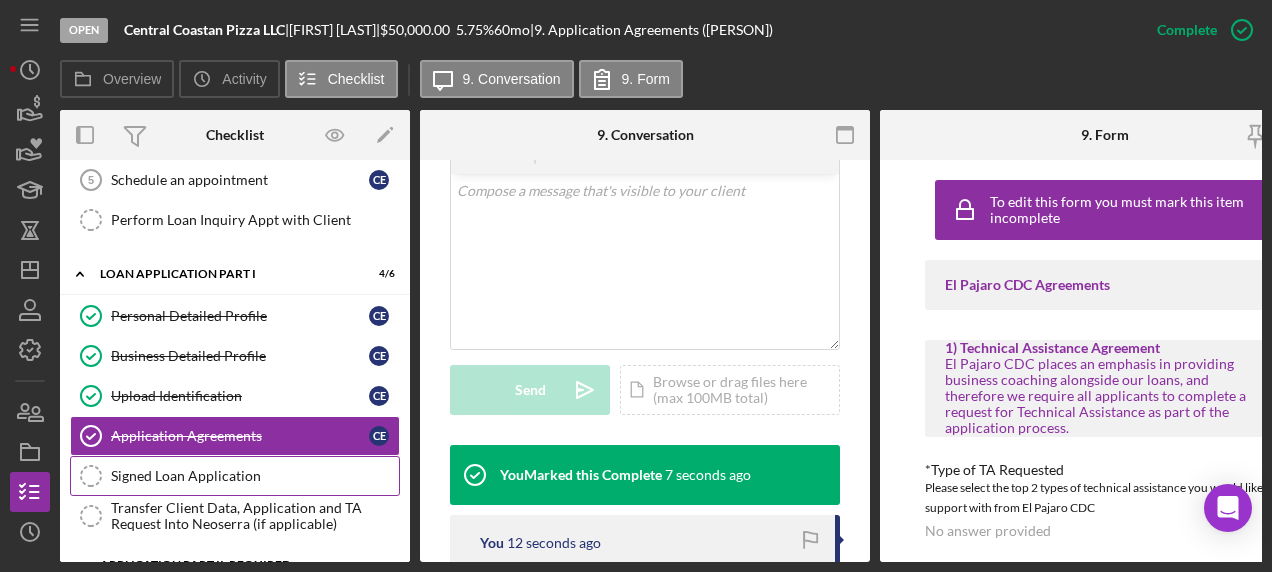 click on "Signed Loan Application" at bounding box center (255, 476) 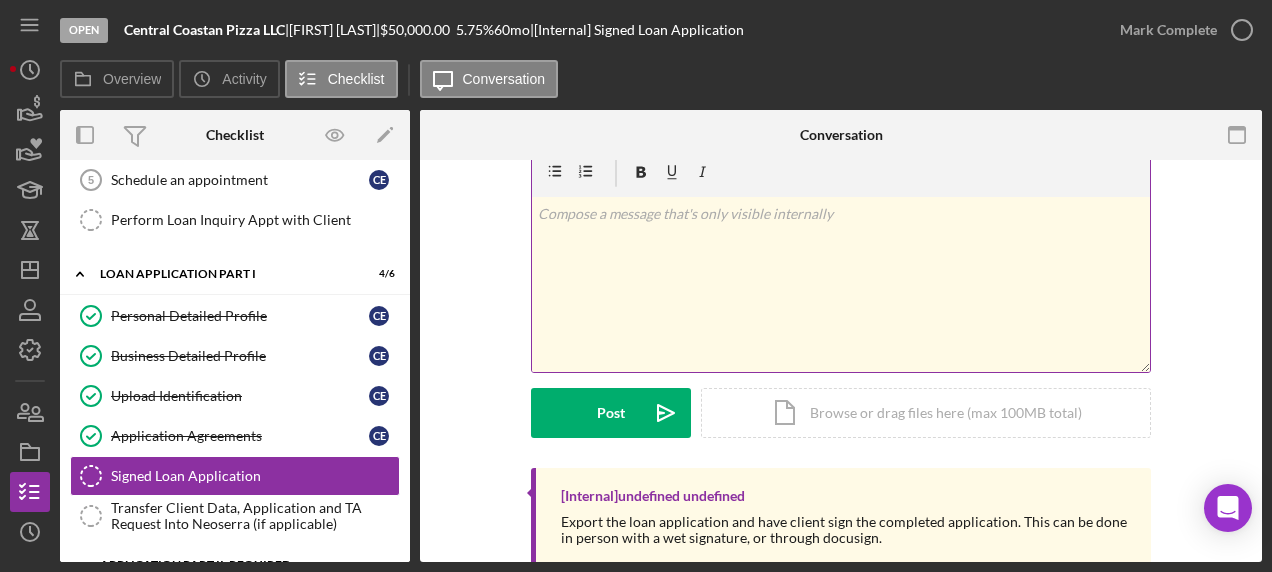 scroll, scrollTop: 46, scrollLeft: 0, axis: vertical 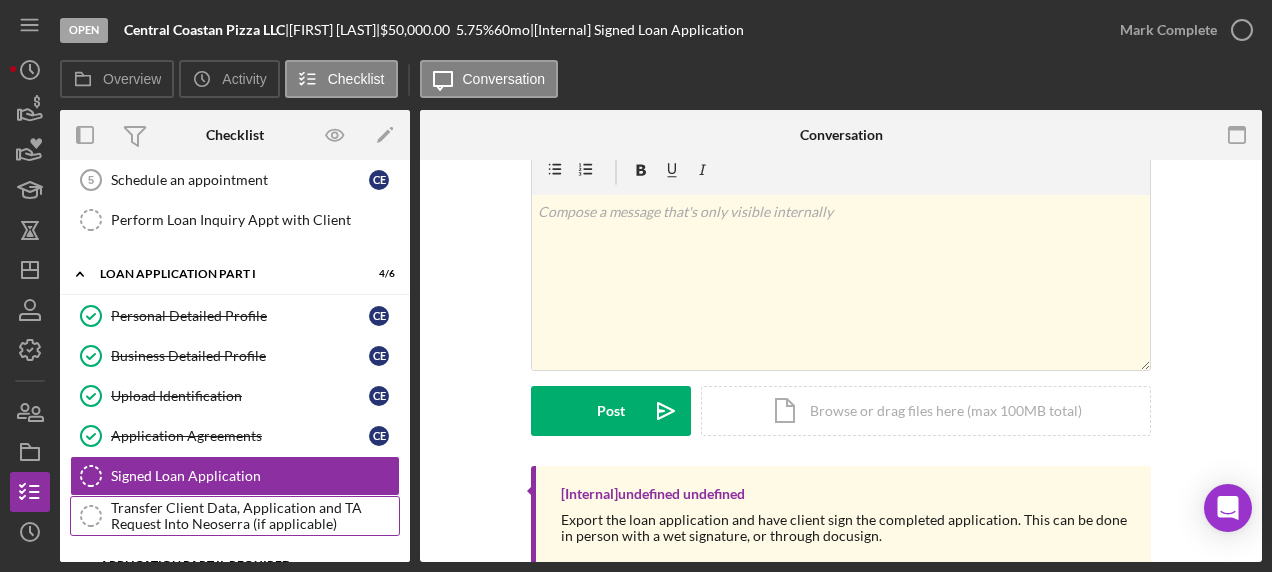 click on "Transfer Client Data, Application and TA Request Into Neoserra (if applicable)" at bounding box center (255, 516) 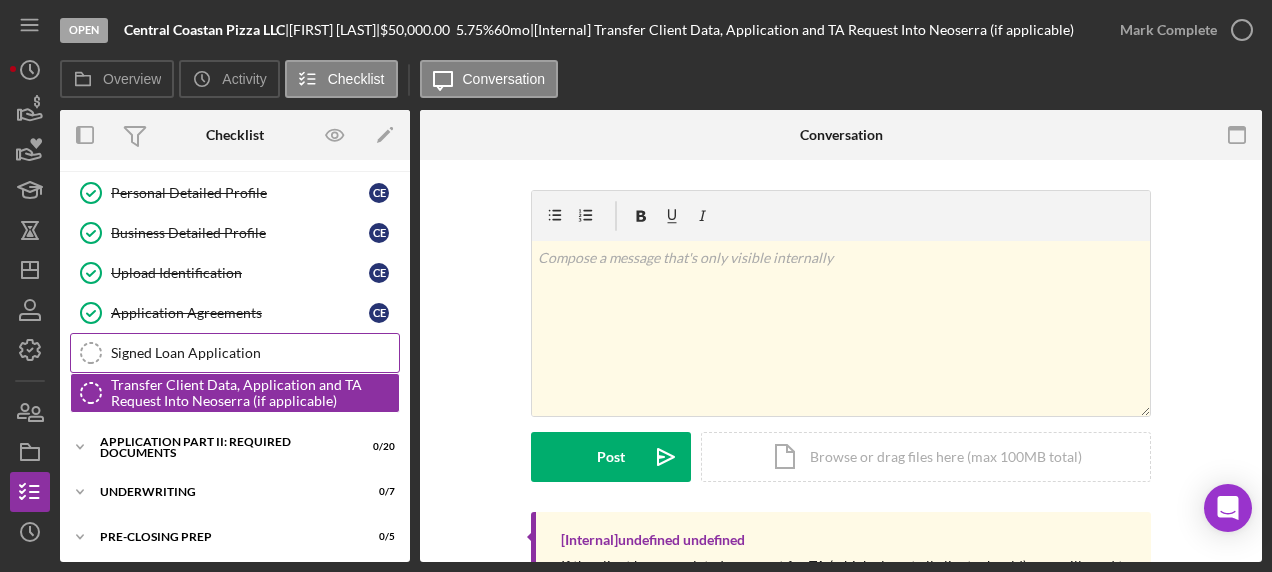 scroll, scrollTop: 335, scrollLeft: 0, axis: vertical 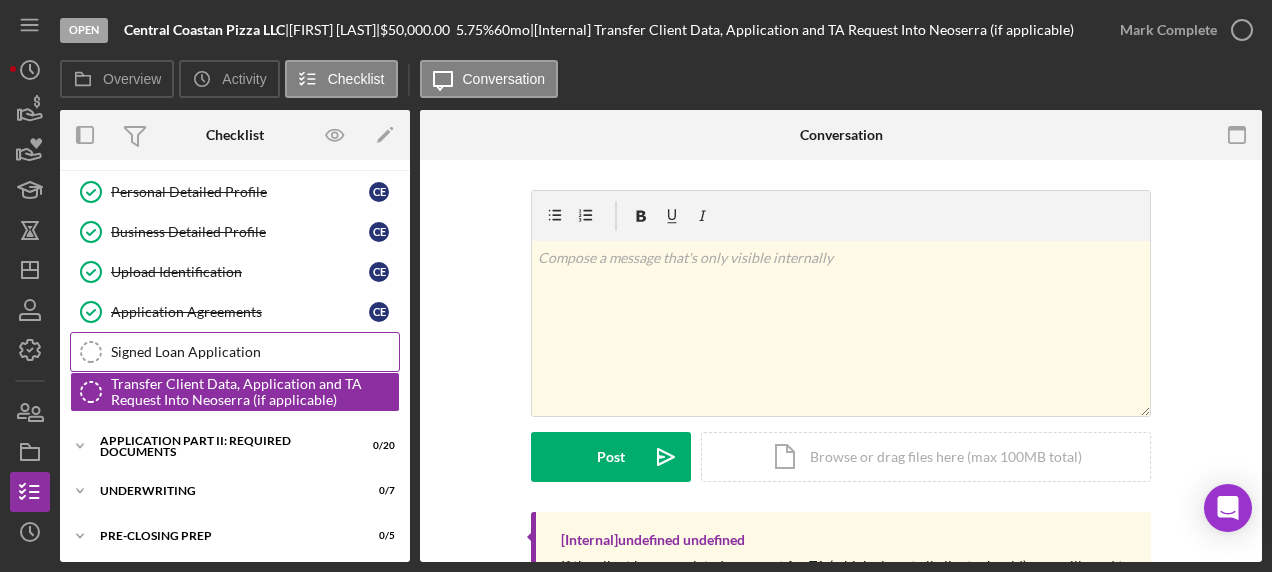 click on "Icon/Expander Application Part II: Required Documents 0 / 20" at bounding box center (235, 446) 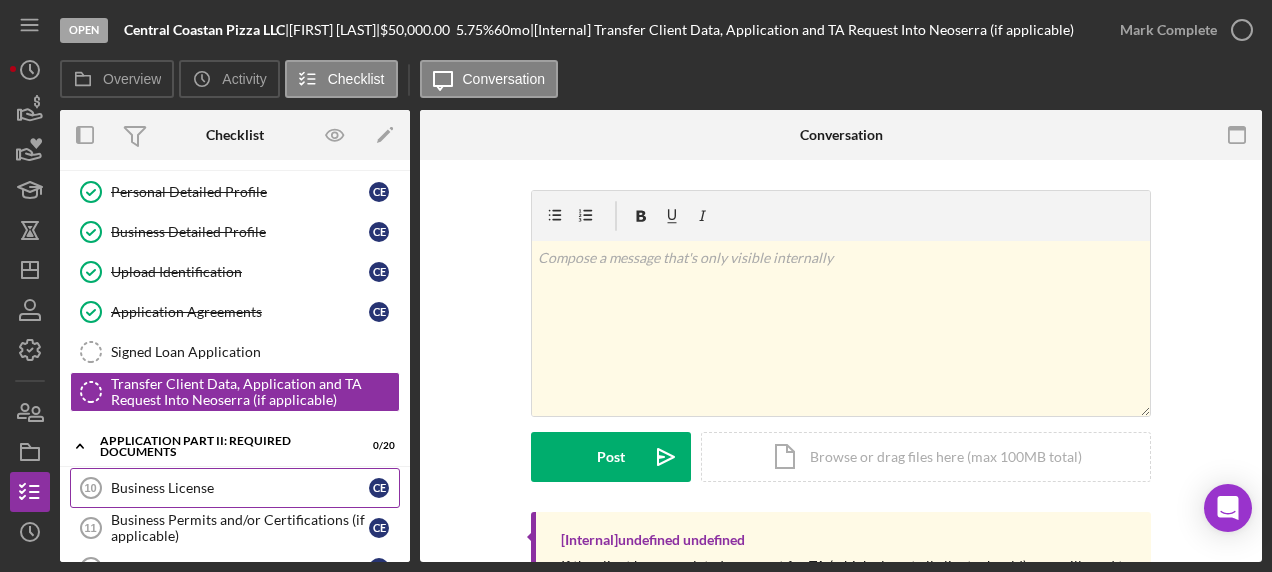 click on "Business License" at bounding box center [240, 488] 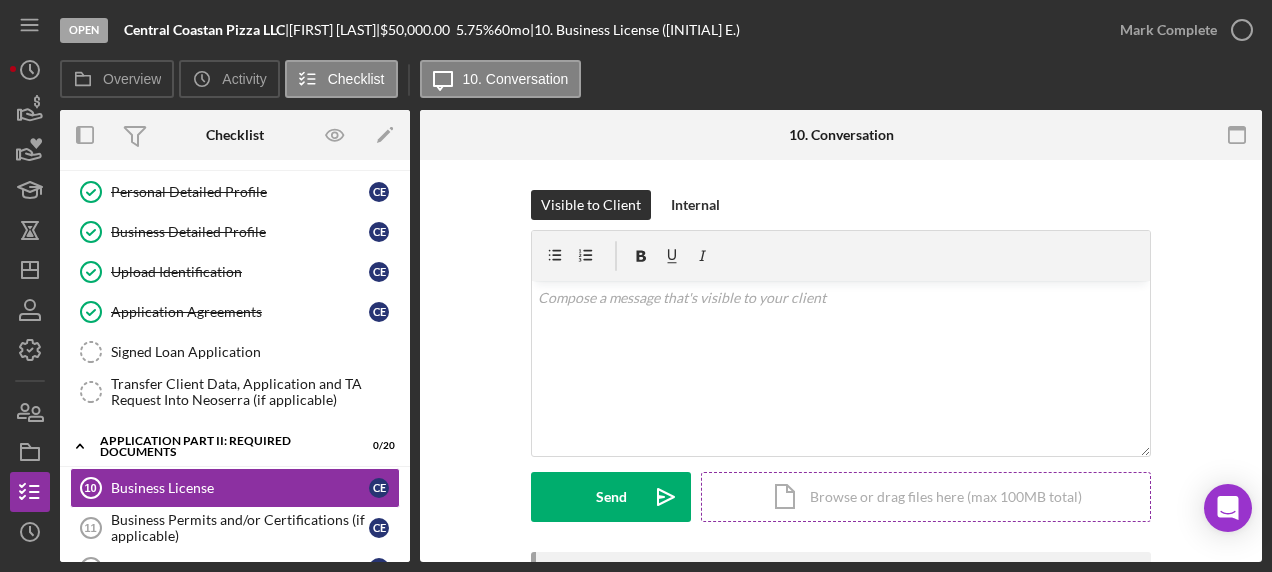 click on "Icon/Document Browse or drag files here (max 100MB total) Tap to choose files or take a photo" at bounding box center [926, 497] 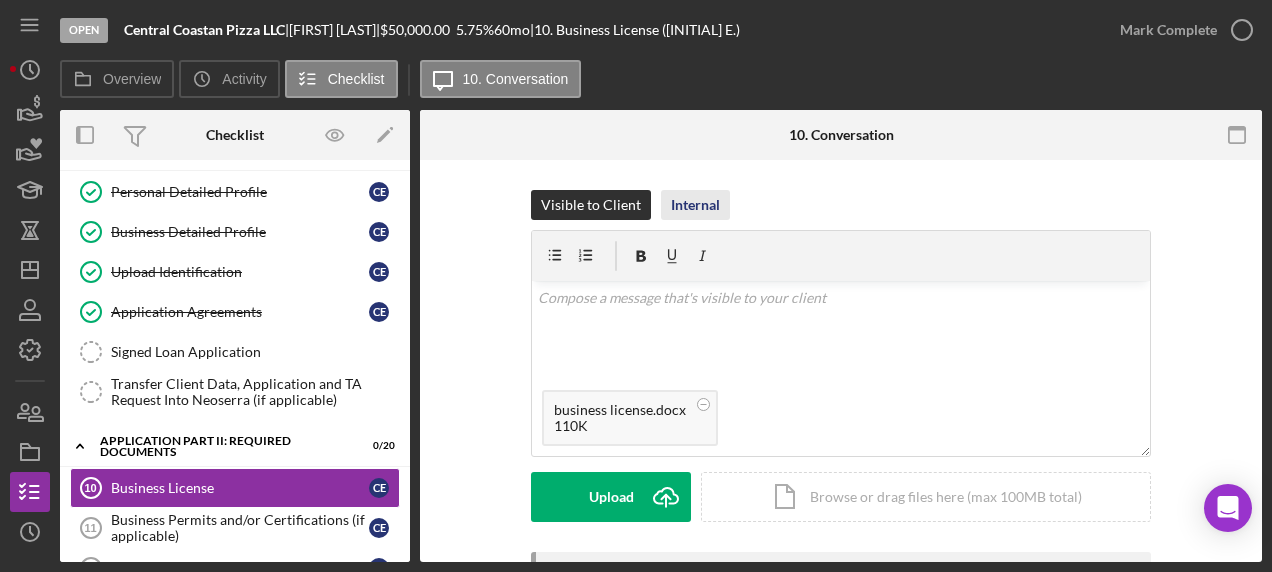 click on "Internal" at bounding box center (695, 205) 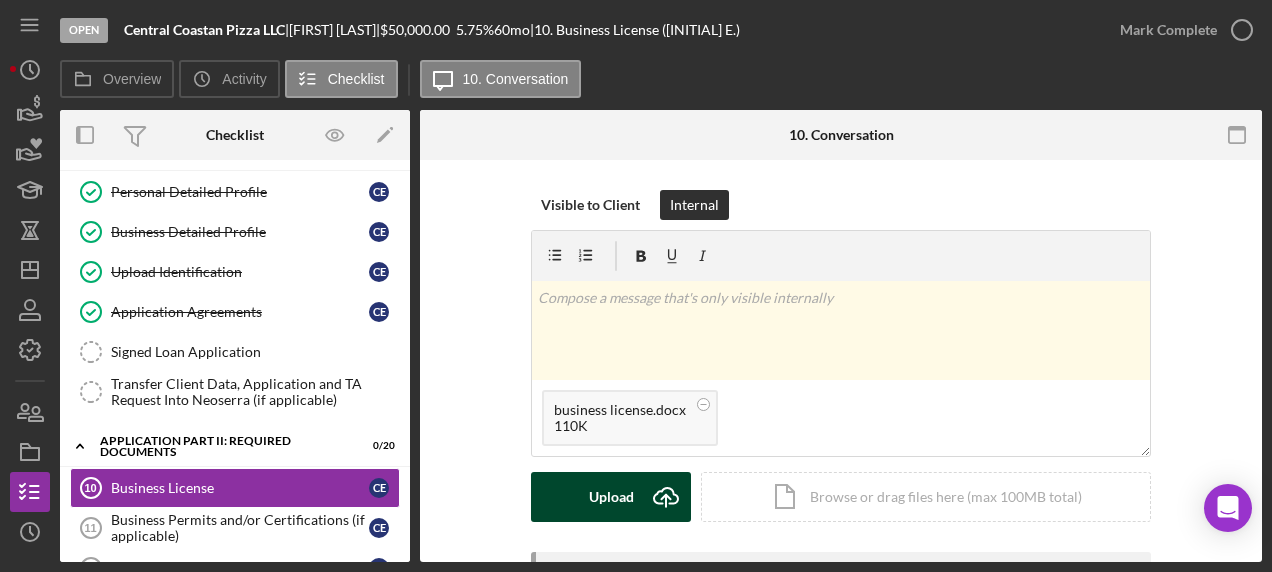 click on "Icon/Upload" 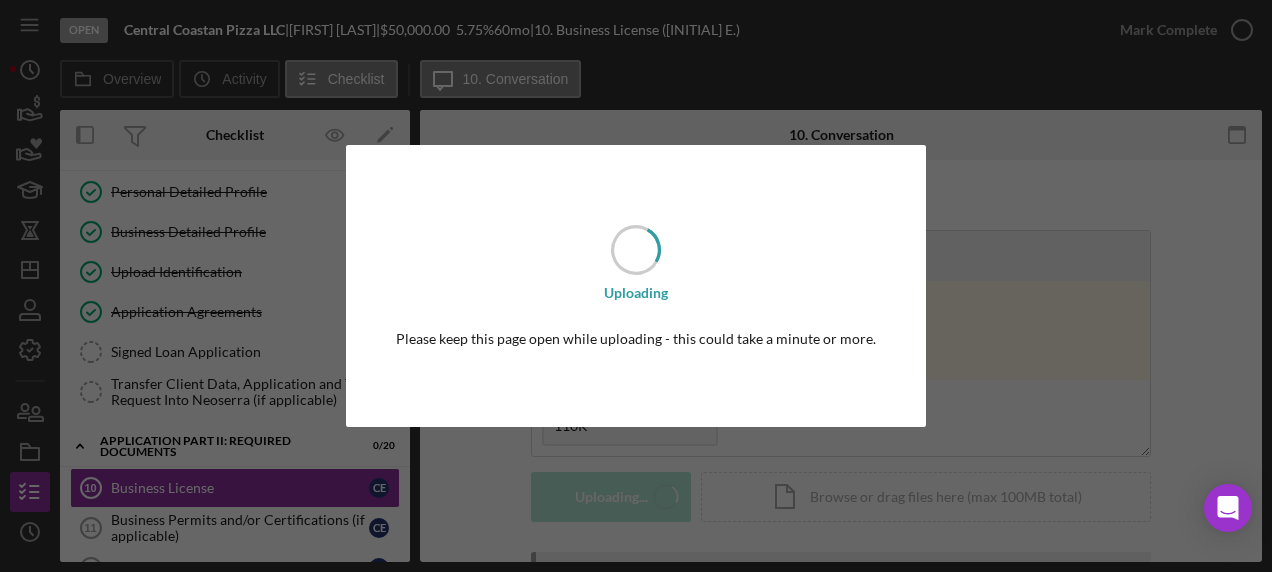 click on "Uploading Please keep this page open while uploading - this could take a minute or more." at bounding box center (636, 286) 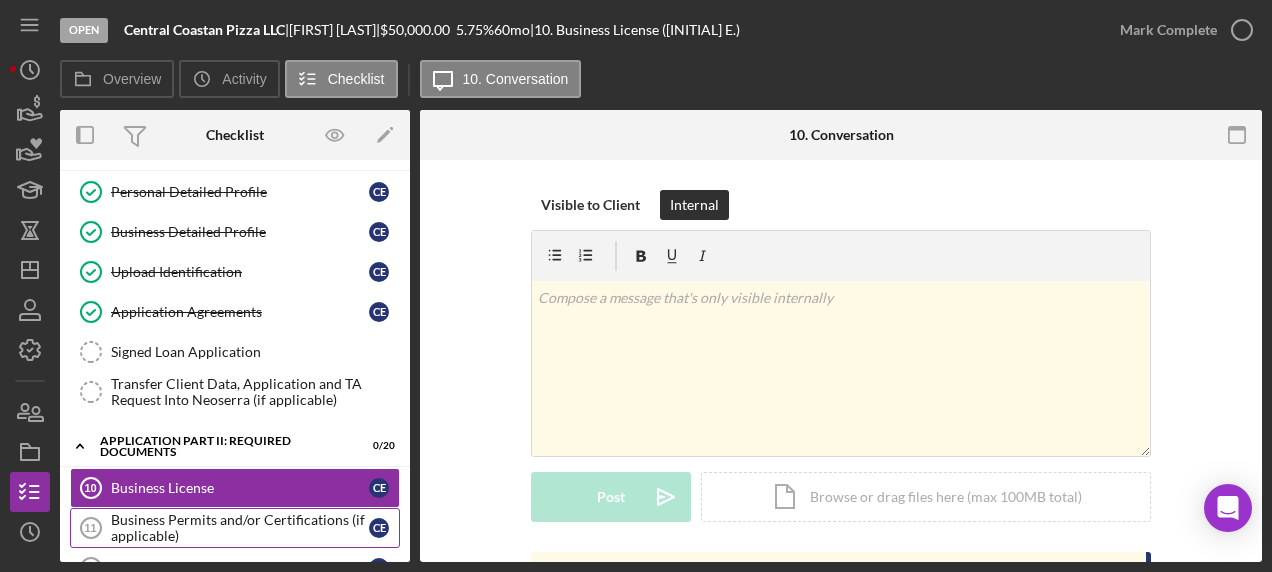 click on "Business Permits and/or Certifications (if applicable)" at bounding box center [240, 528] 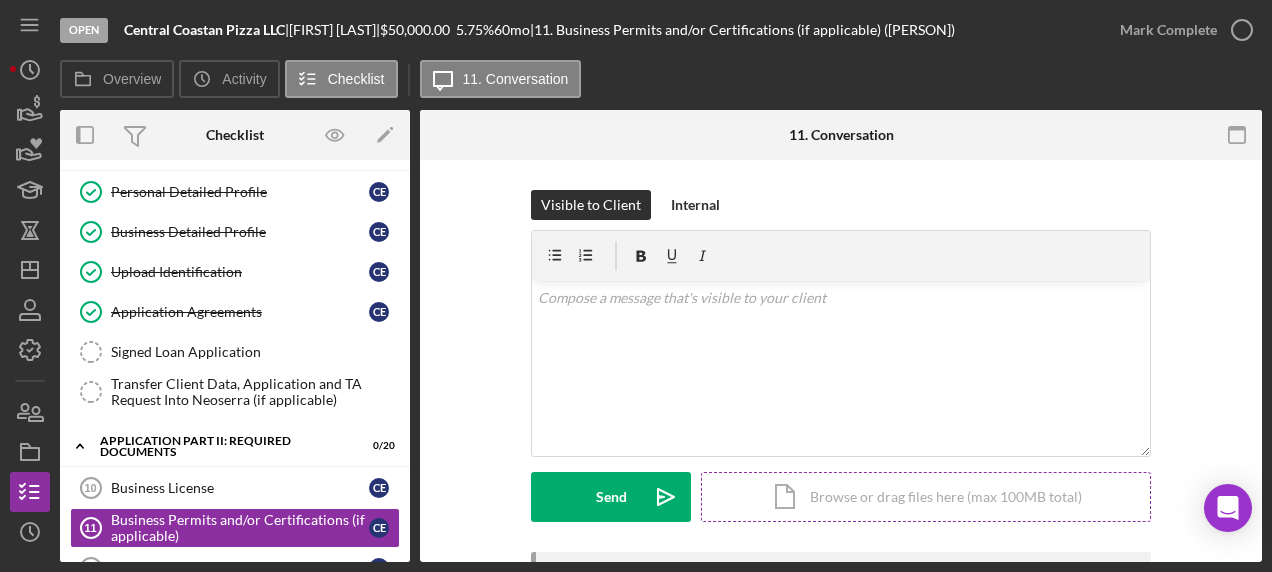 click on "Icon/Document Browse or drag files here (max 100MB total) Tap to choose files or take a photo" at bounding box center (926, 497) 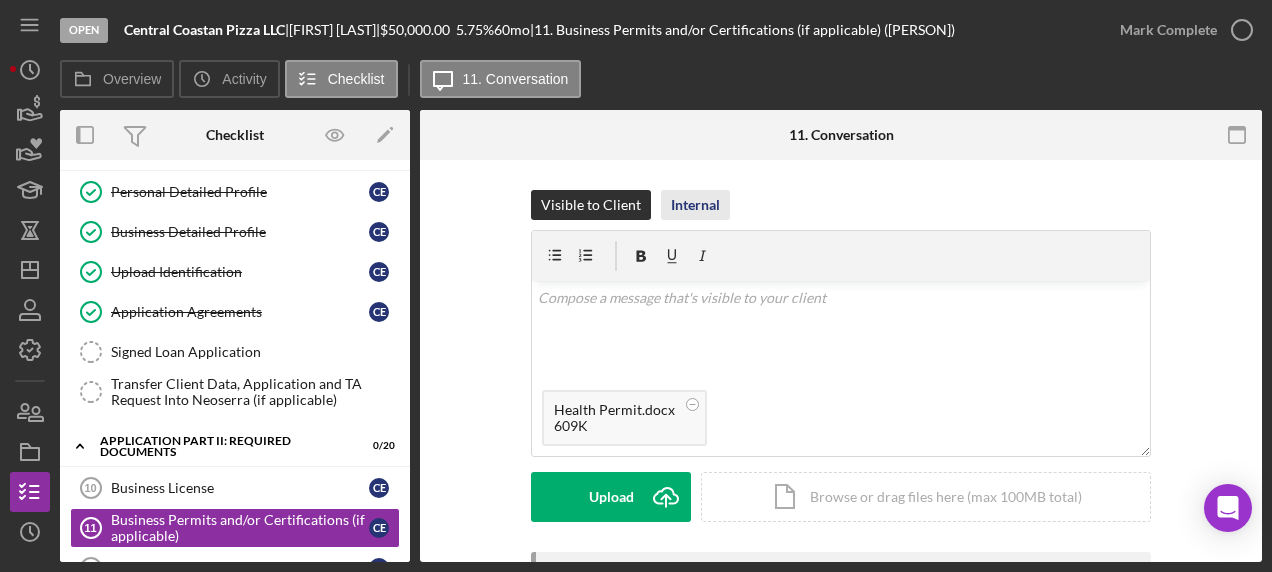 click on "Internal" at bounding box center [695, 205] 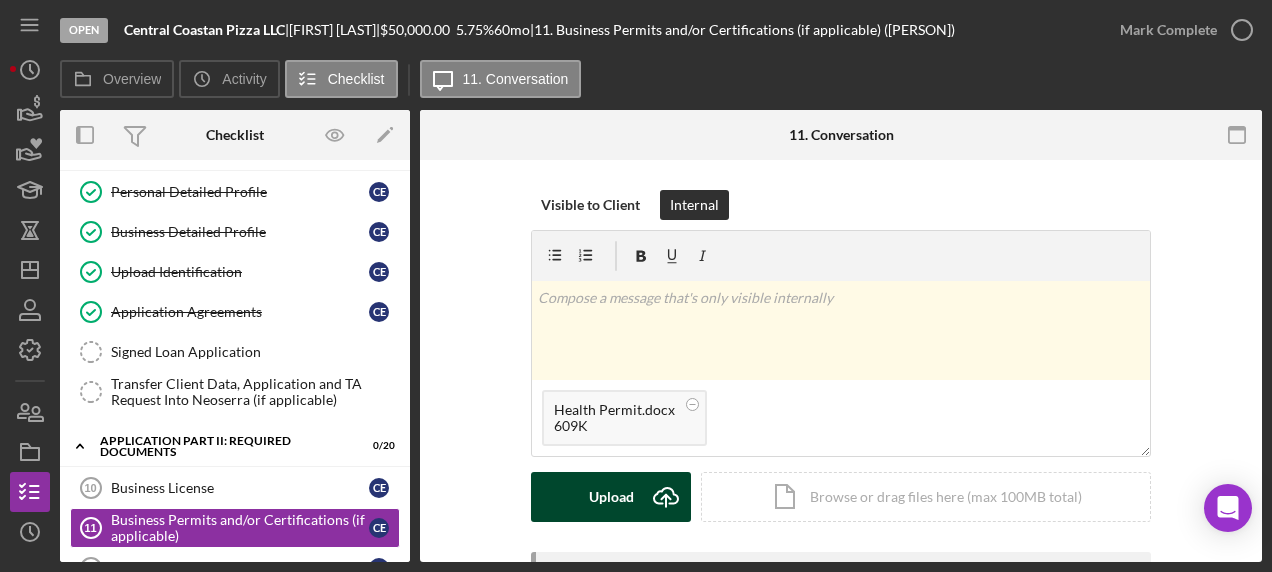 click on "Upload" at bounding box center [611, 497] 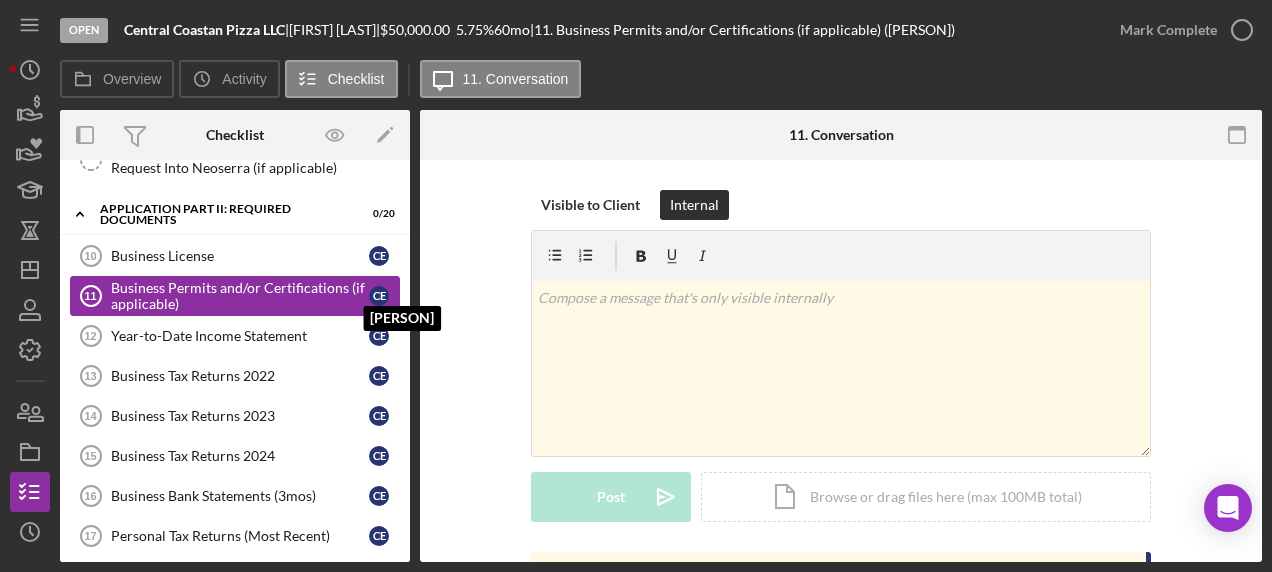 scroll, scrollTop: 568, scrollLeft: 0, axis: vertical 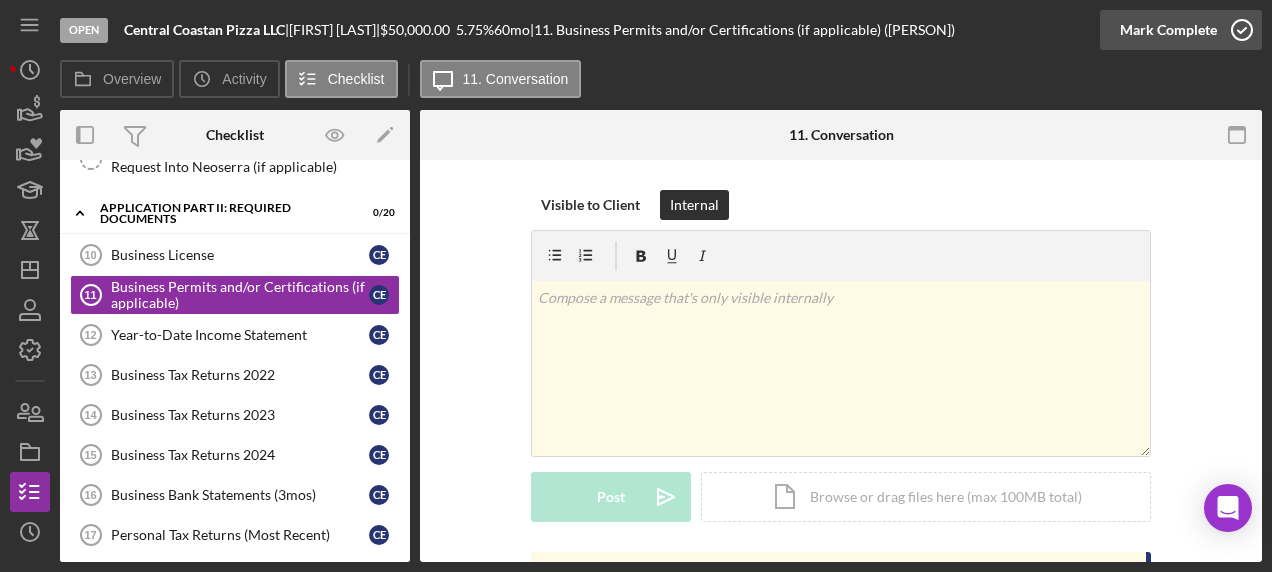 click 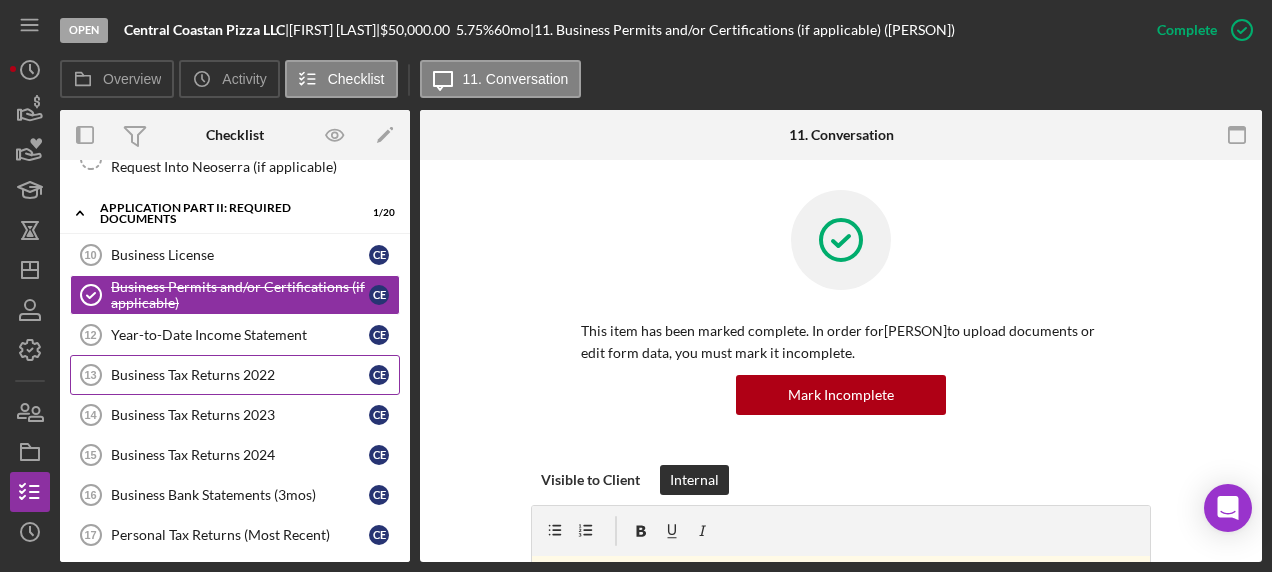 click on "Business Tax Returns 2022" at bounding box center [240, 375] 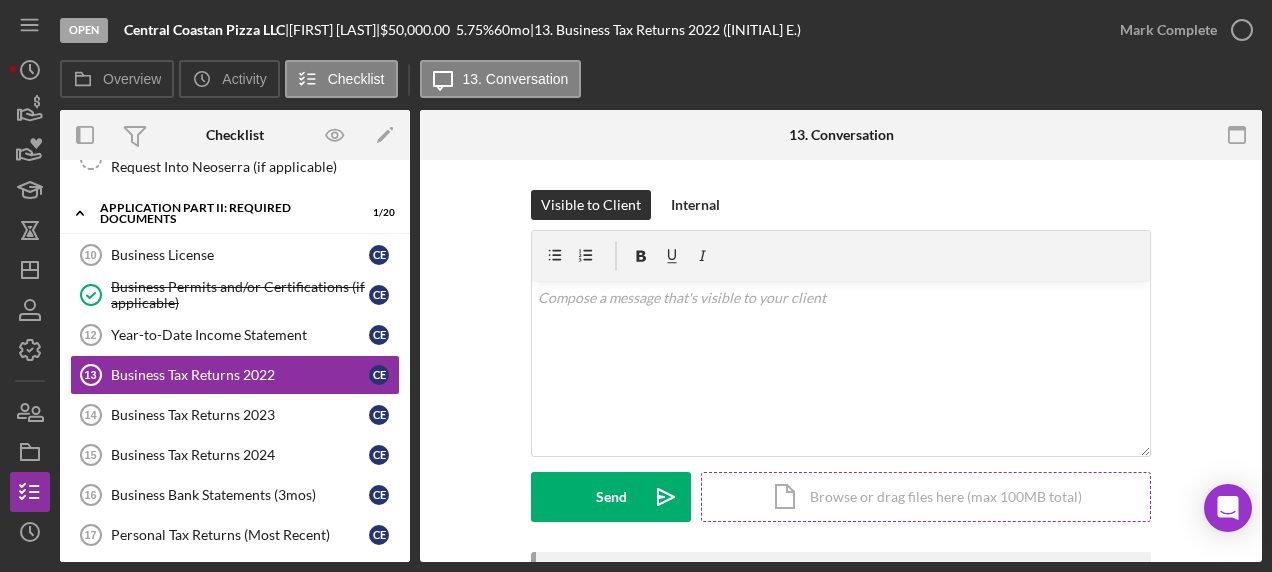 click on "Icon/Document Browse or drag files here (max 100MB total) Tap to choose files or take a photo" at bounding box center (926, 497) 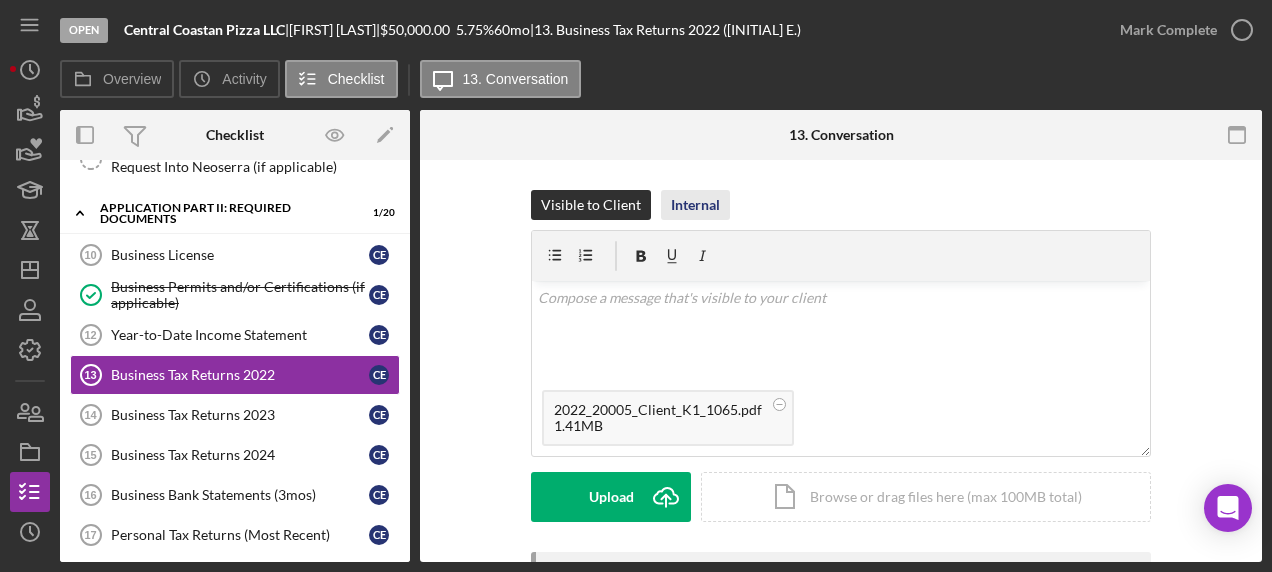 click on "Internal" at bounding box center [695, 205] 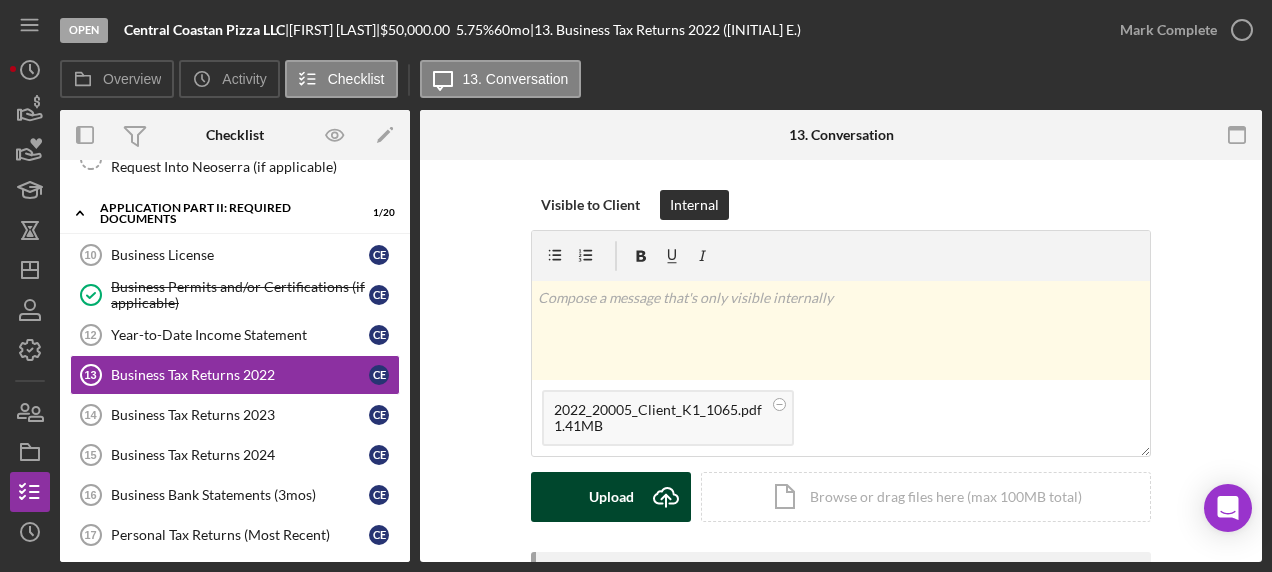 click on "Upload" at bounding box center [611, 497] 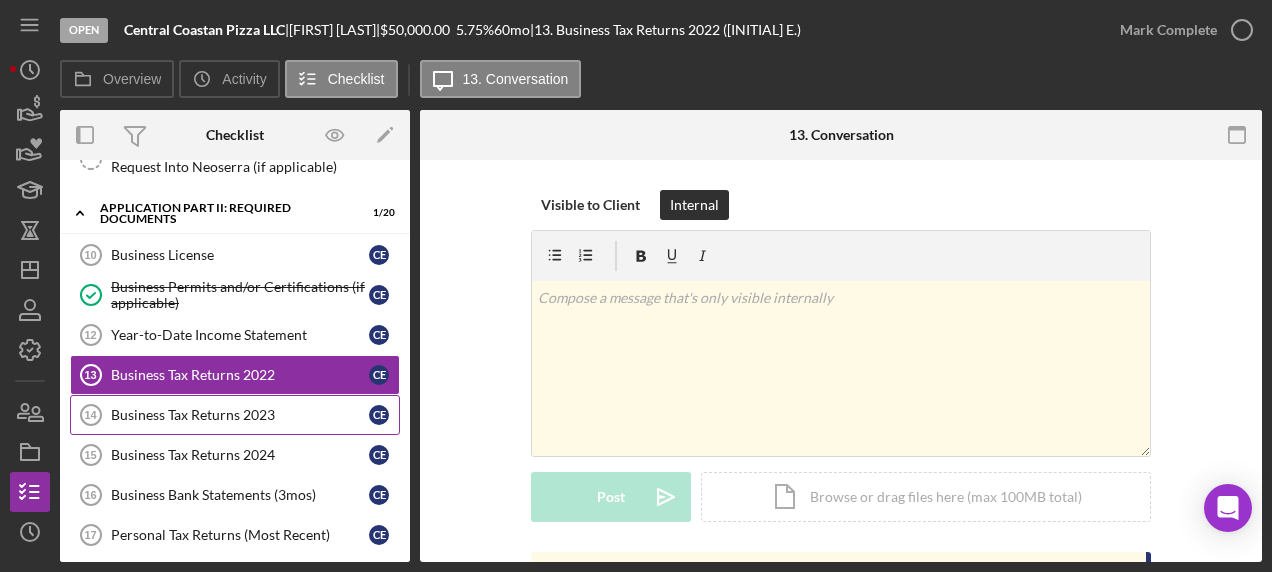 click on "Business Tax Returns 2023" at bounding box center [240, 415] 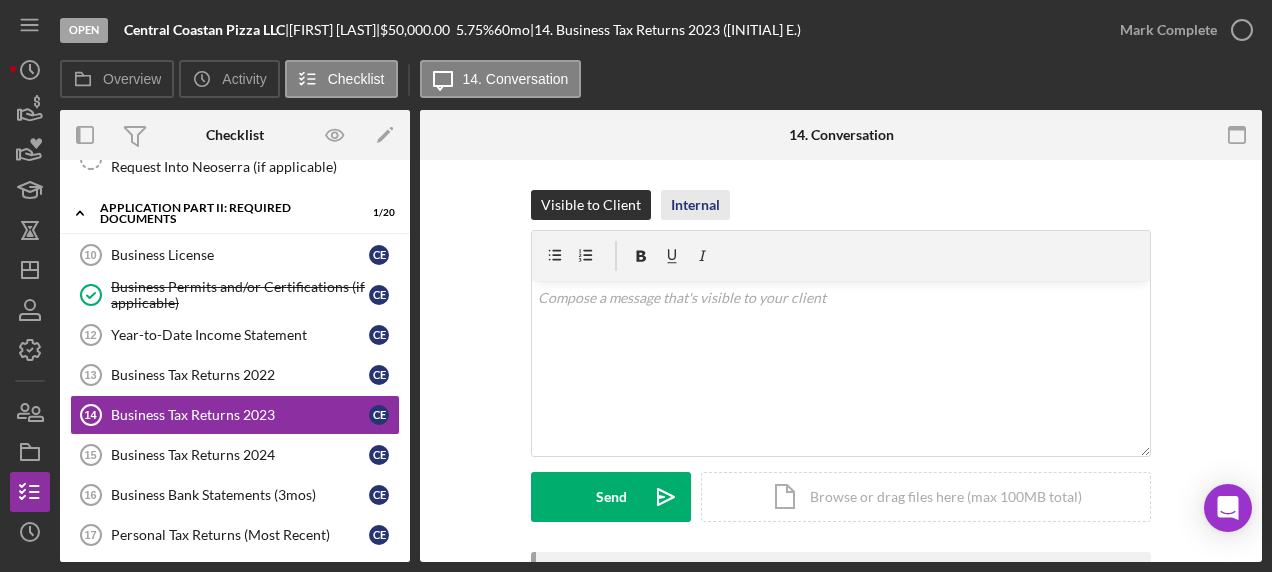 click on "Internal" at bounding box center [695, 205] 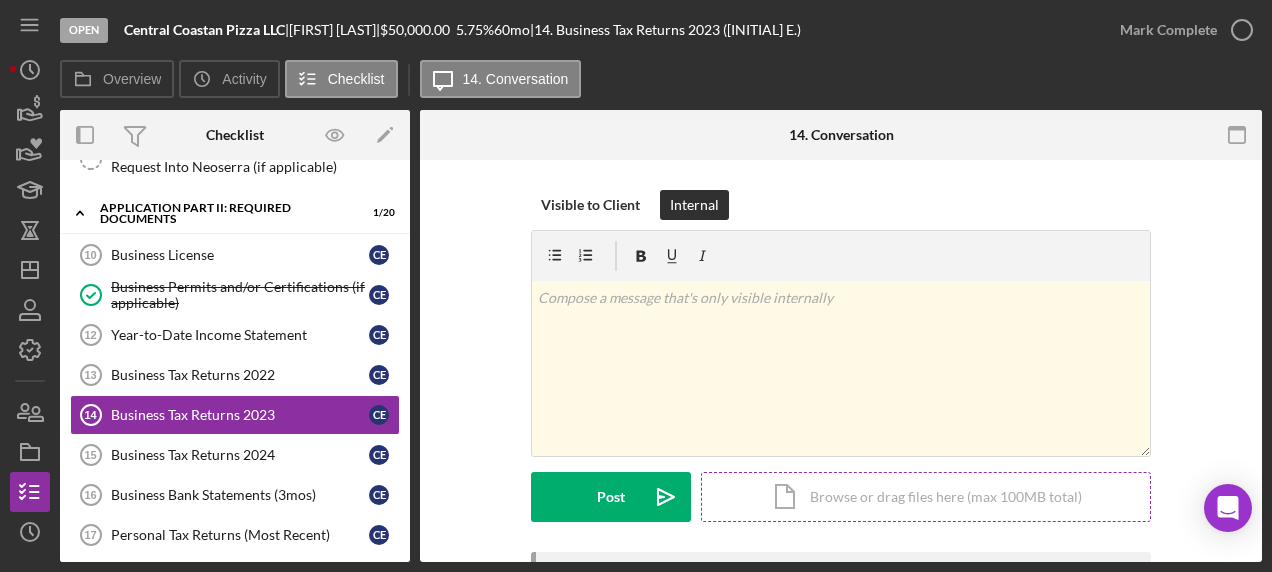 click on "Icon/Document Browse or drag files here (max 100MB total) Tap to choose files or take a photo" at bounding box center (926, 497) 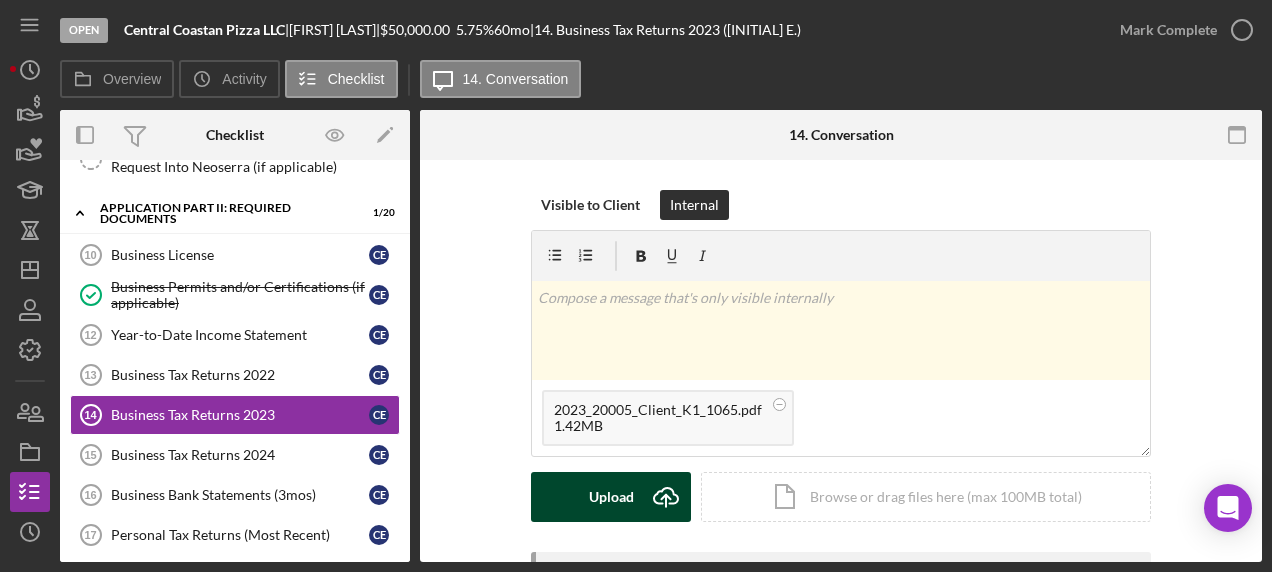 click on "Icon/Upload" 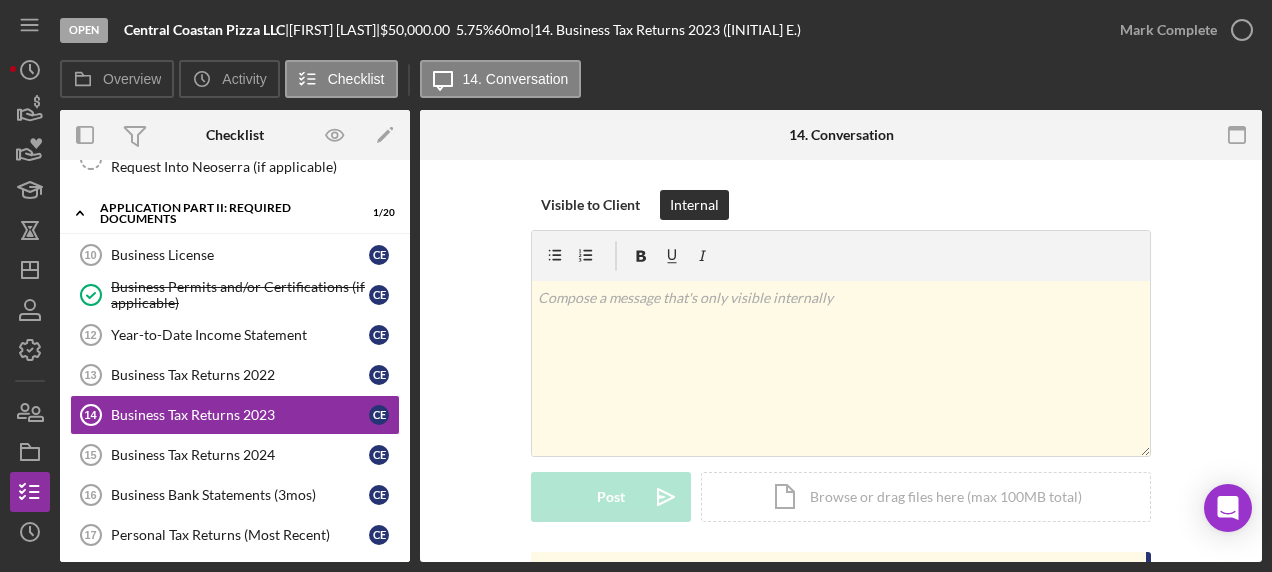 click 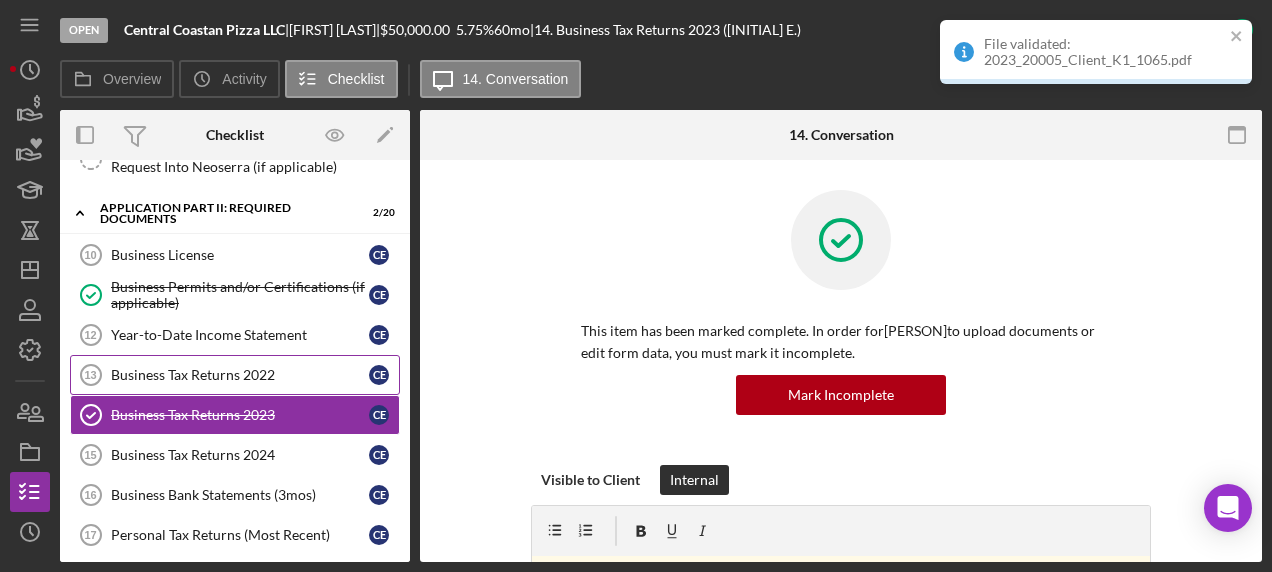 click on "Business Tax Returns 2022" at bounding box center [240, 375] 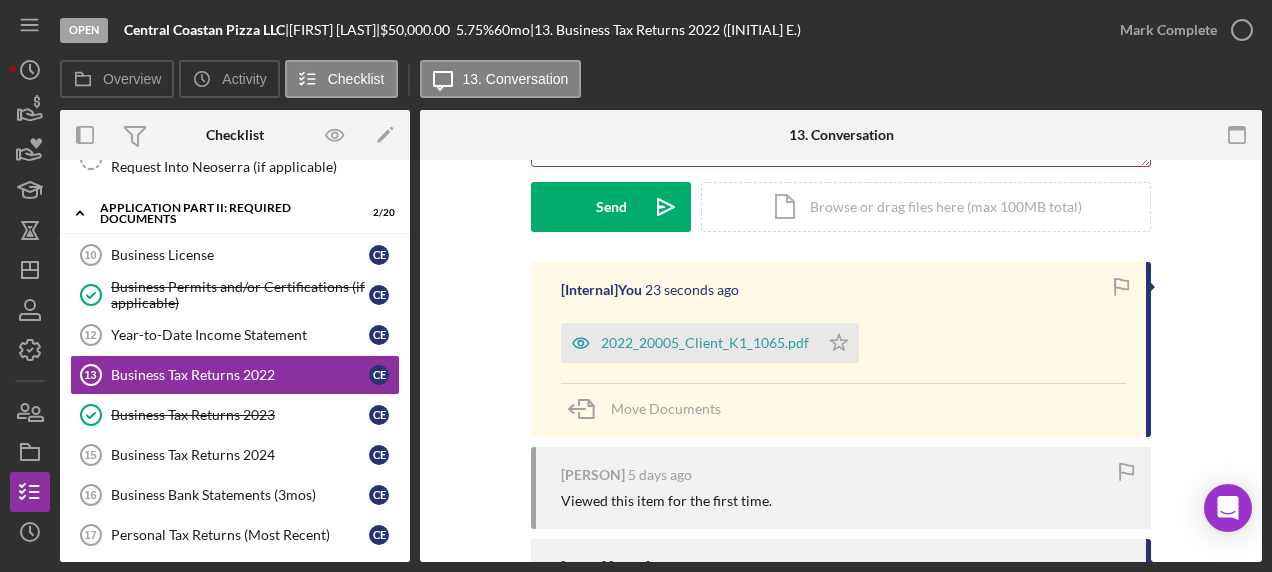 scroll, scrollTop: 296, scrollLeft: 0, axis: vertical 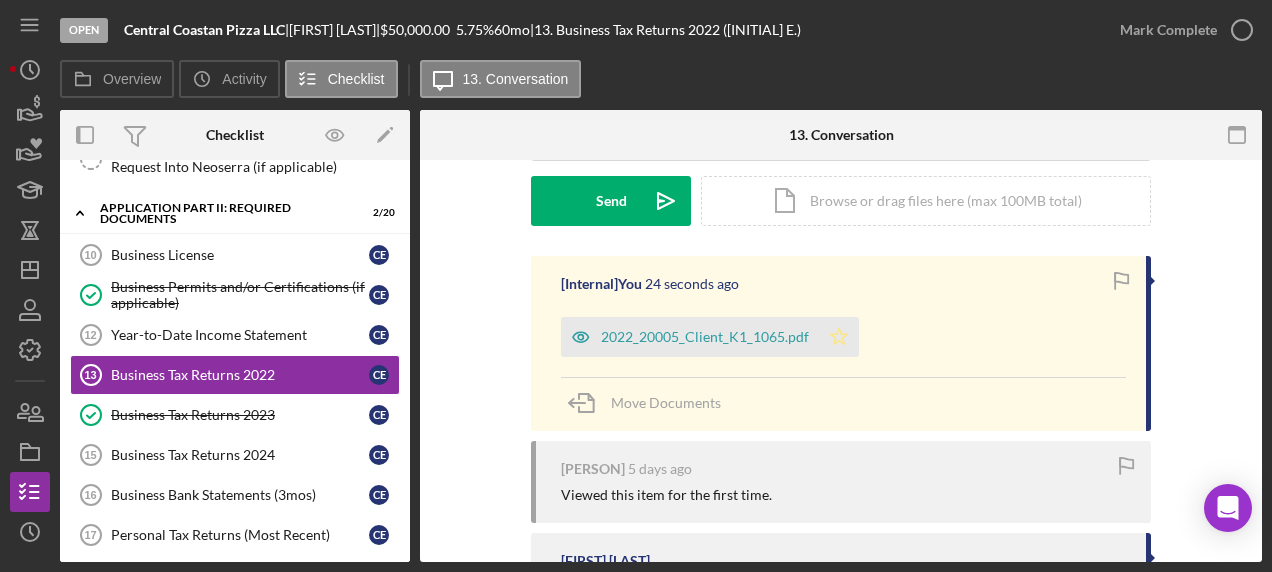 click on "Icon/Star" 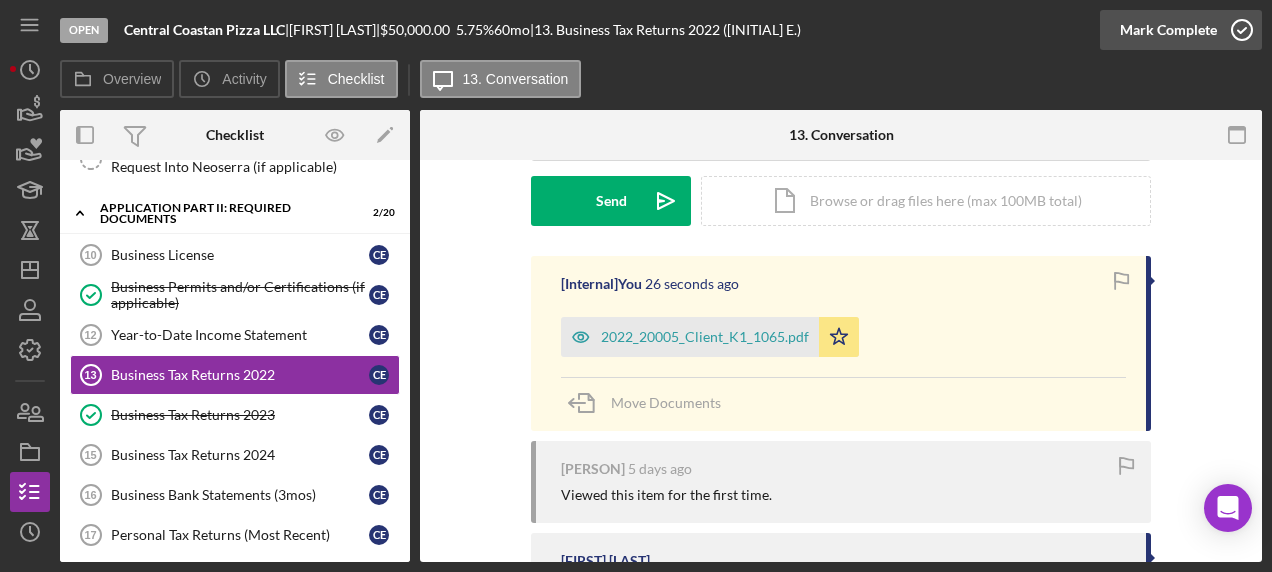 click 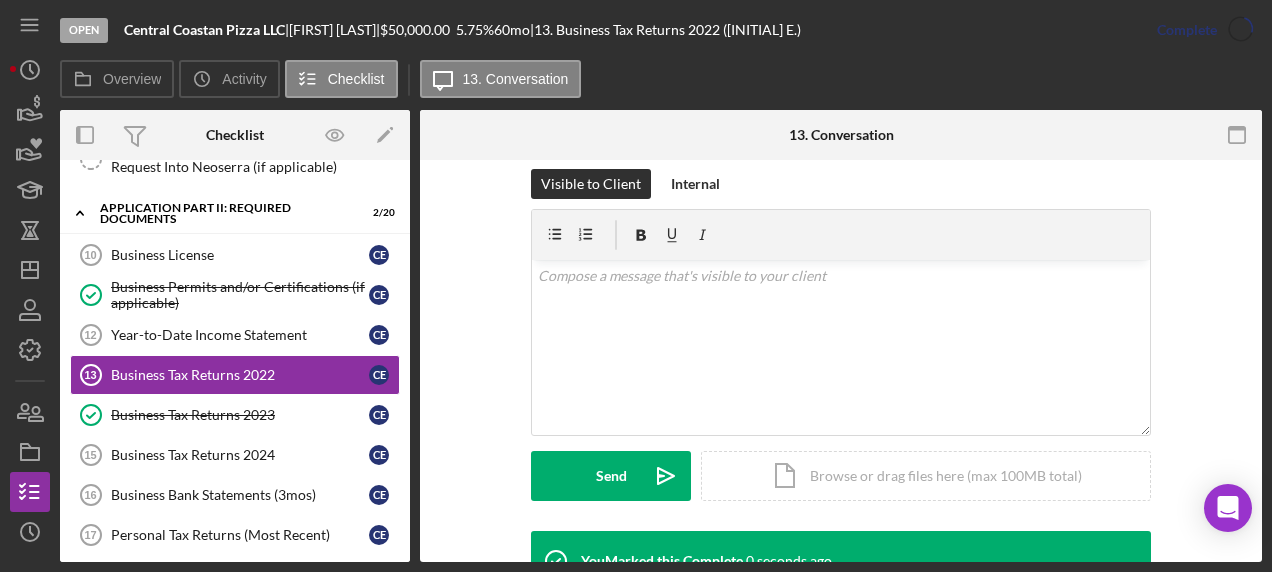 scroll, scrollTop: 570, scrollLeft: 0, axis: vertical 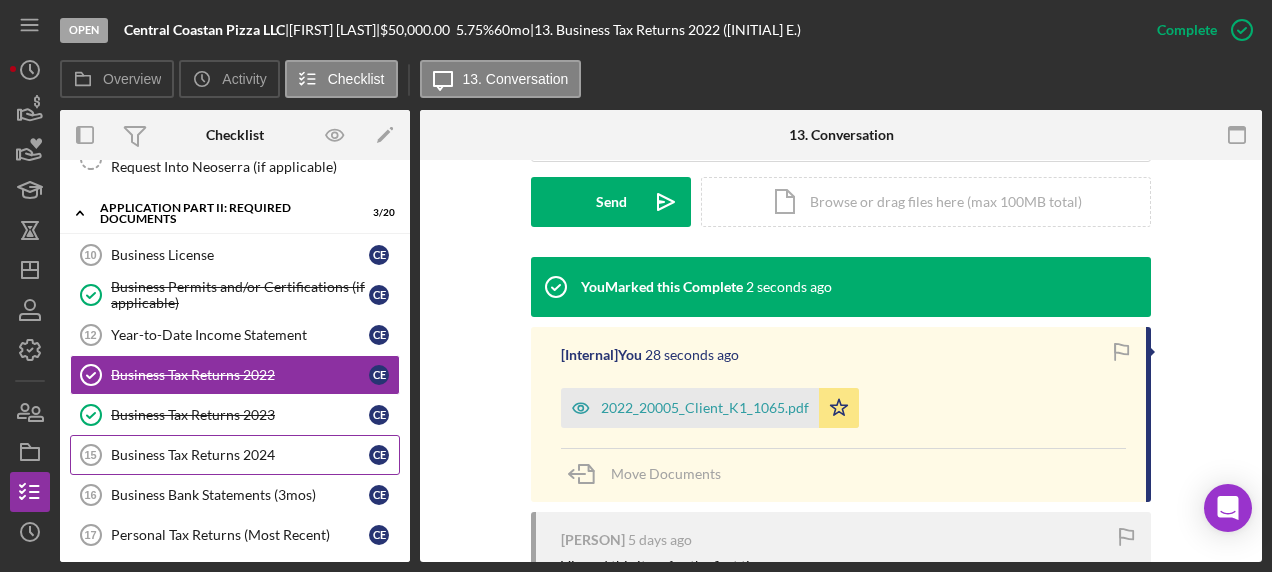 click on "Business Tax Returns 2024" at bounding box center (240, 455) 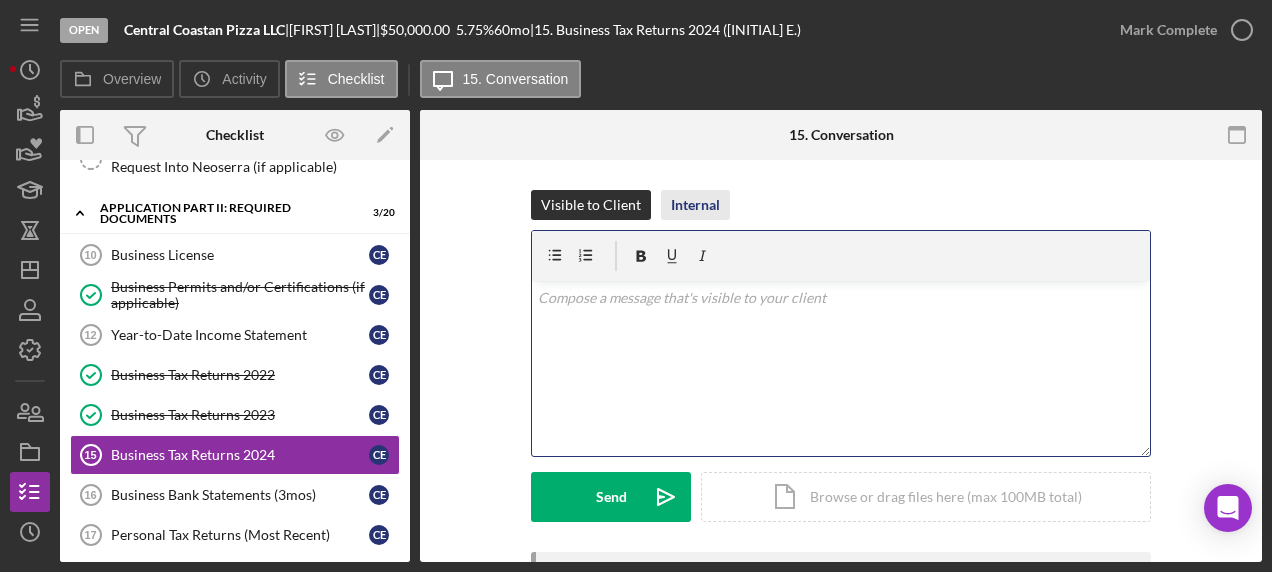 drag, startPoint x: 801, startPoint y: 470, endPoint x: 692, endPoint y: 196, distance: 294.88474 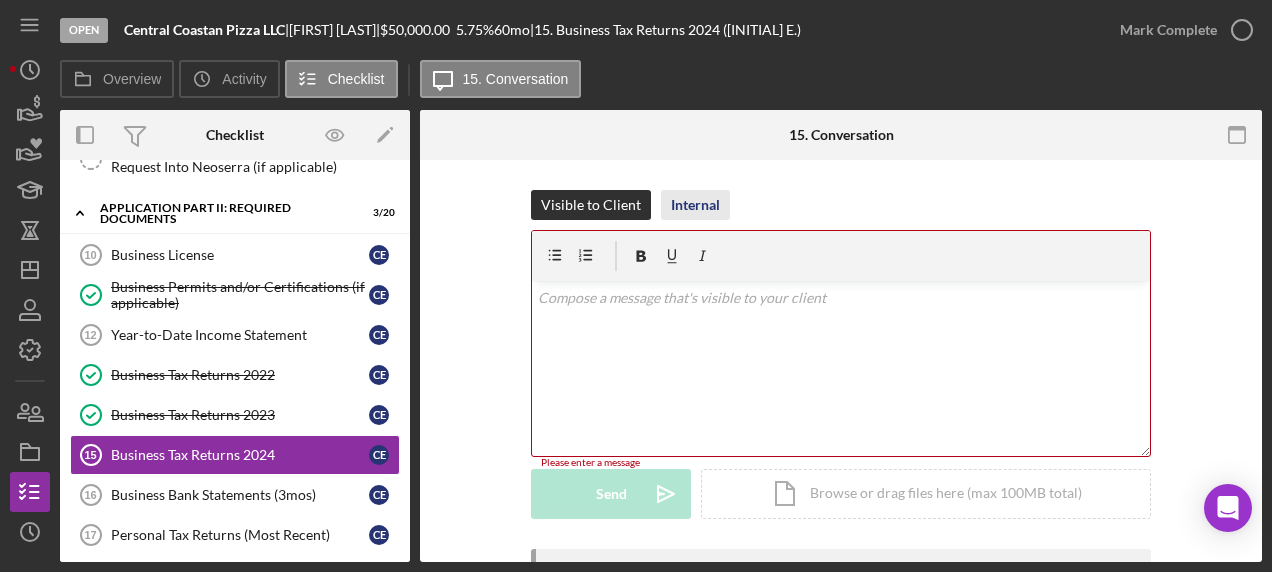 click on "Internal" at bounding box center [695, 205] 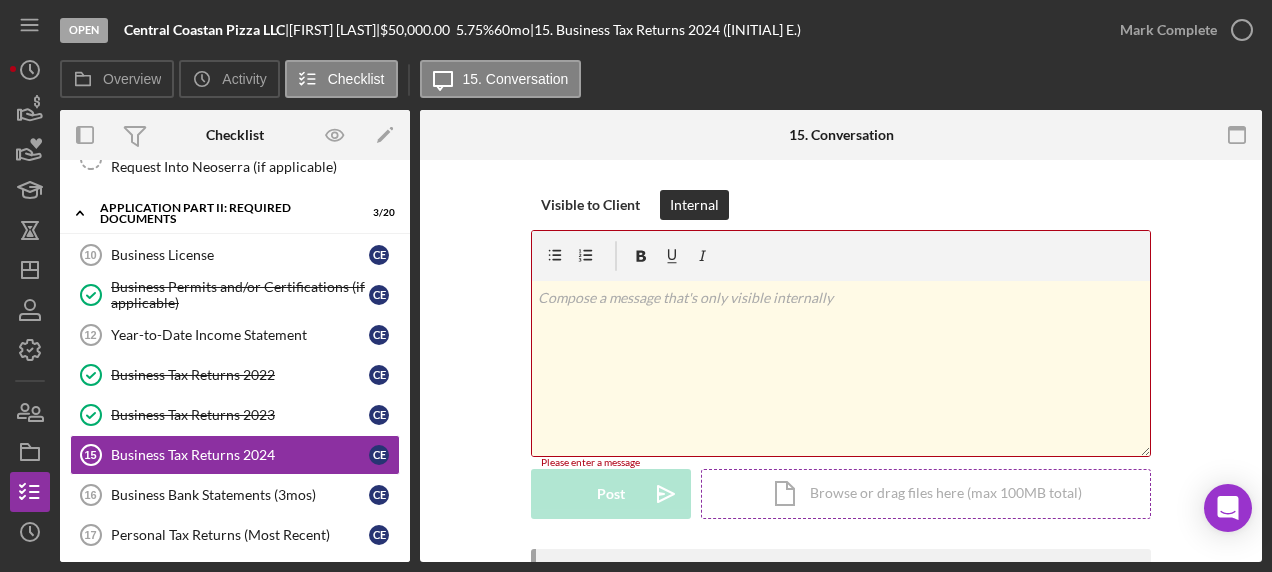 click on "Icon/Document Browse or drag files here (max 100MB total) Tap to choose files or take a photo" at bounding box center [926, 494] 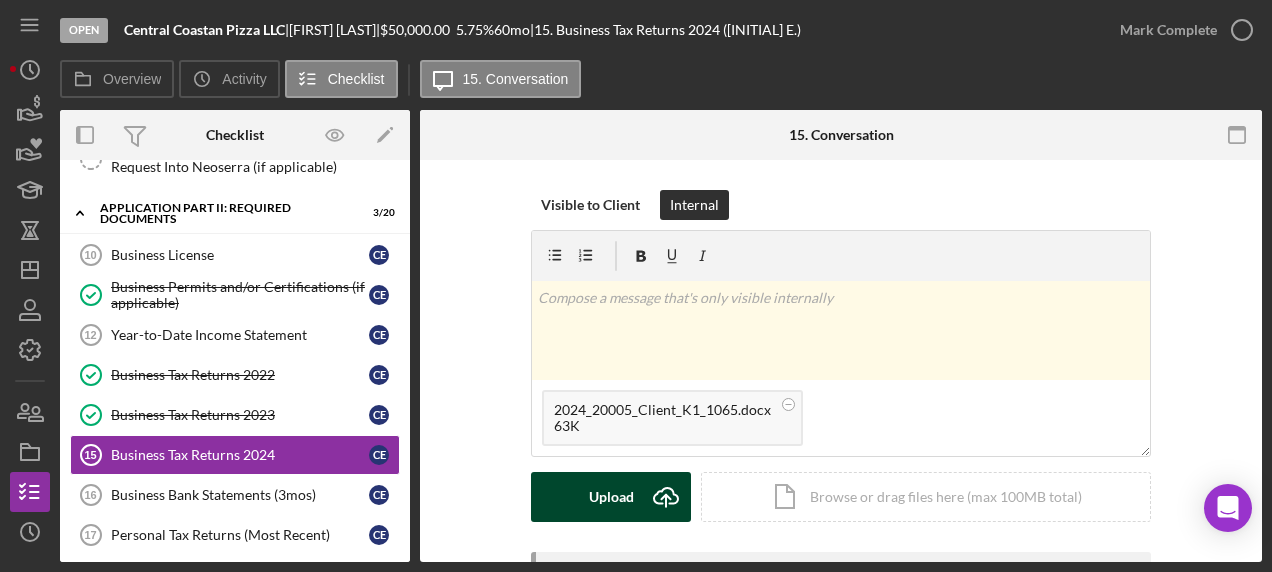 click on "Upload Icon/Upload" at bounding box center [611, 497] 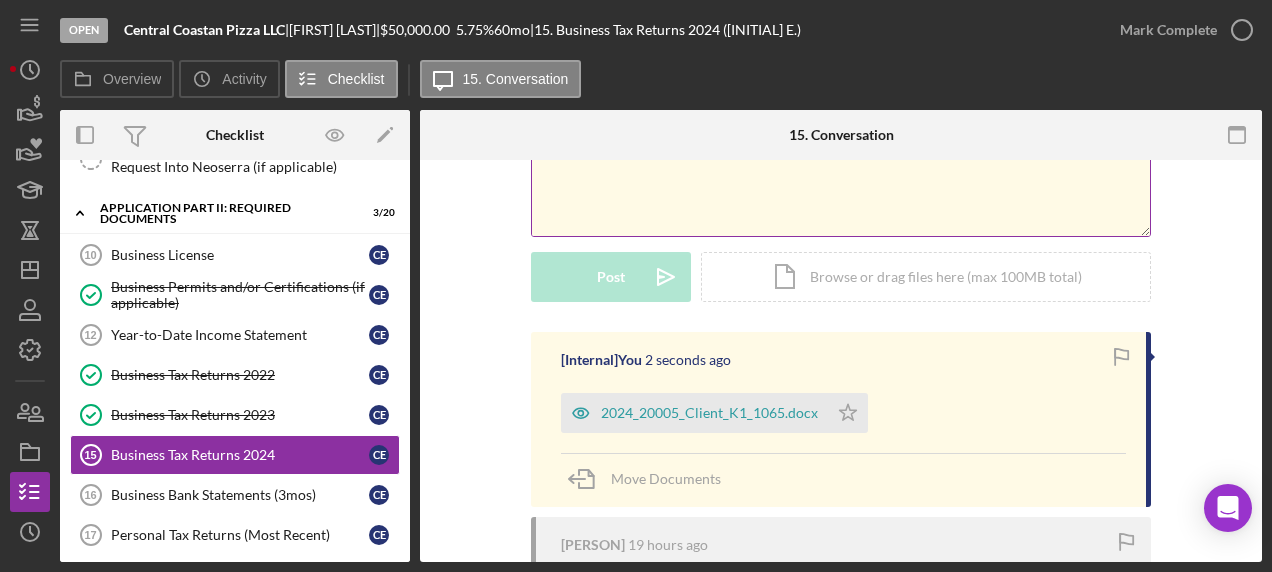 scroll, scrollTop: 224, scrollLeft: 0, axis: vertical 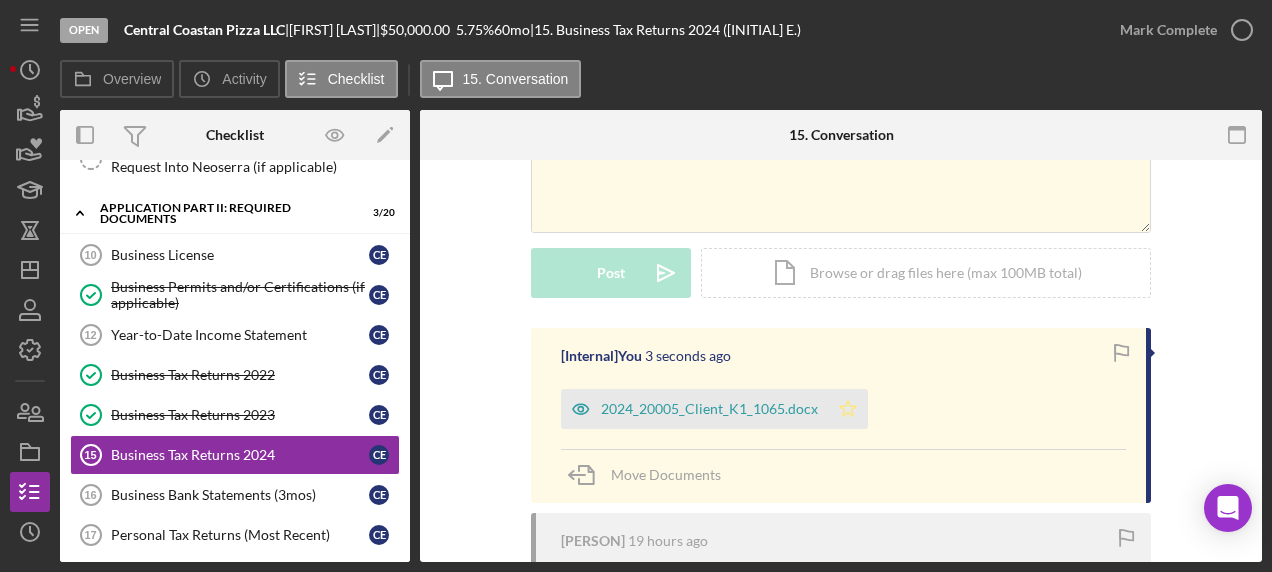 click on "Icon/Star" 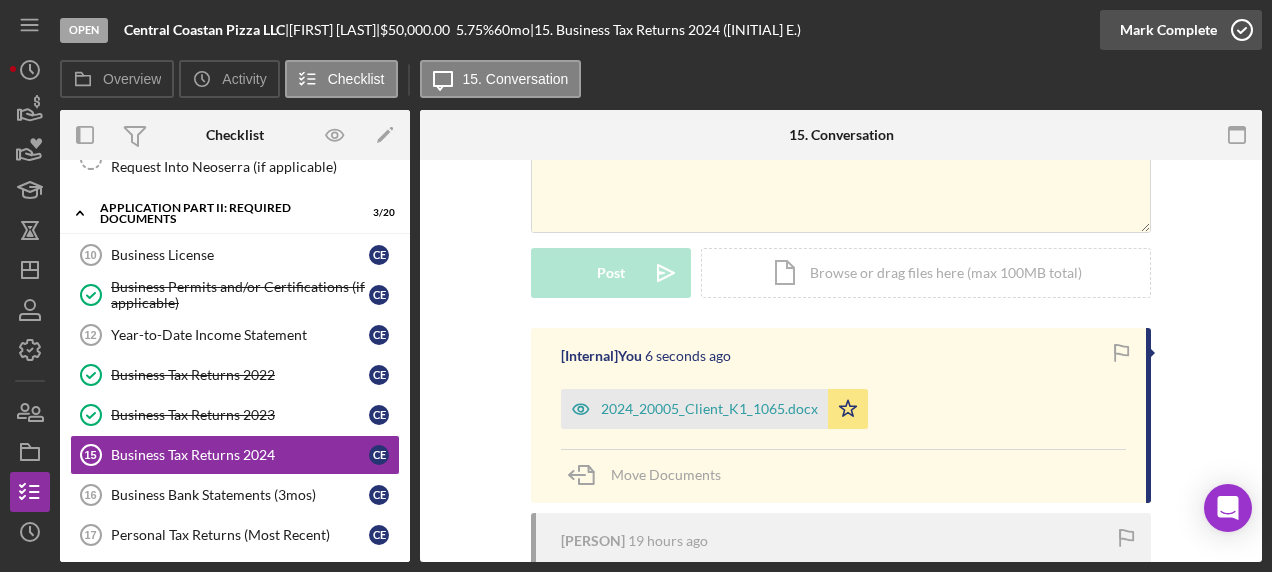 click on "Open Central Coastan Pizza LLC | [PERSON] | $50,000.00 5.75 % 60 mo | 15. Business Tax Returns 2024 ([PERSON]) Mark Complete Overview Icon/History Activity Checklist Icon/Message 15. Conversation Overview Internal Workflow Stage Open Icon/Dropdown Arrow Archive (can unarchive later if needed) Send to Downhome Overview Edit Icon/Edit Status Ongoing Risk Rating Sentiment Rating 5 Product Name EPCDC Microloan Created Date 07/28/2025 Started Date 07/28/2025 Closing Goal 09/11/2025 Contact GS [PERSON] Account Executive Weekly Status Update On Weekly Status Update Message Here's a snapshot of information that has been fully approved, as well as the items we still need.
If you've worked up to a milestone (purple) item, then the ball is in our court. We'll respond as soon as we can. Inactivity Alerts On Send if the client is inactive for... 5 Inactivity Reminder Message Initial Request Edit Icon/Edit Amount $50,000.00 Standard Rate 5.750% Standard Term 60 months Edit" at bounding box center [636, 286] 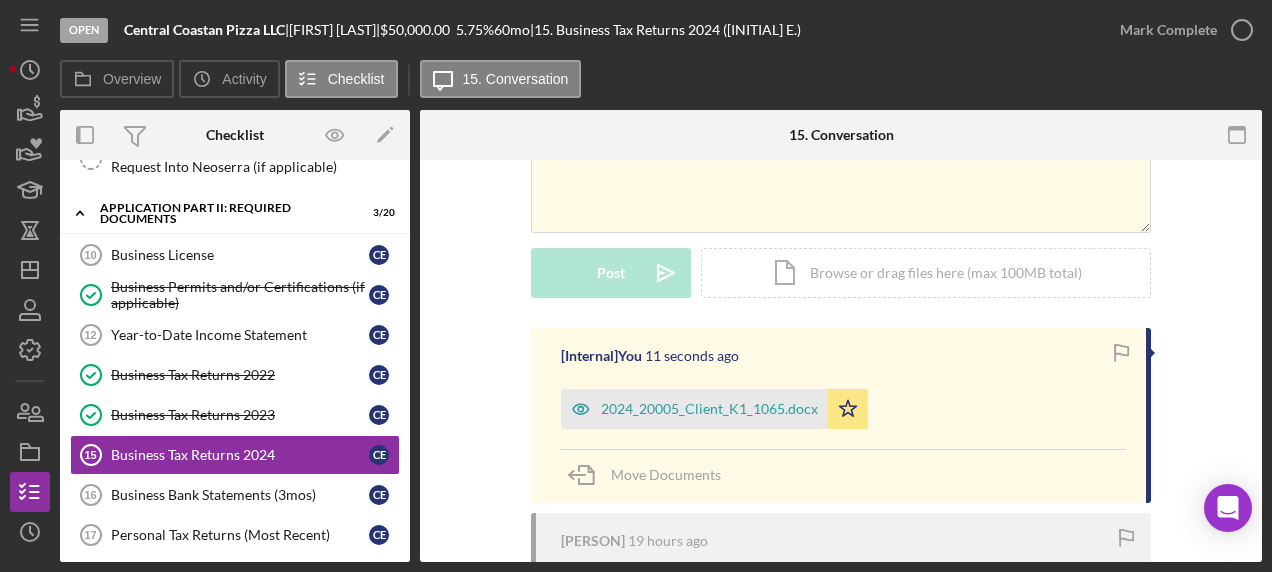 drag, startPoint x: 1258, startPoint y: 31, endPoint x: 858, endPoint y: 80, distance: 402.99008 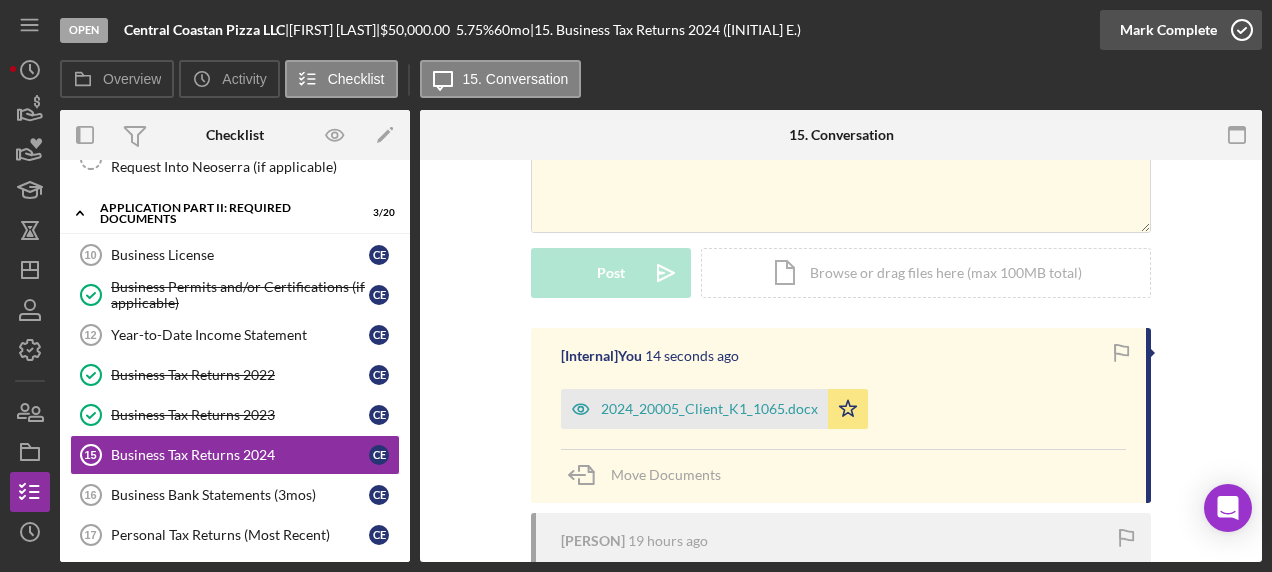 click 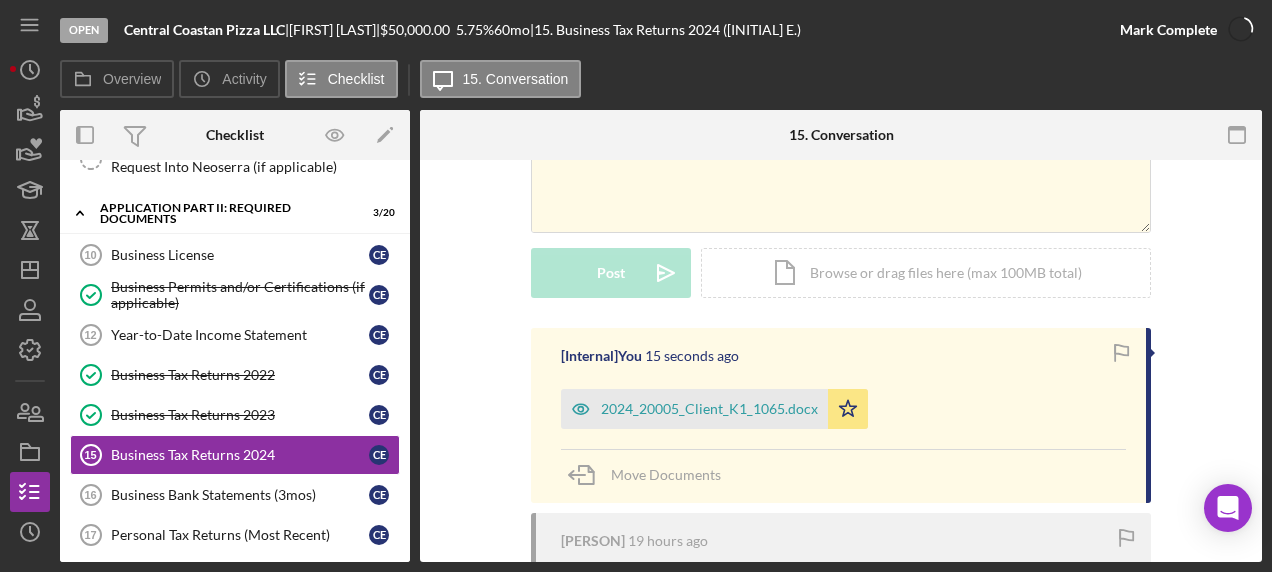 scroll, scrollTop: 498, scrollLeft: 0, axis: vertical 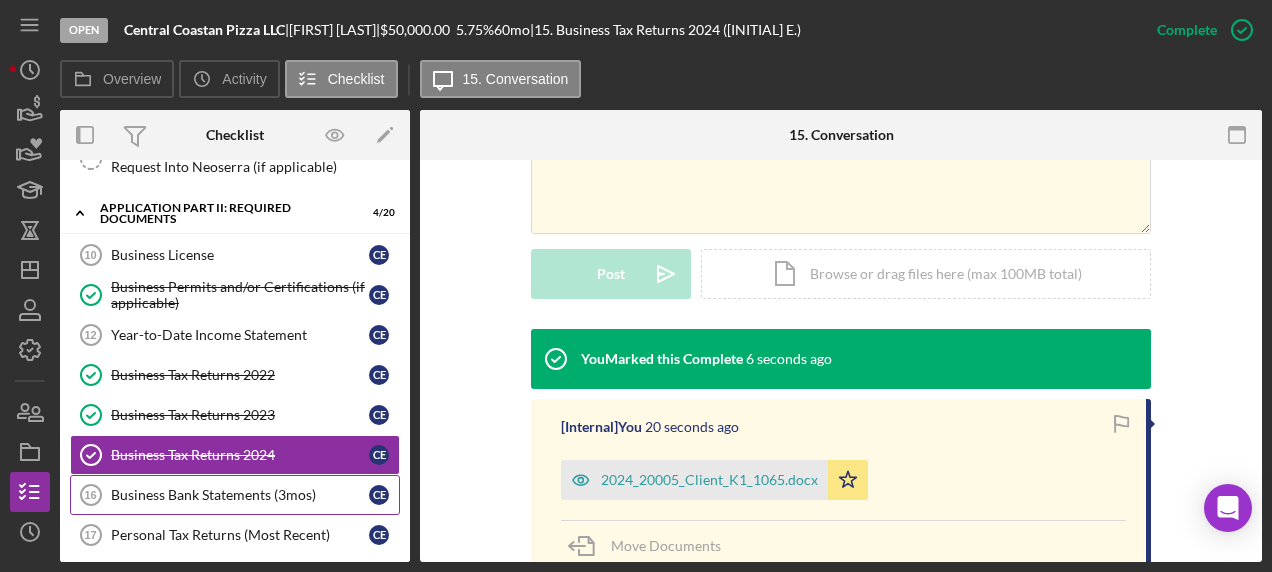 click on "Business Bank Statements (3mos) 16 Business Bank Statements (3mos) C [INITIAL]" at bounding box center (235, 495) 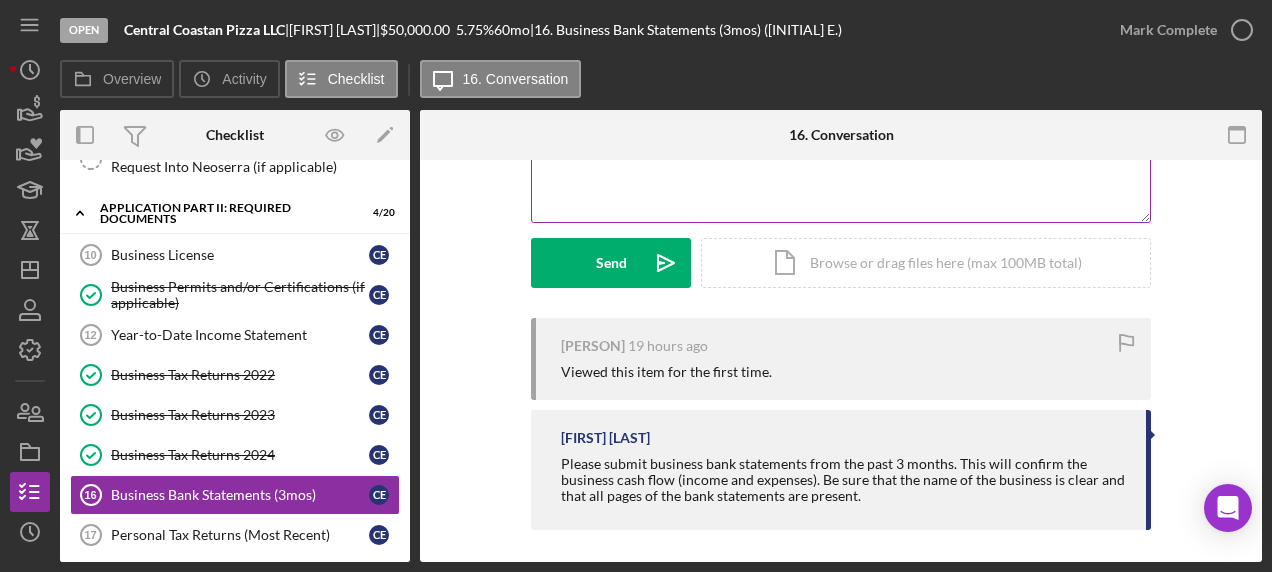 scroll, scrollTop: 240, scrollLeft: 0, axis: vertical 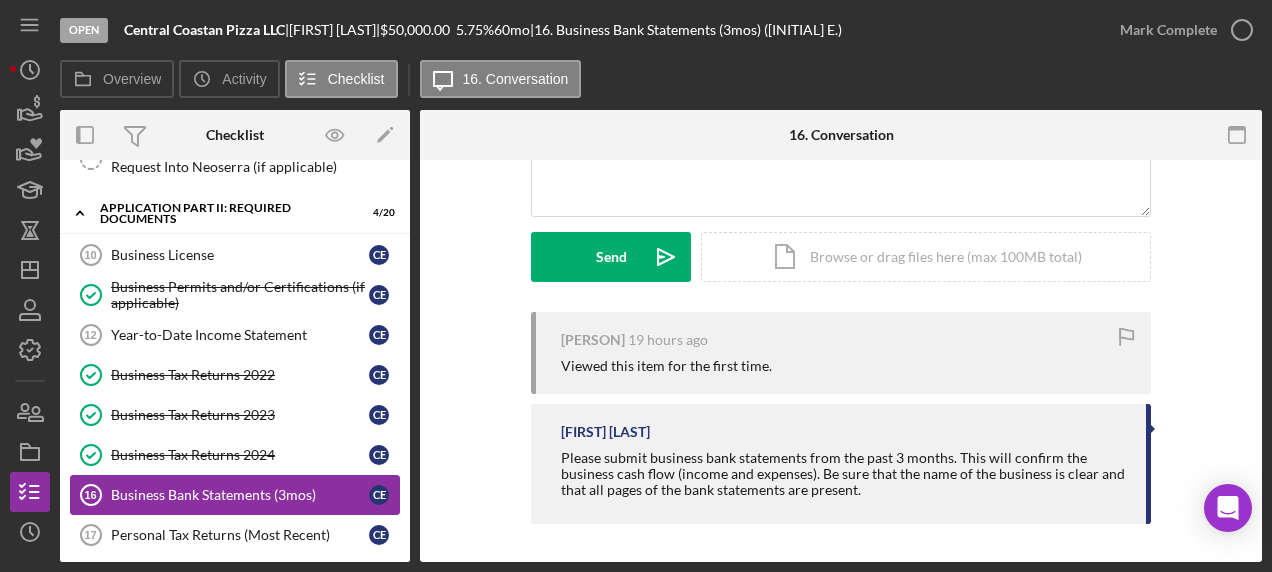 click on "Business Bank Statements (3mos)" at bounding box center [240, 495] 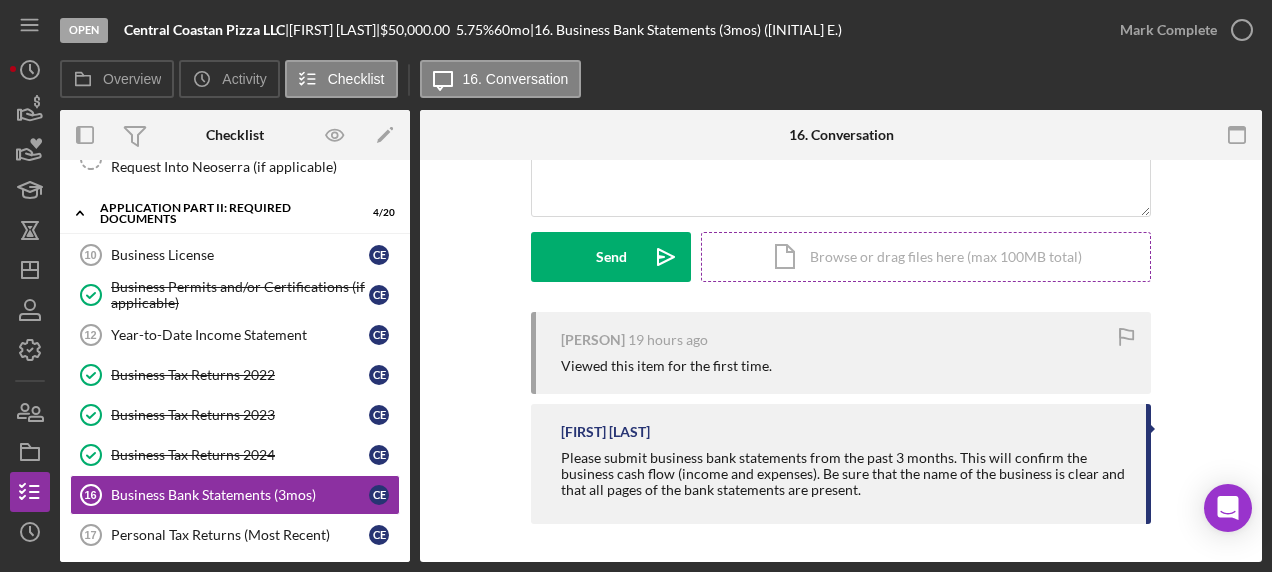 click on "Icon/Document Browse or drag files here (max 100MB total) Tap to choose files or take a photo" at bounding box center [926, 257] 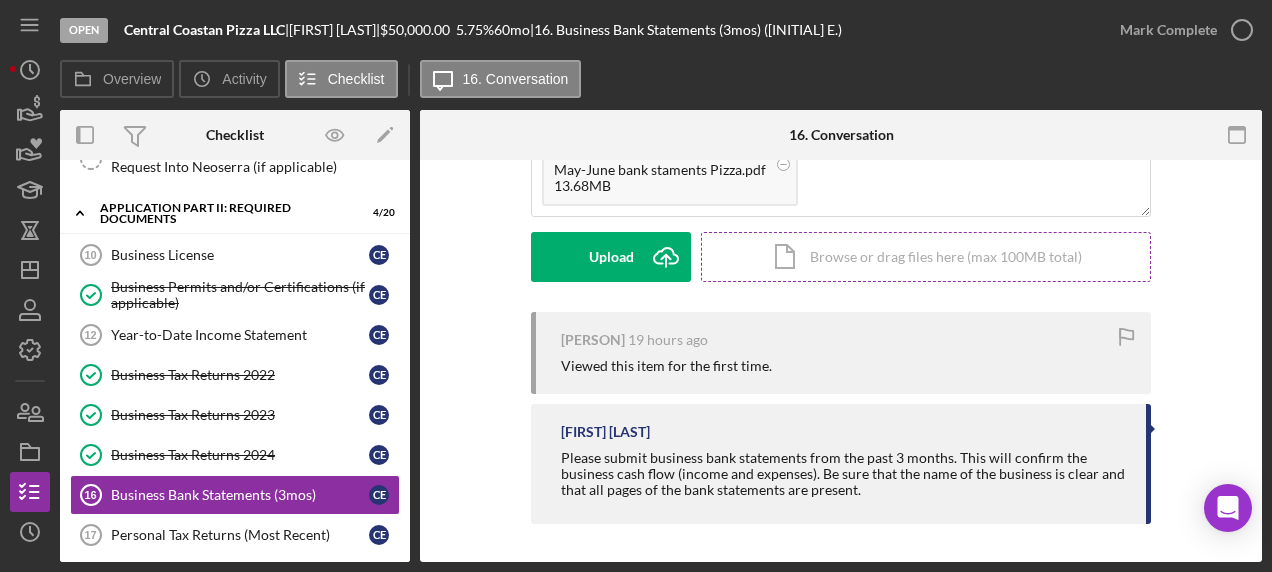 click on "Icon/Document Browse or drag files here (max 100MB total) Tap to choose files or take a photo" at bounding box center [926, 257] 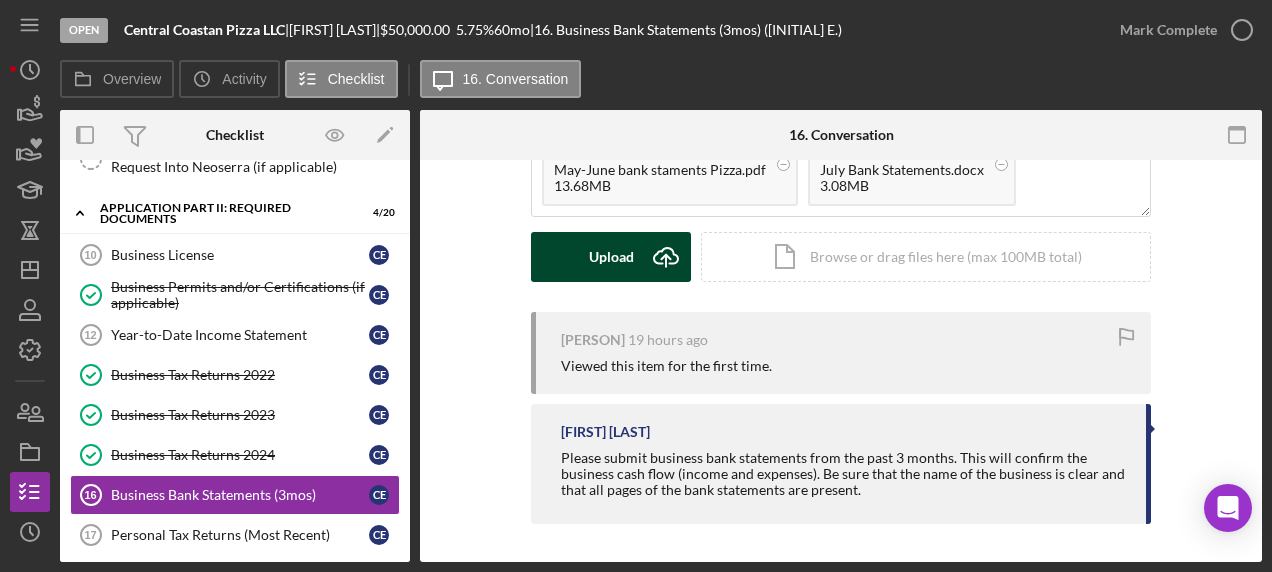click on "Upload" at bounding box center (611, 257) 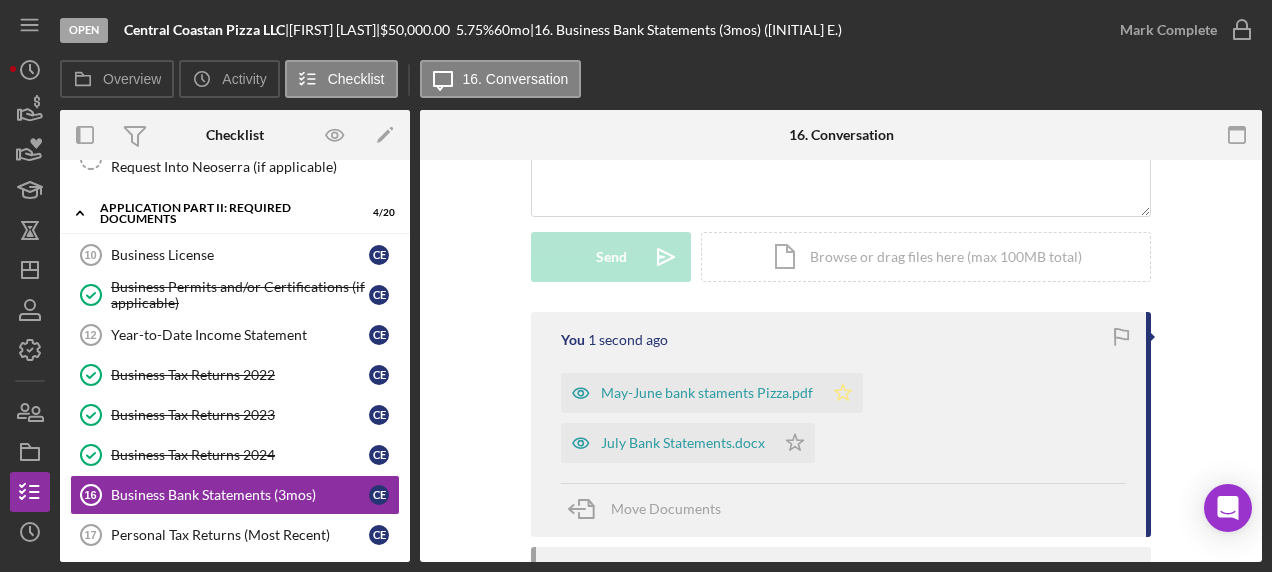 click 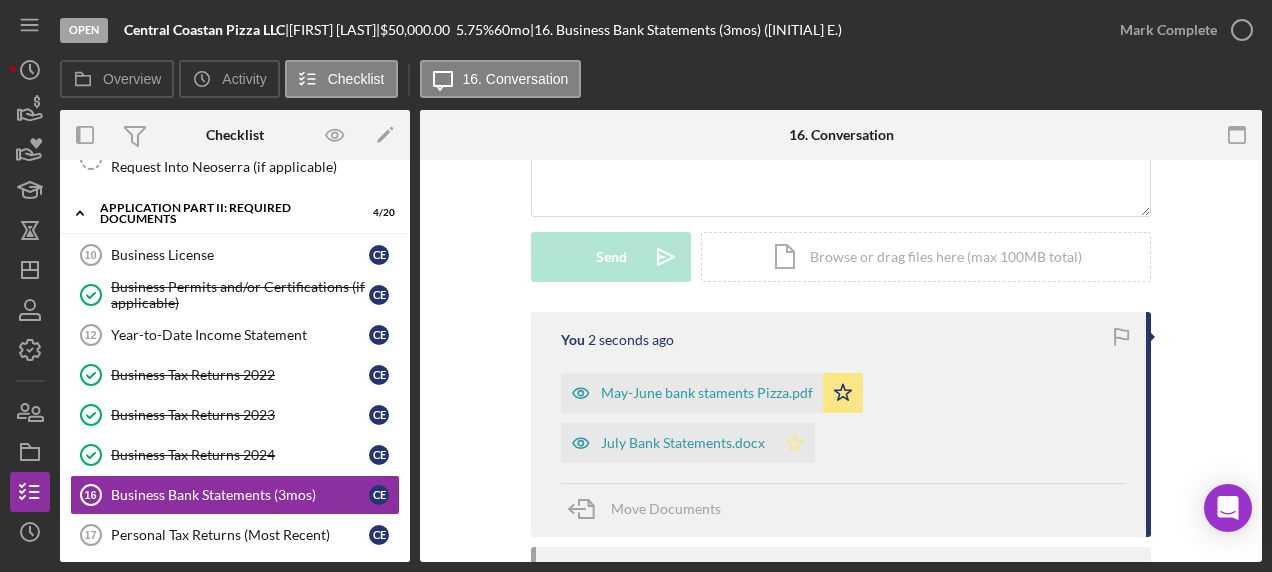 click 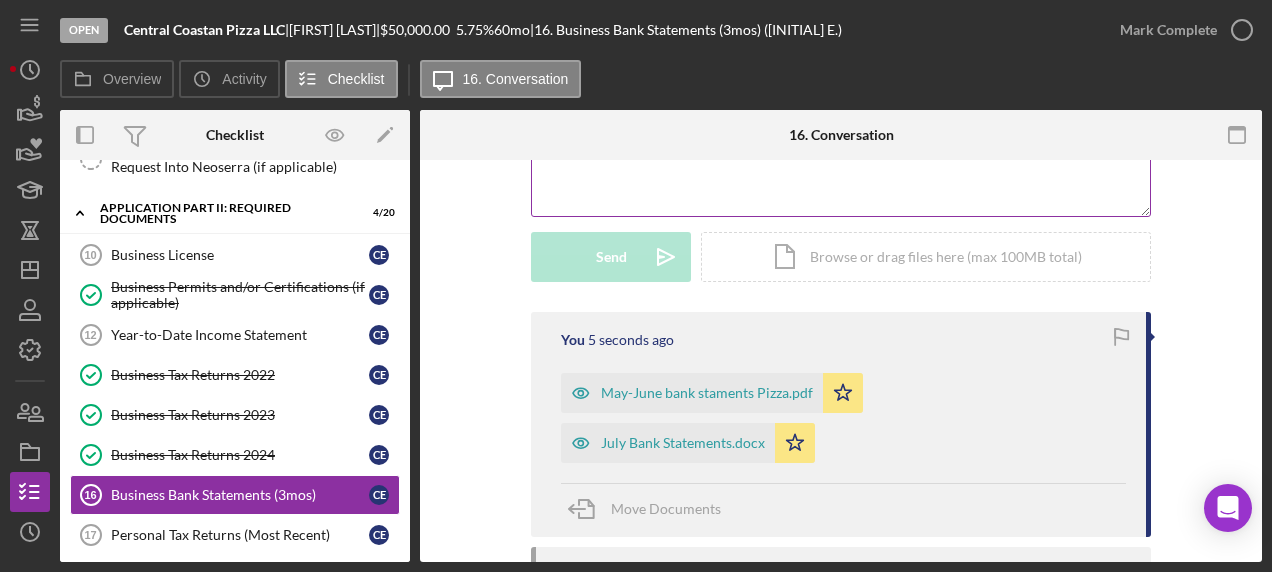 scroll, scrollTop: 0, scrollLeft: 0, axis: both 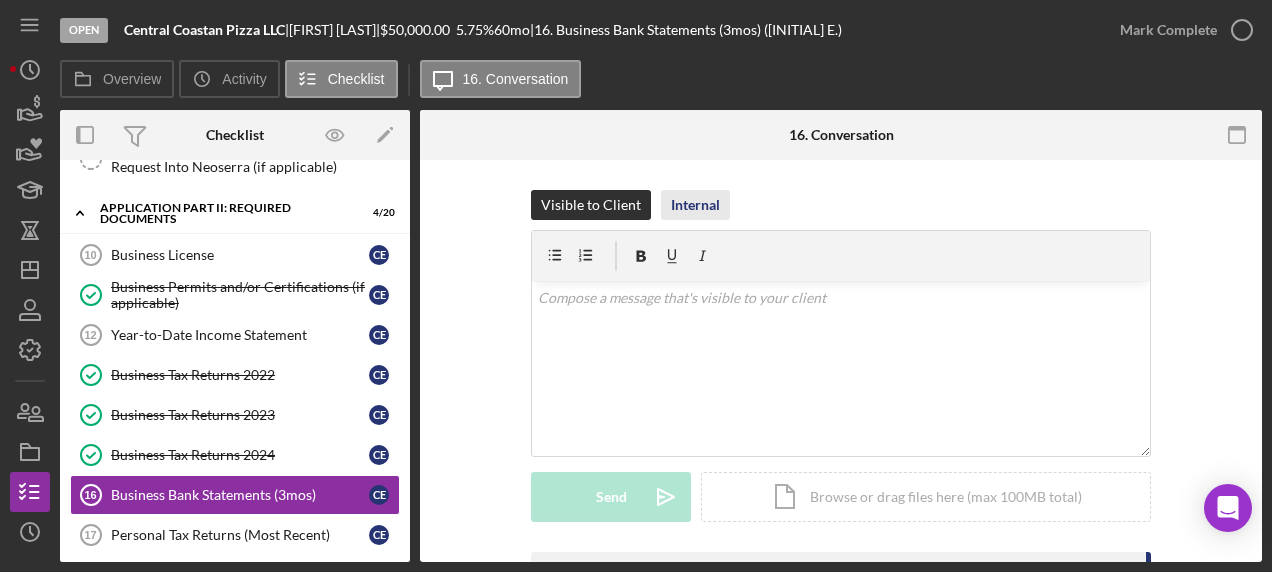 click on "Internal" at bounding box center (695, 205) 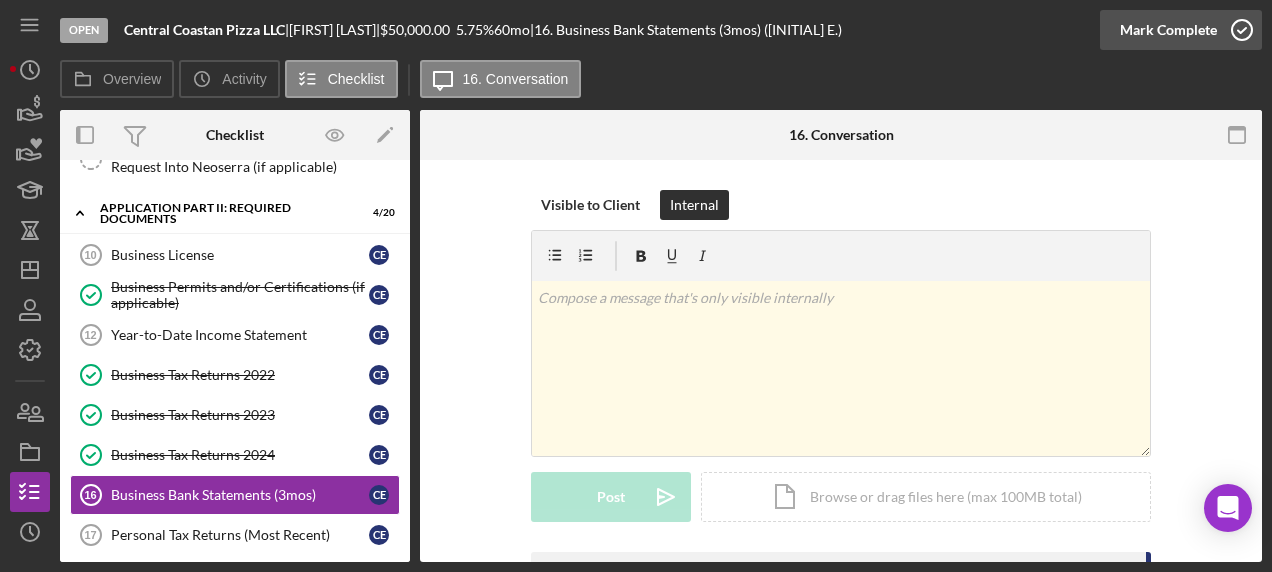 click 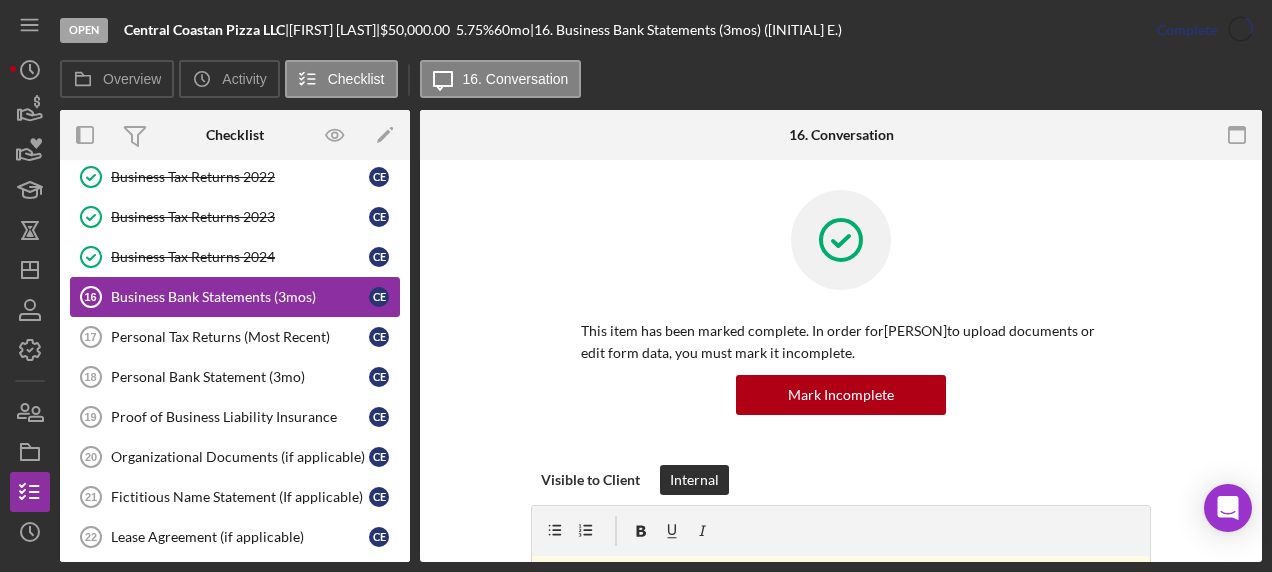 scroll, scrollTop: 770, scrollLeft: 0, axis: vertical 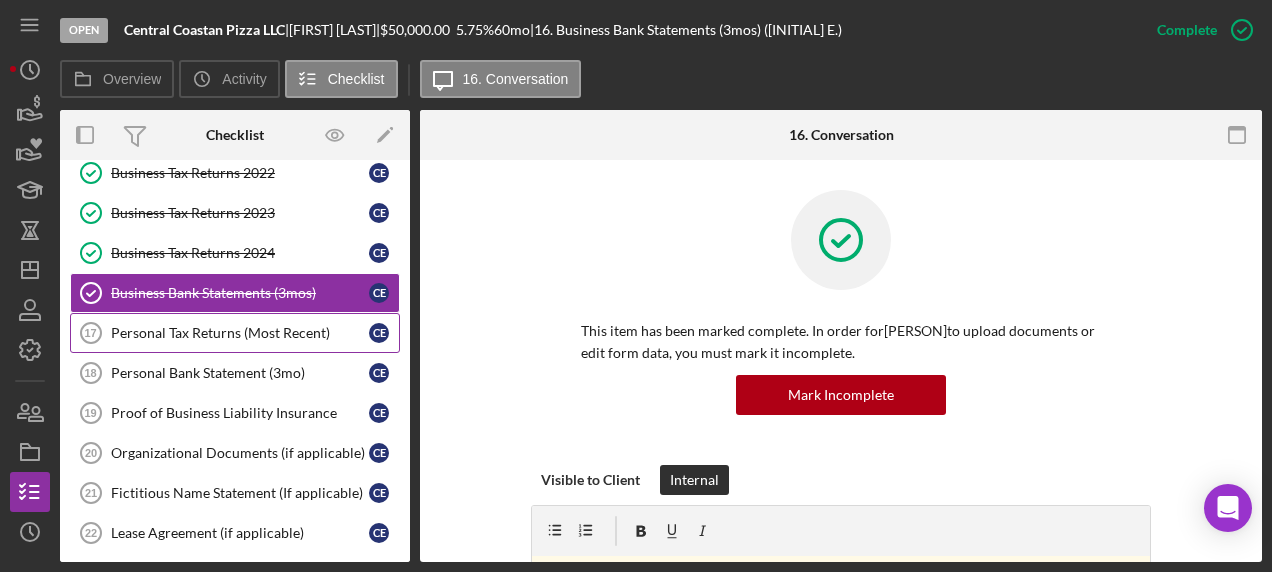 click on "Personal Tax Returns (Most Recent) 17 Personal Tax Returns (Most Recent) C E" at bounding box center (235, 333) 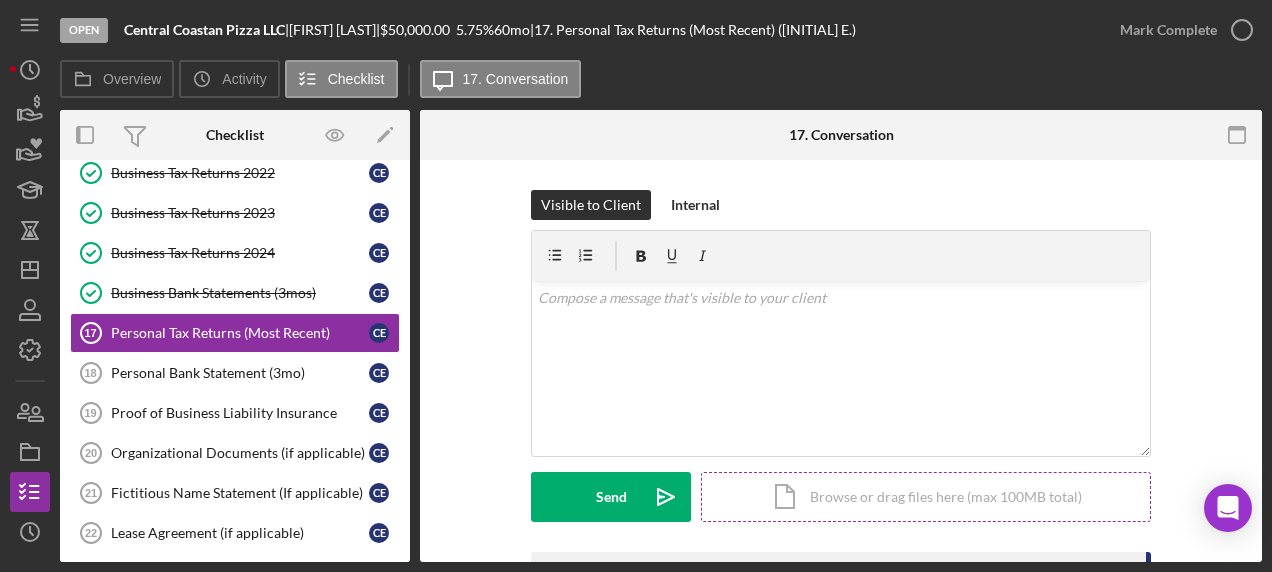 click on "Icon/Document Browse or drag files here (max 100MB total) Tap to choose files or take a photo" at bounding box center (926, 497) 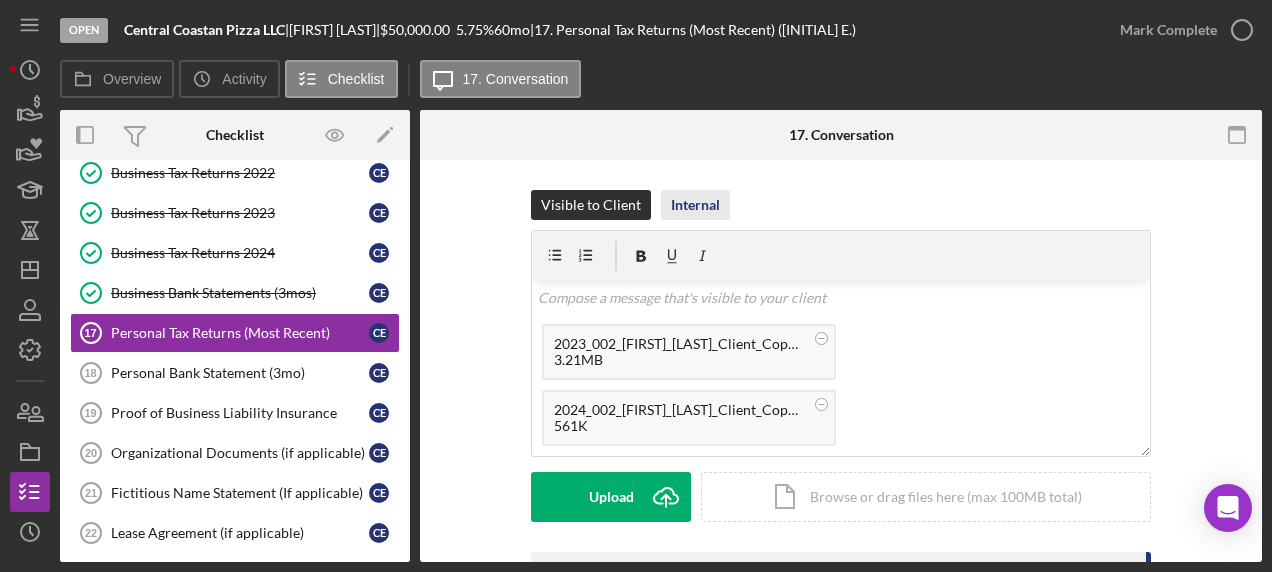 click on "Internal" at bounding box center (695, 205) 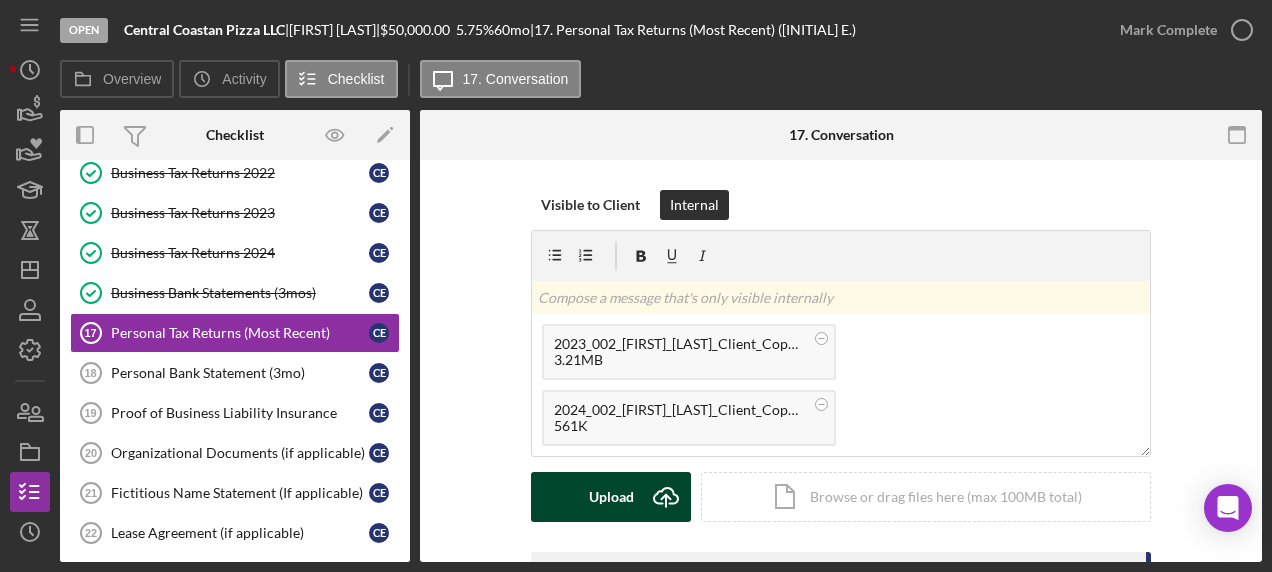 click on "Upload" at bounding box center [611, 497] 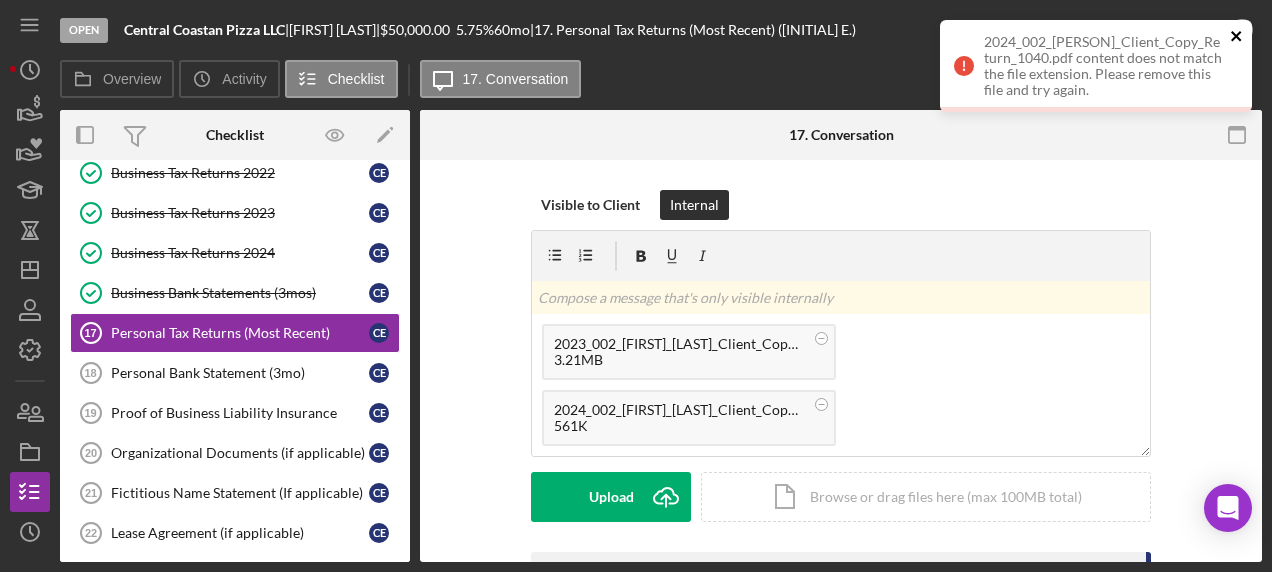 click 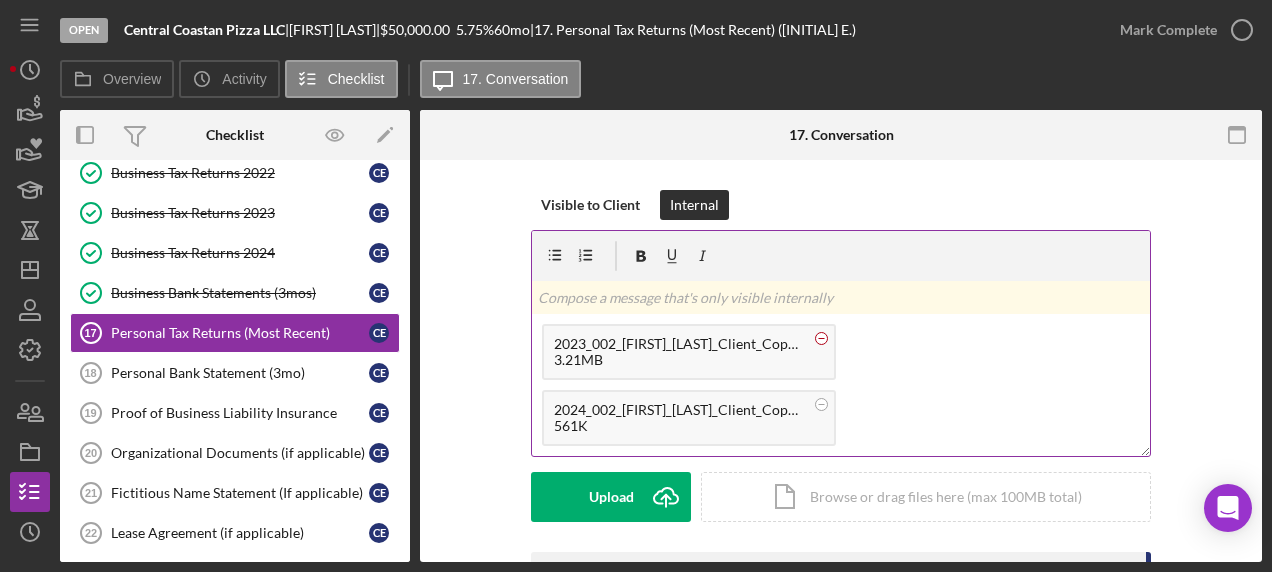 click 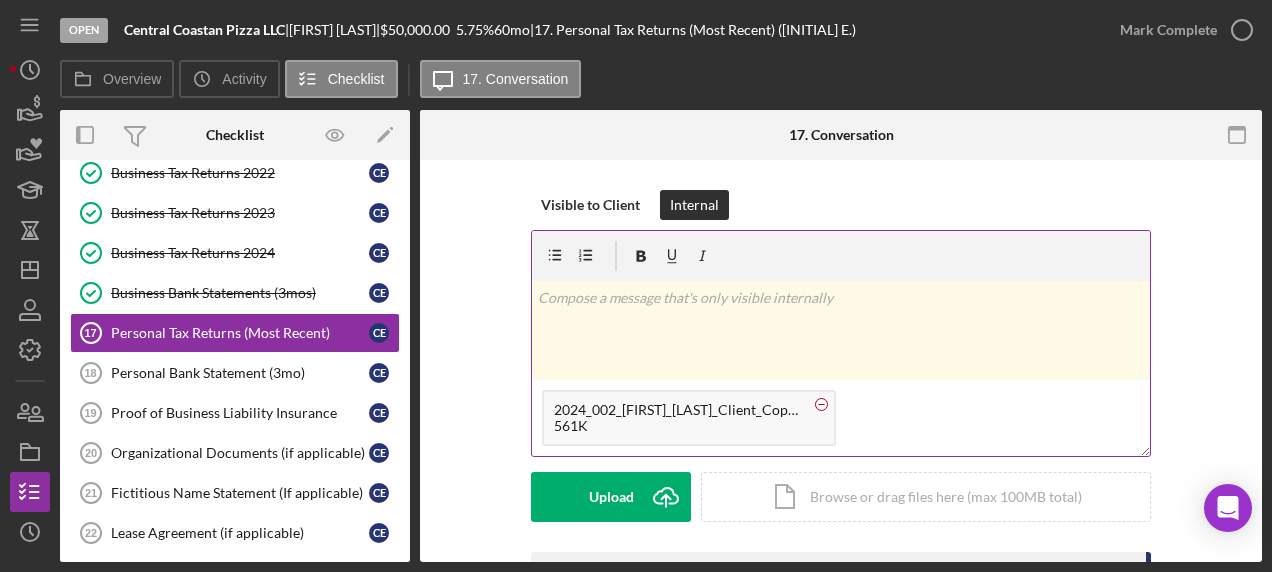 click 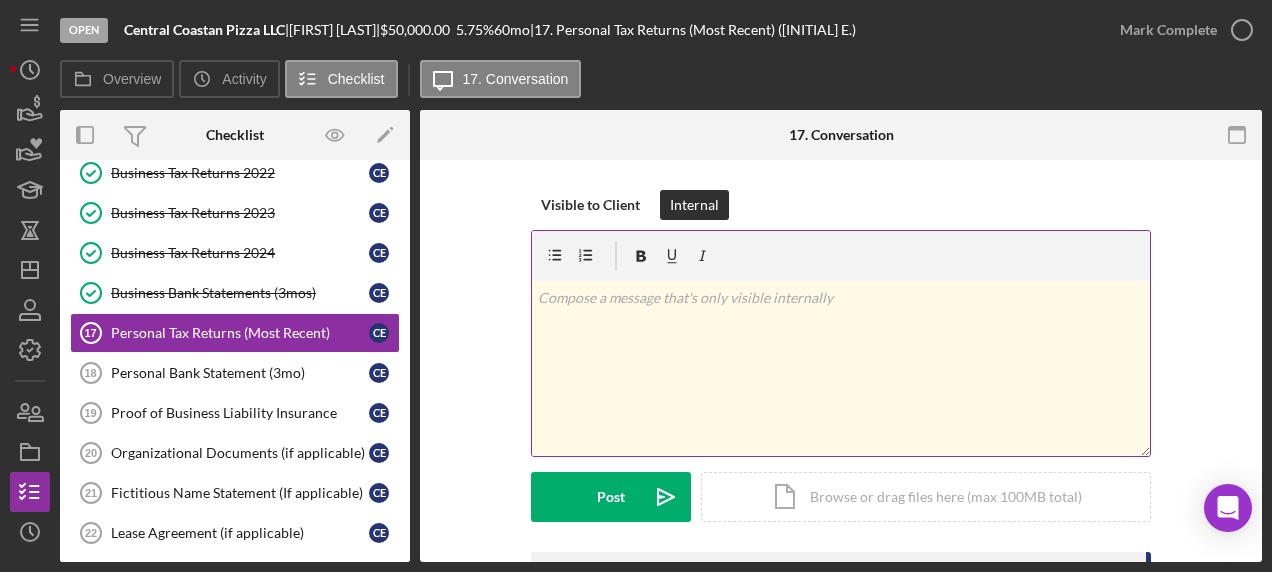 click on "Visible to Client Internal v Color teal Color pink Remove color Add row above Add row below Add column before Add column after Merge cells Split cells Remove column Remove row Remove table Post Icon/icon-invite-send Icon/Document Browse or drag files here (max 100MB total) Tap to choose files or take a photo Cancel Post Icon/icon-invite-send" at bounding box center (841, 371) 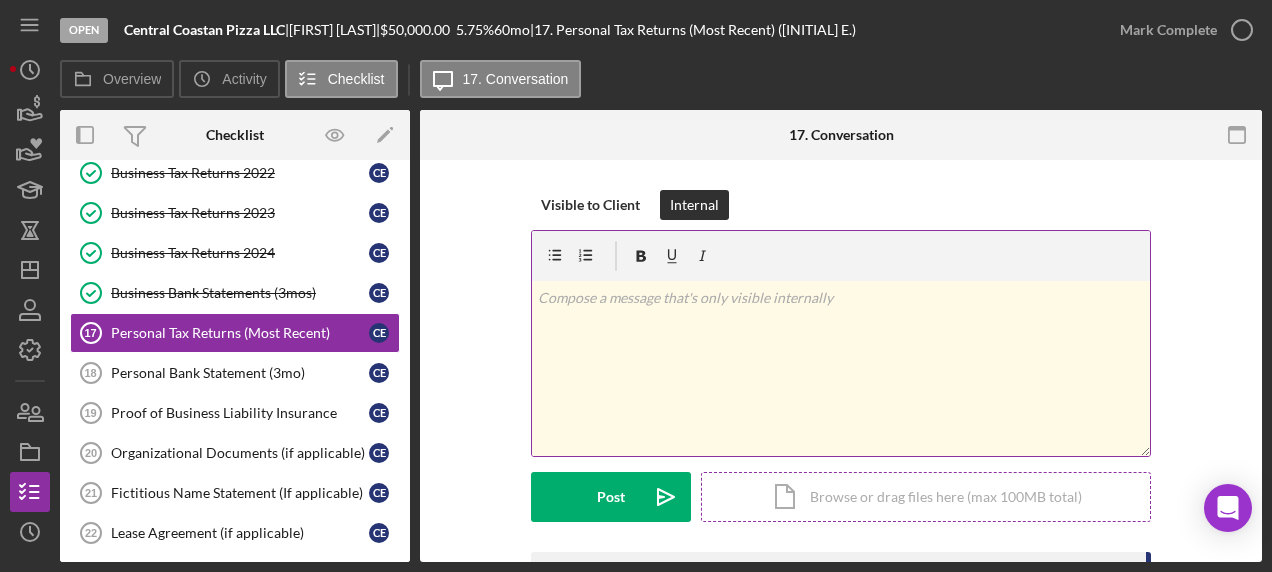 click on "Icon/Document Browse or drag files here (max 100MB total) Tap to choose files or take a photo" at bounding box center (926, 497) 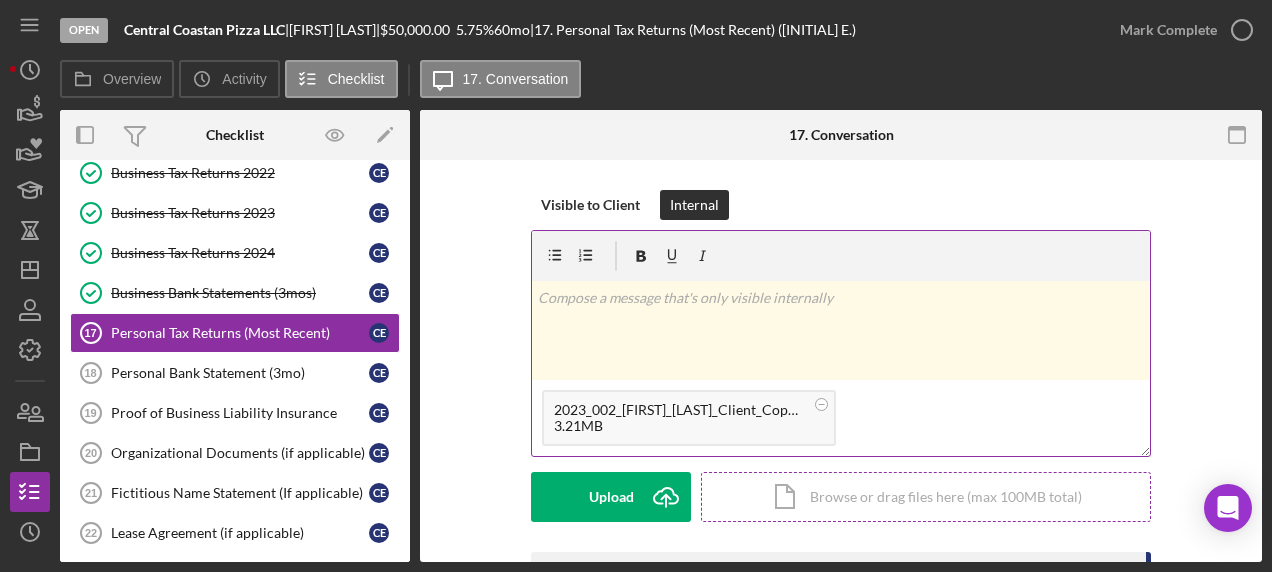 click on "Icon/Document Browse or drag files here (max 100MB total) Tap to choose files or take a photo" at bounding box center [926, 497] 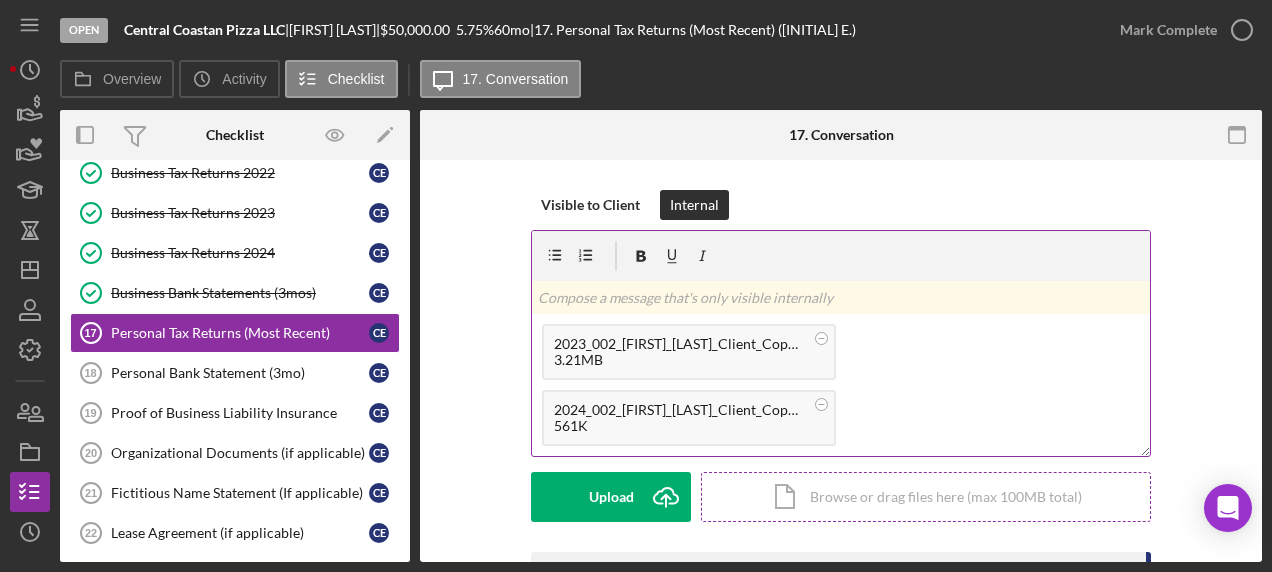 click on "Icon/Document Browse or drag files here (max 100MB total) Tap to choose files or take a photo" at bounding box center [926, 497] 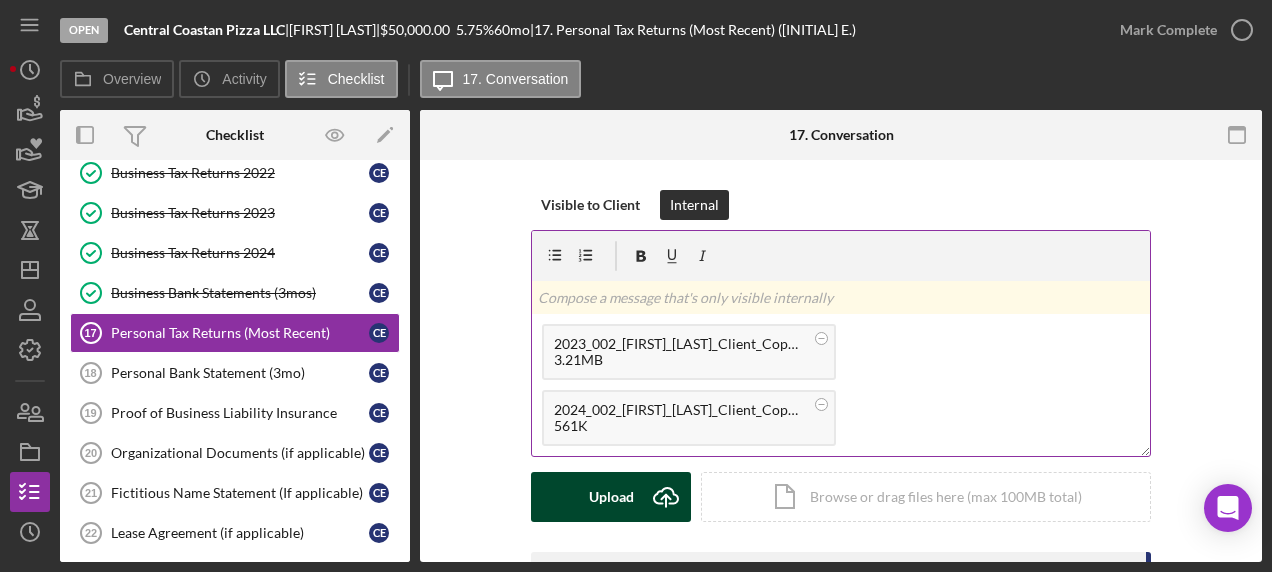 click on "Upload" at bounding box center [611, 497] 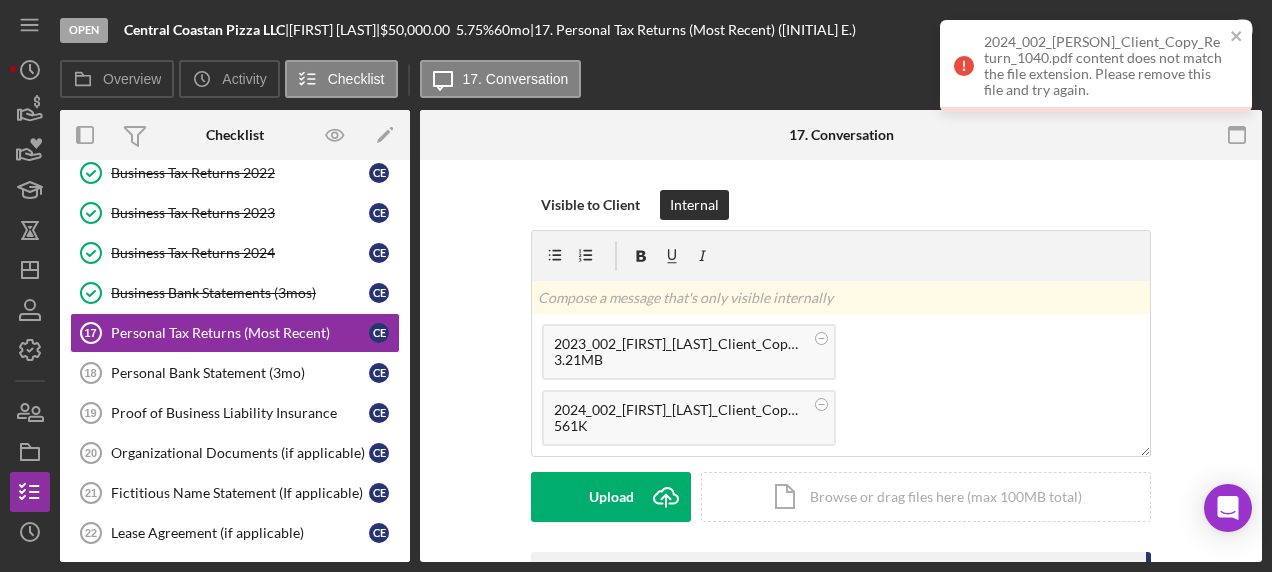 click on "2024_002_[PERSON]_Client_Copy_Return_1040.pdf content does not match the file extension. Please remove this file and try again." at bounding box center (1096, 66) 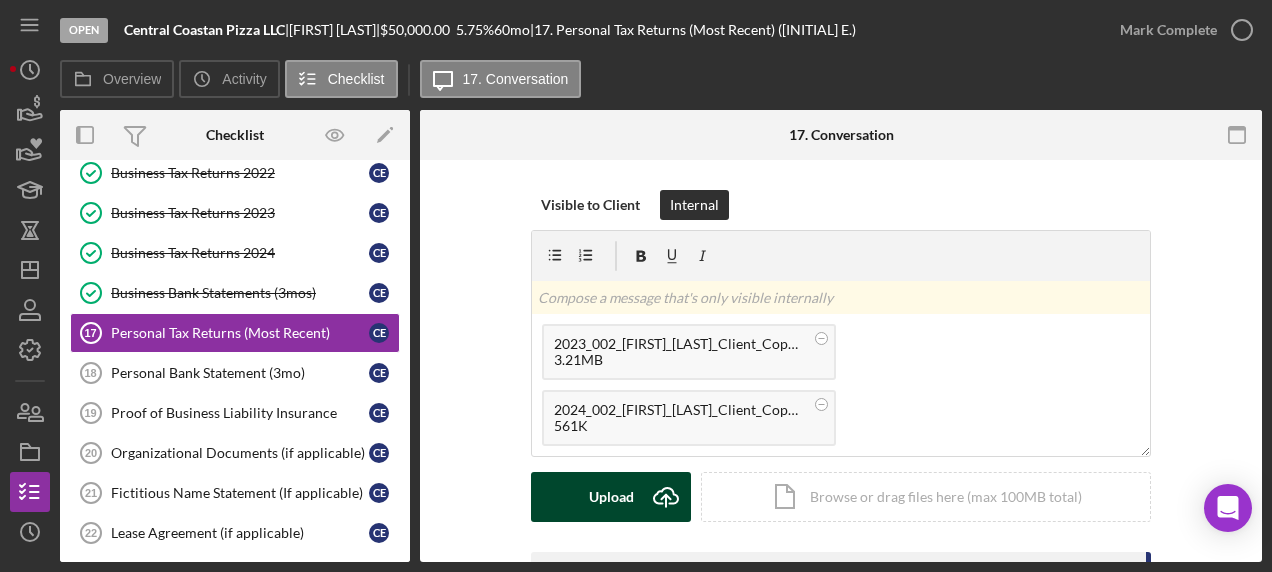 click on "Upload" at bounding box center (611, 497) 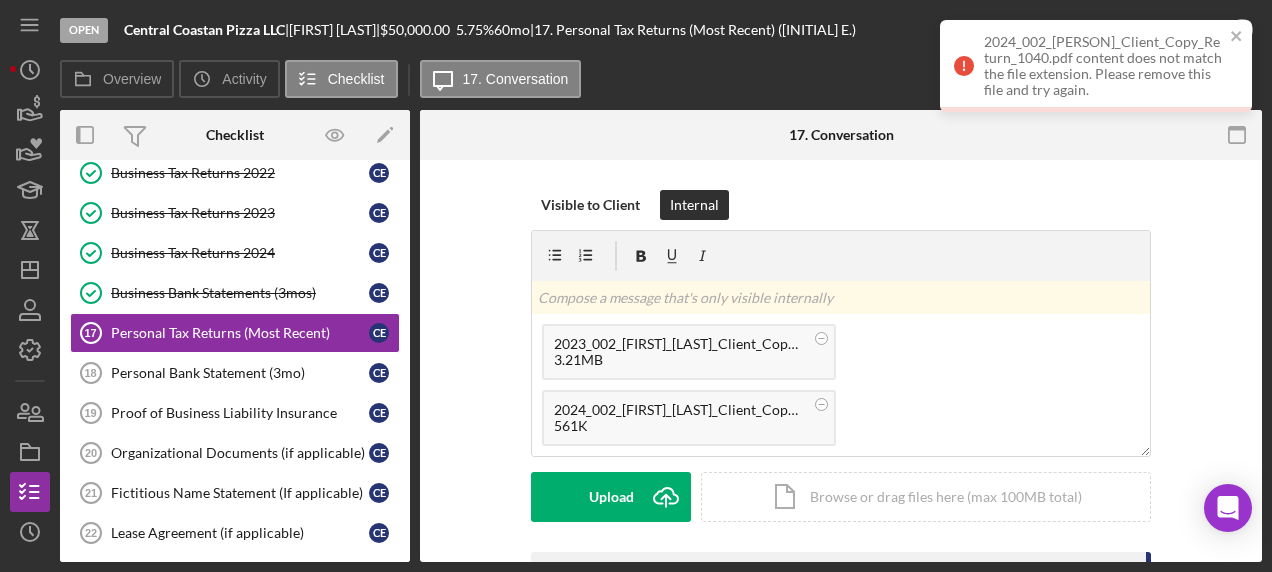 click on "2024_002_[PERSON]_Client_Copy_Return_1040.pdf content does not match the file extension. Please remove this file and try again." at bounding box center [1096, 66] 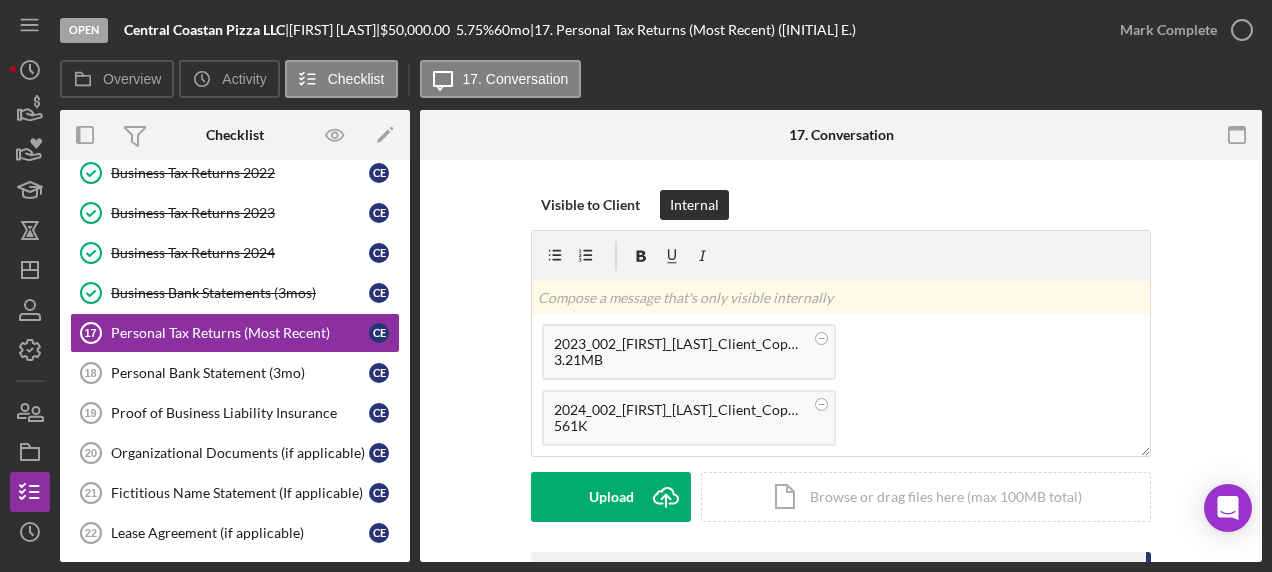 scroll, scrollTop: 132, scrollLeft: 0, axis: vertical 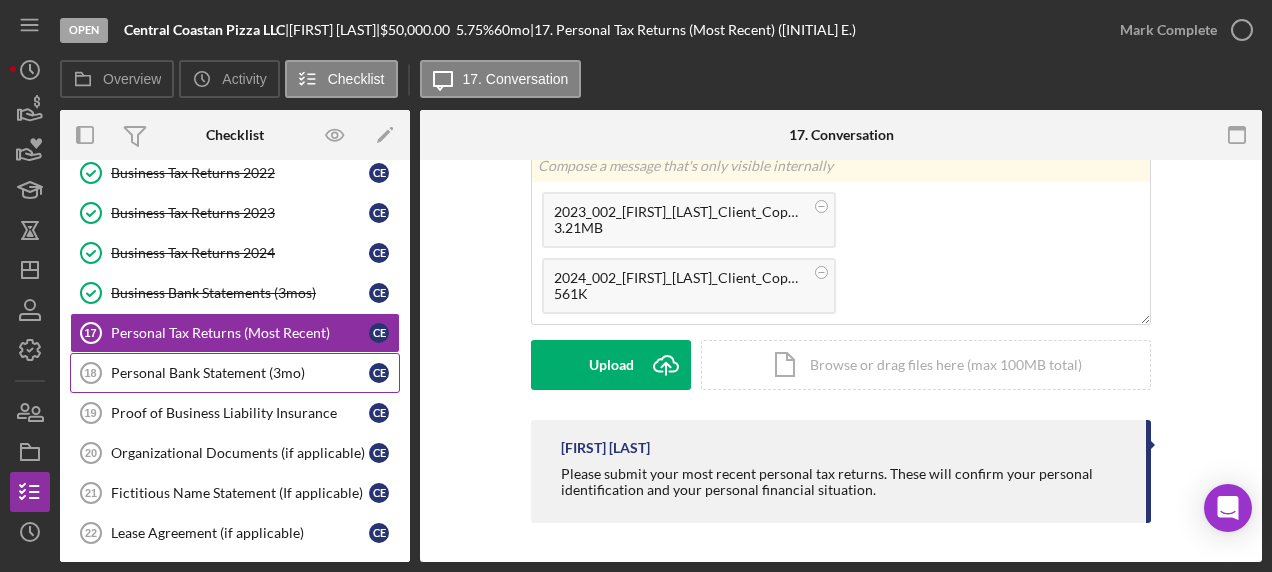 click on "Personal Bank Statement (3mo)" at bounding box center [240, 373] 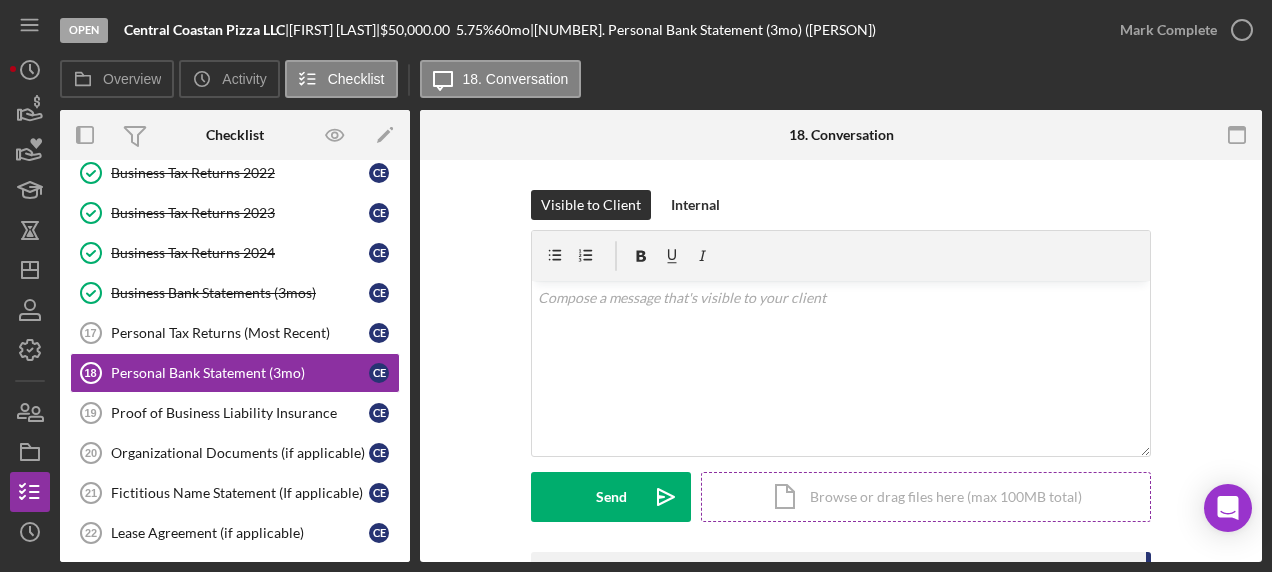 click on "Icon/Document Browse or drag files here (max 100MB total) Tap to choose files or take a photo" at bounding box center (926, 497) 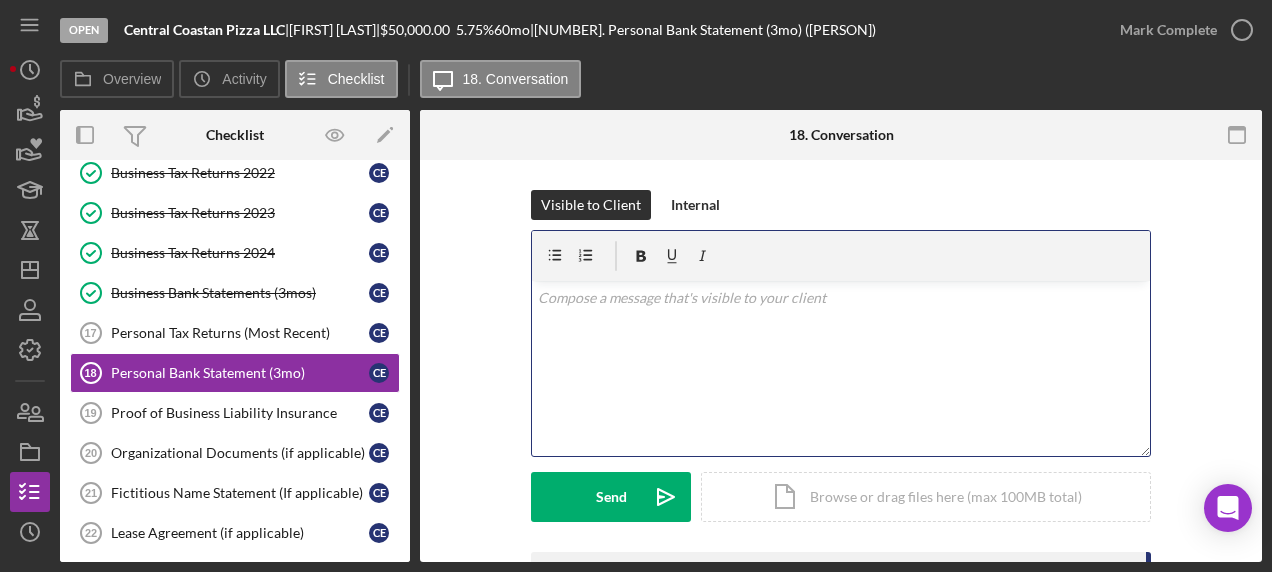 click on "v Color teal Color pink Remove color Add row above Add row below Add column before Add column after Merge cells Split cells Remove column Remove row Remove table" at bounding box center [841, 368] 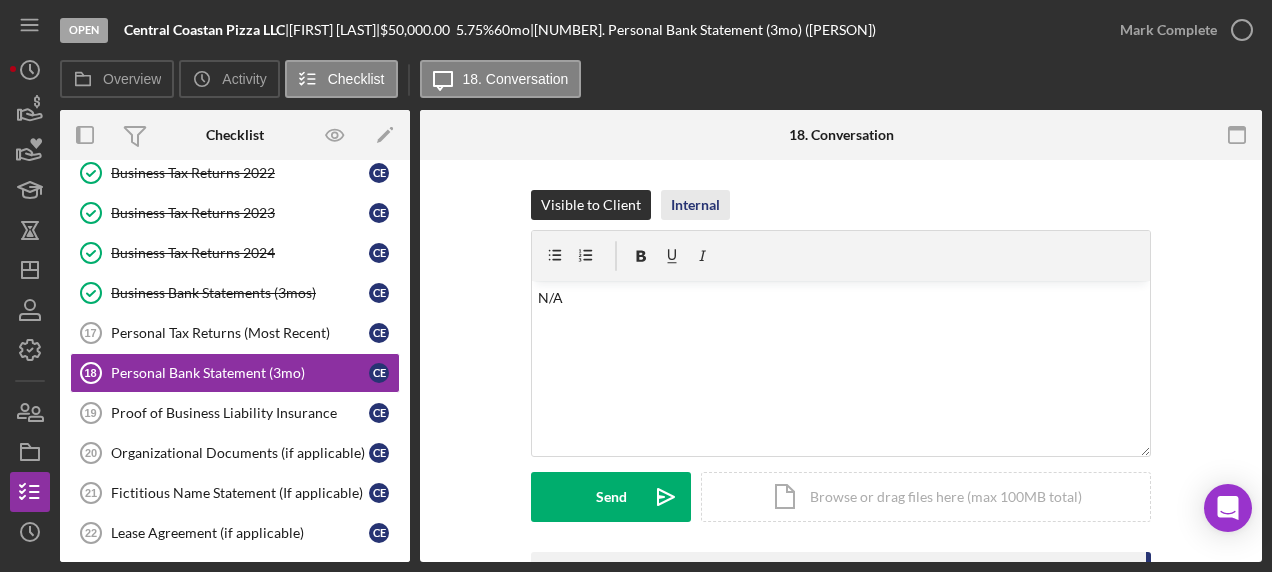 click on "Internal" at bounding box center [695, 205] 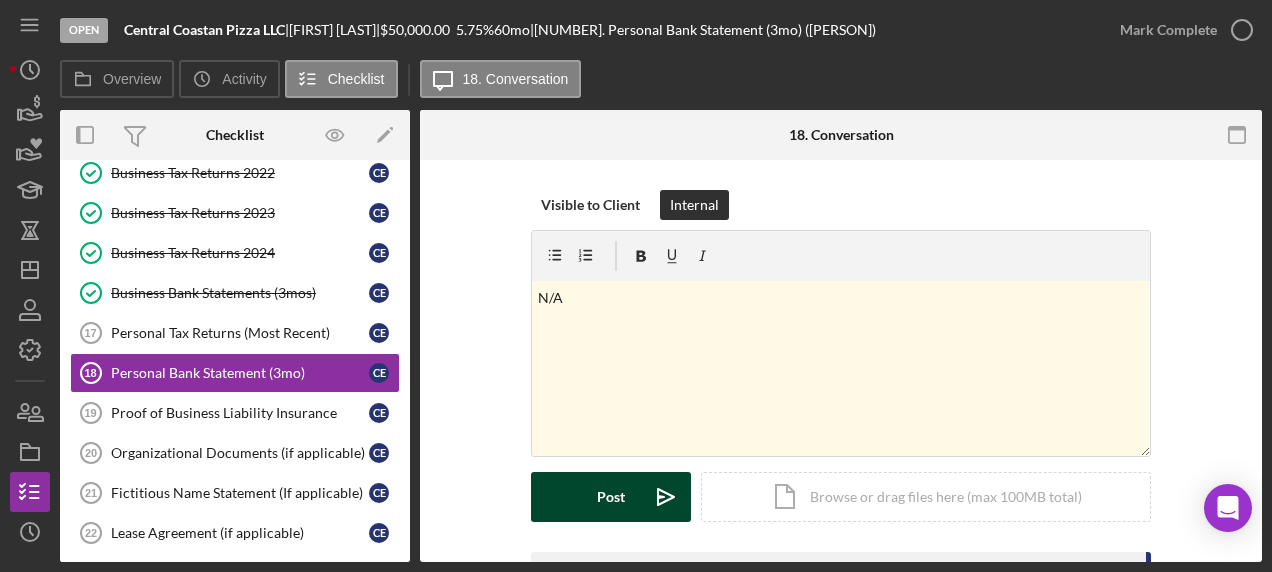 click on "Post Icon/icon-invite-send" at bounding box center (611, 497) 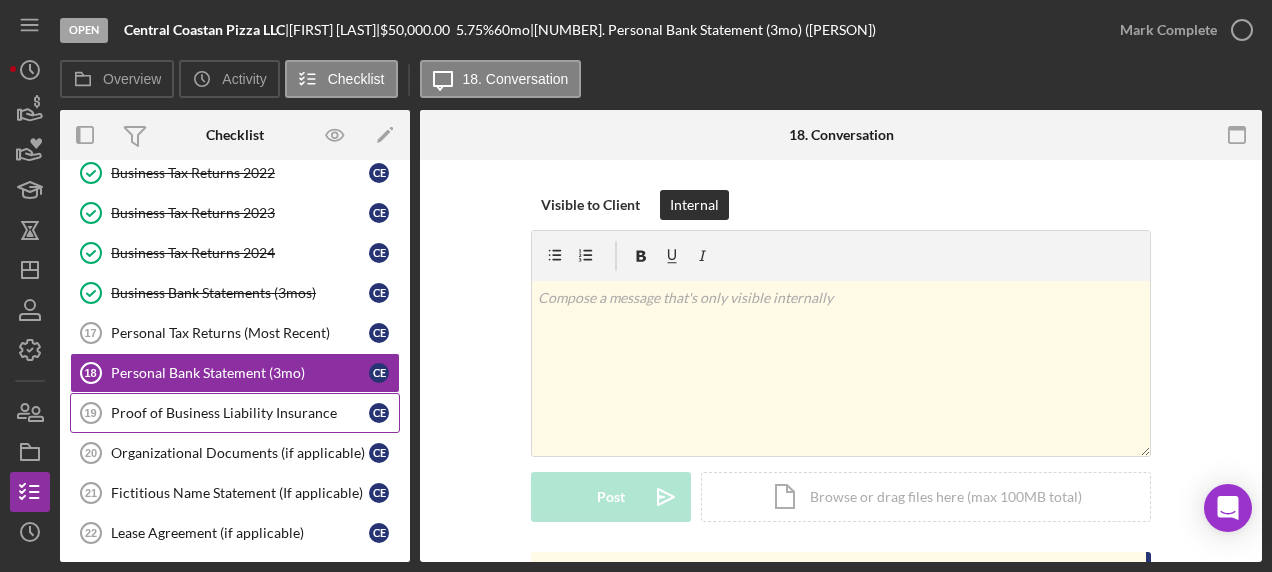 click on "Proof of Business Liability Insurance" at bounding box center [240, 413] 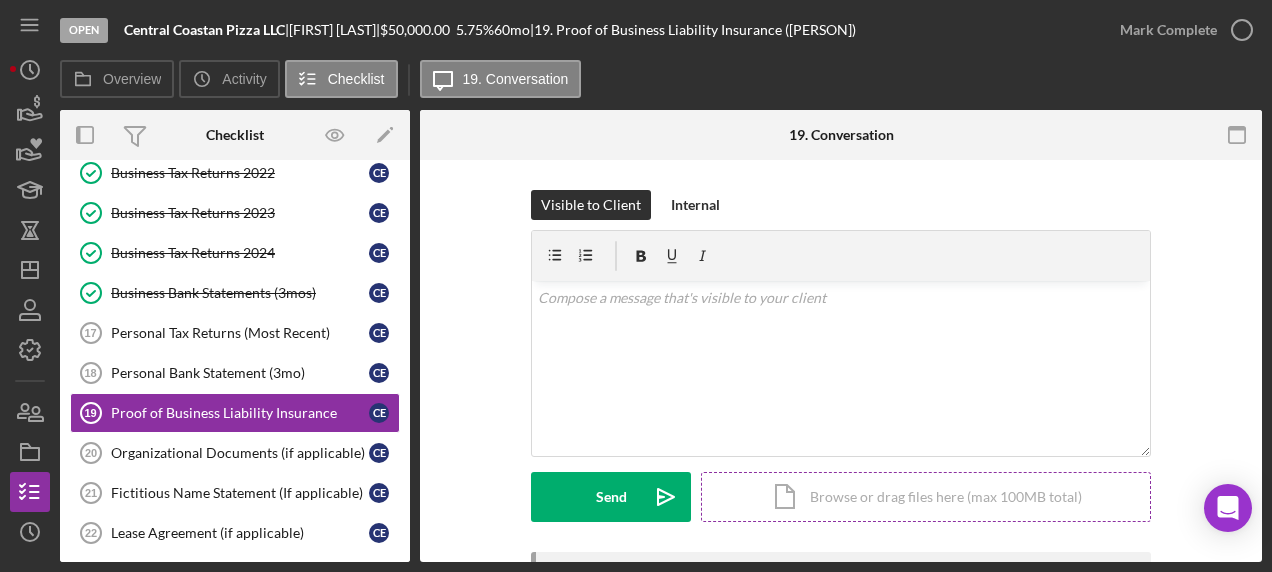 click on "Icon/Document Browse or drag files here (max 100MB total) Tap to choose files or take a photo" at bounding box center (926, 497) 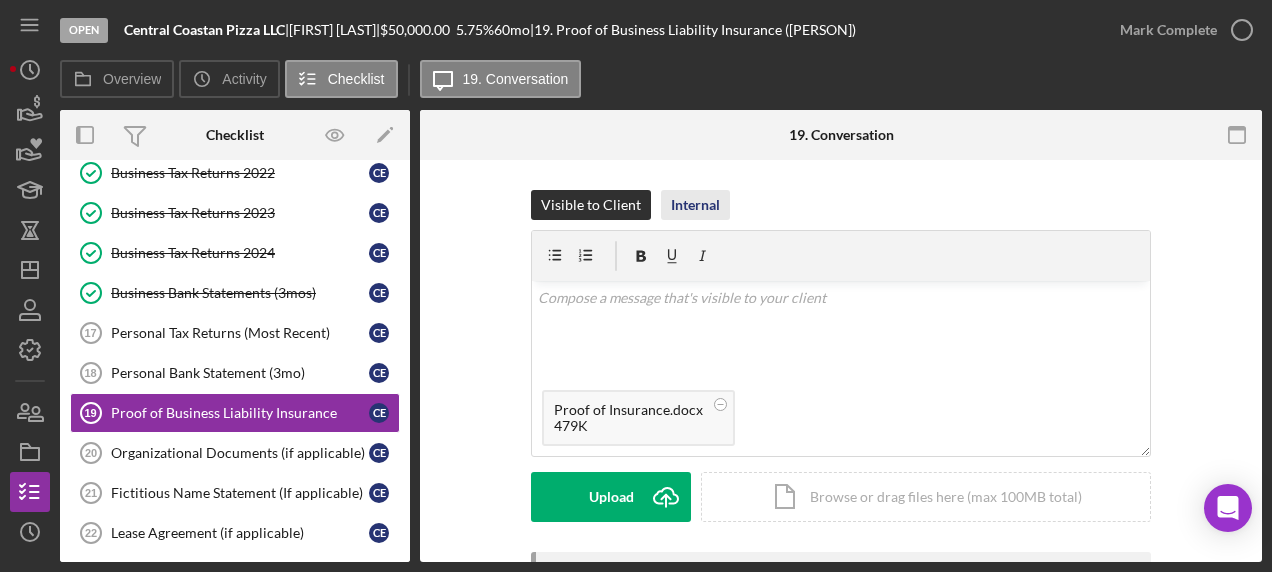 click on "Internal" at bounding box center (695, 205) 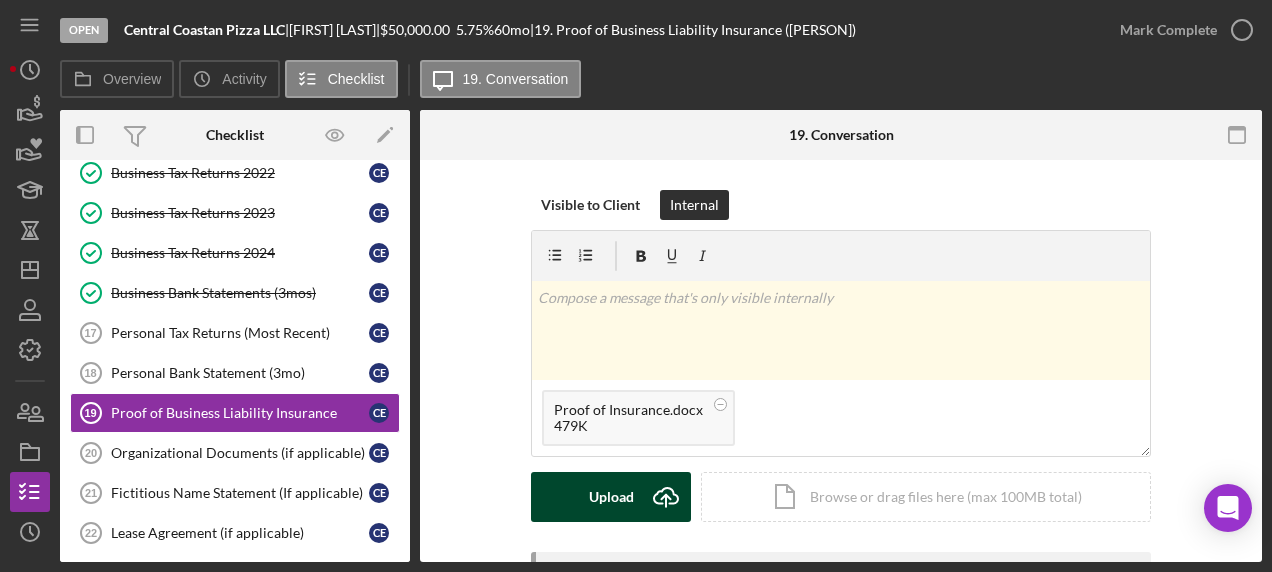 click on "Upload" at bounding box center (611, 497) 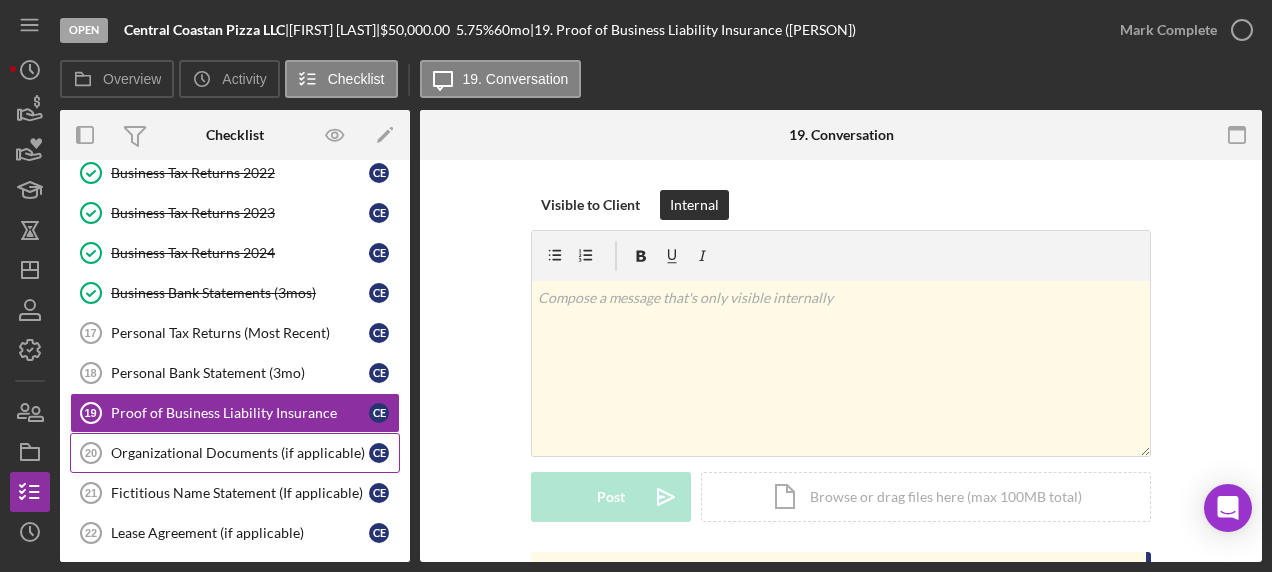 click on "Organizational Documents (if applicable)" at bounding box center (240, 453) 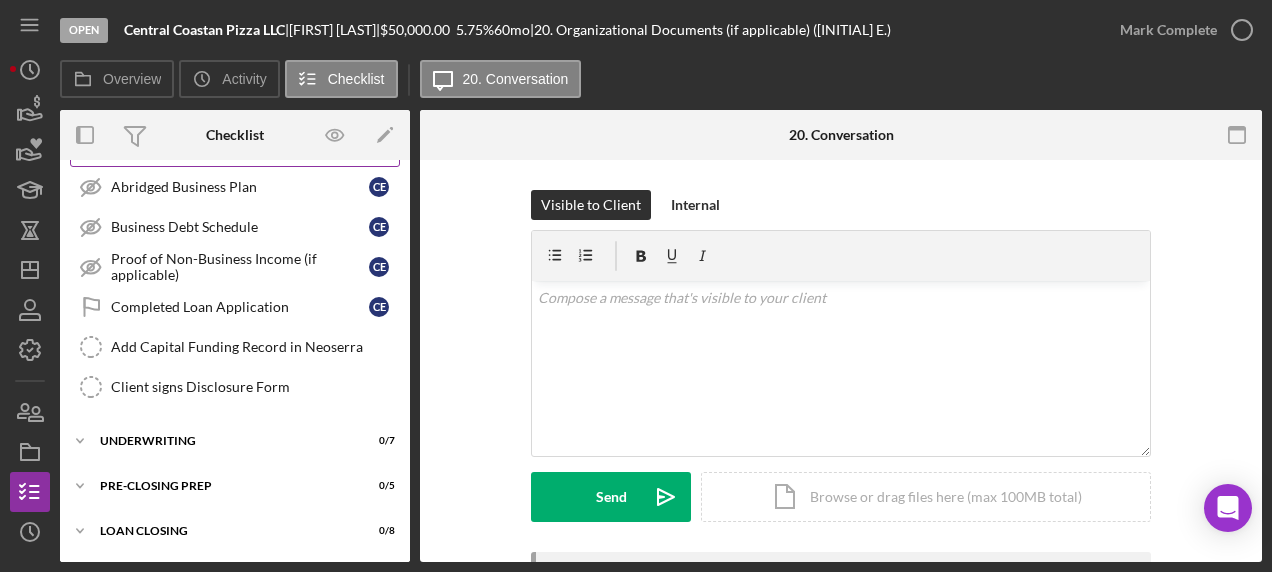 scroll, scrollTop: 1218, scrollLeft: 0, axis: vertical 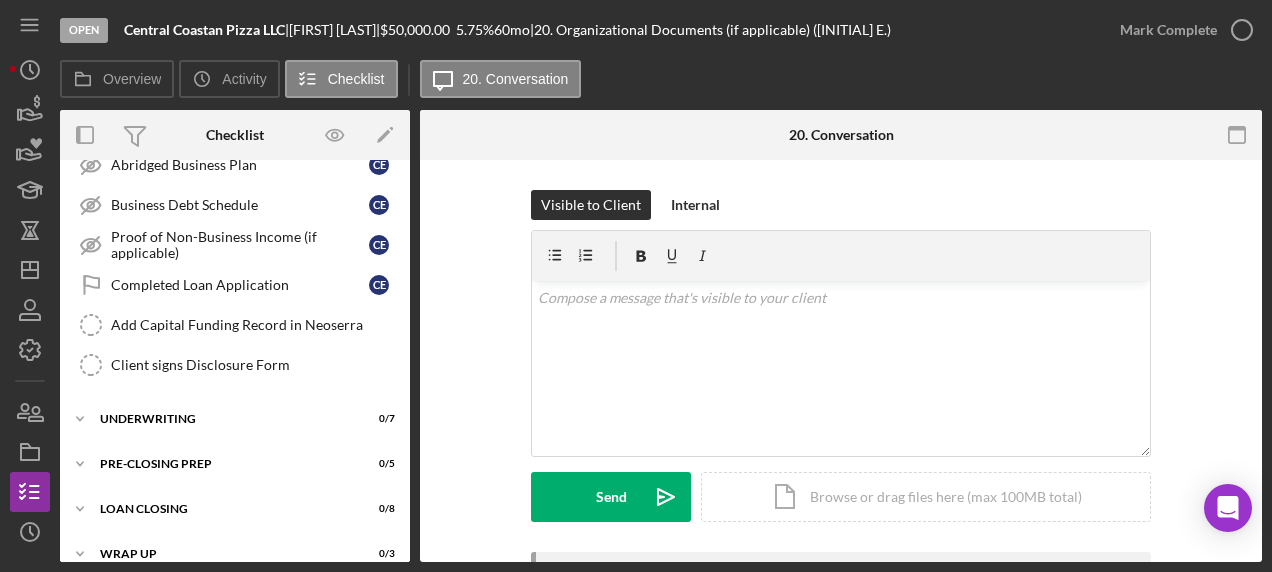 click on "Icon/Expander Underwriting 0 / 7" at bounding box center (235, 419) 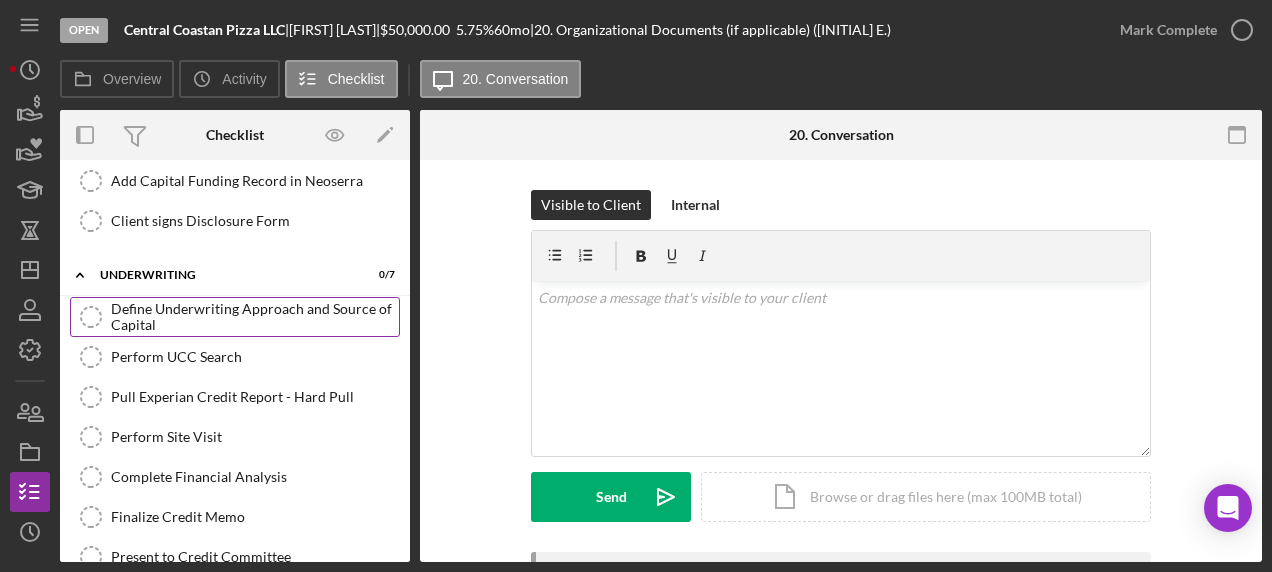 scroll, scrollTop: 1504, scrollLeft: 0, axis: vertical 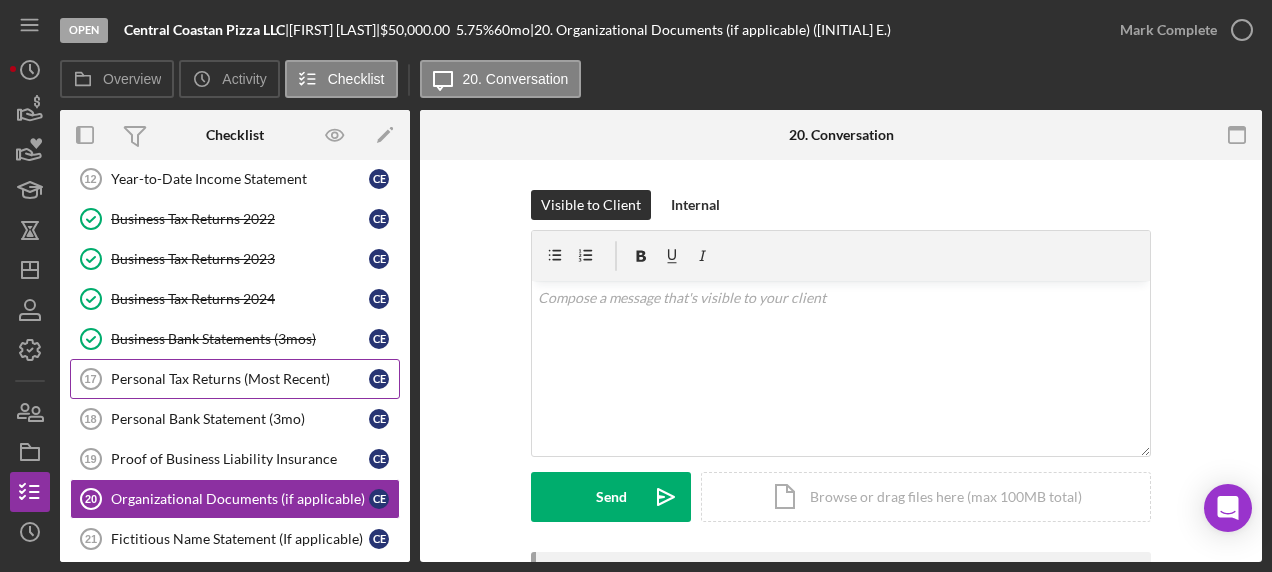 click on "Personal Tax Returns (Most Recent)" at bounding box center [240, 379] 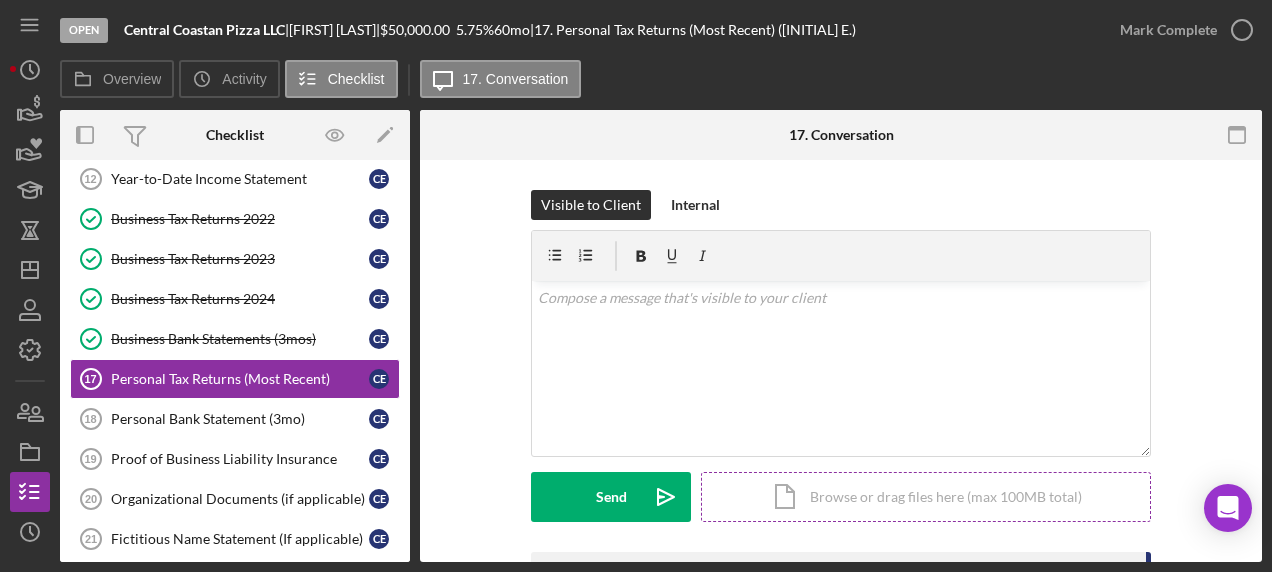 click on "Icon/Document Browse or drag files here (max 100MB total) Tap to choose files or take a photo" at bounding box center [926, 497] 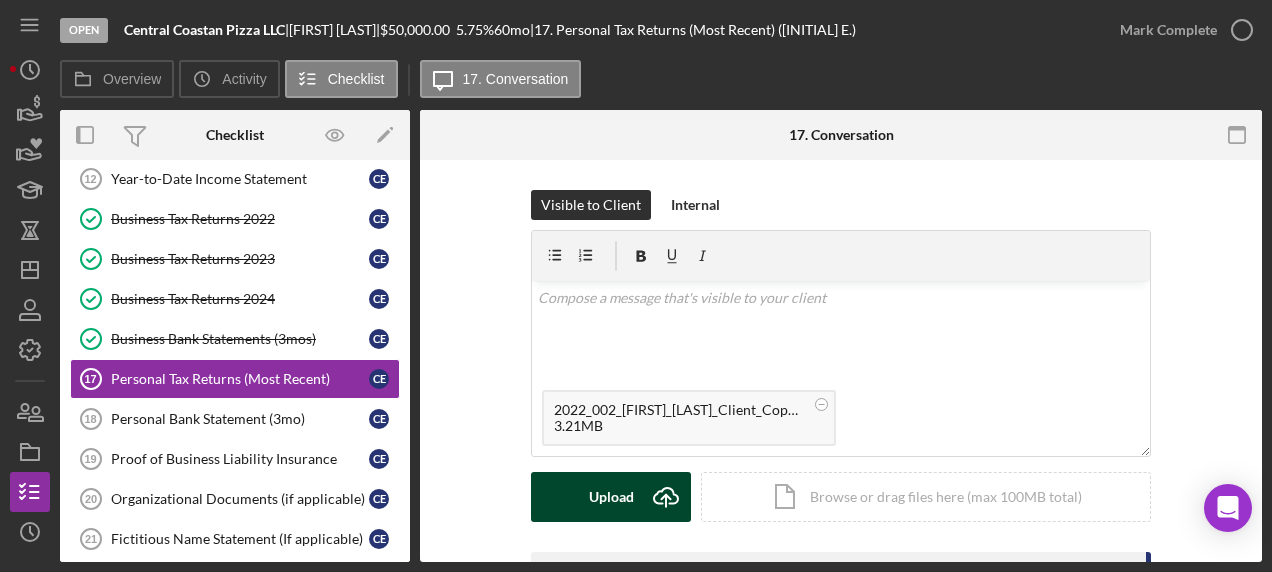 click on "Upload Icon/Upload" at bounding box center [611, 497] 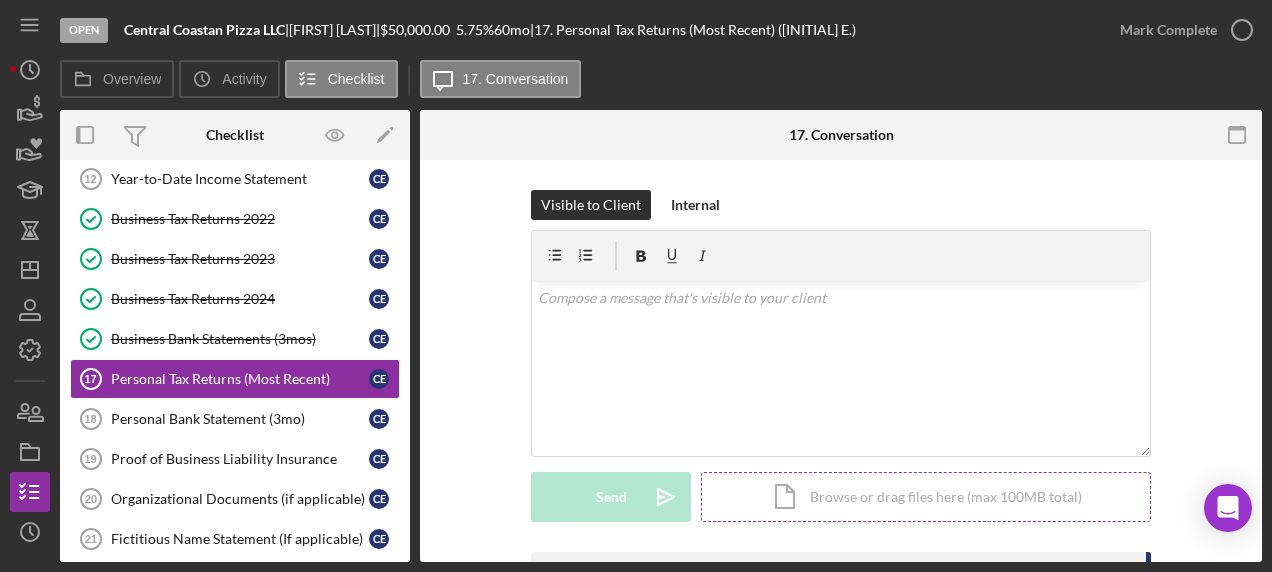 click on "Icon/Document Browse or drag files here (max 100MB total) Tap to choose files or take a photo" at bounding box center (926, 497) 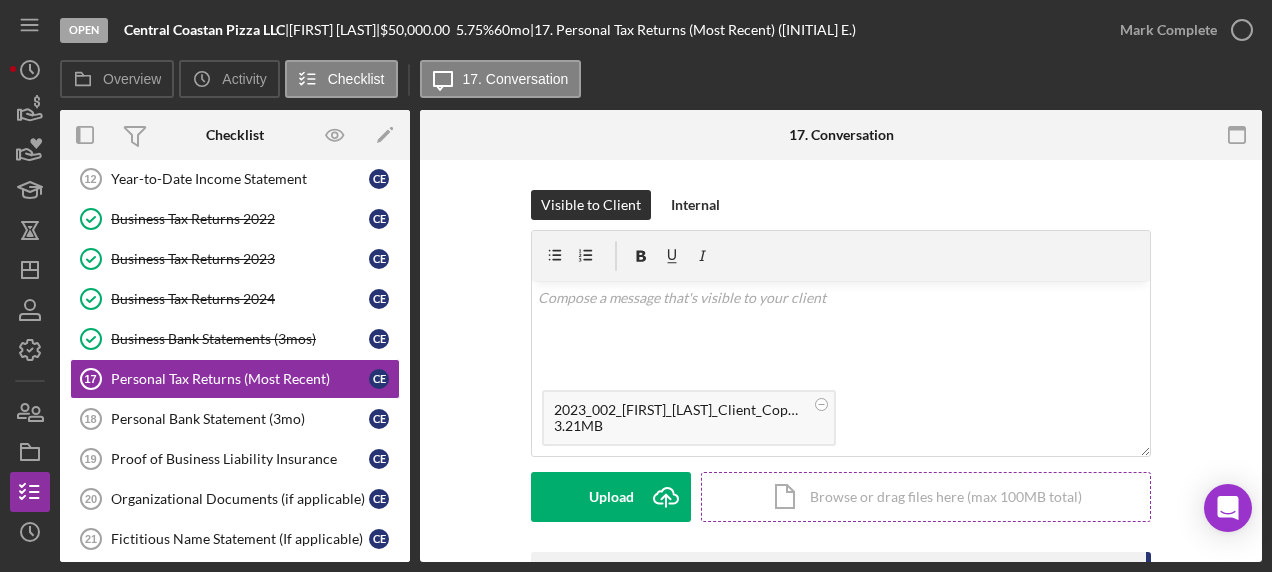 click on "Upload" at bounding box center [611, 497] 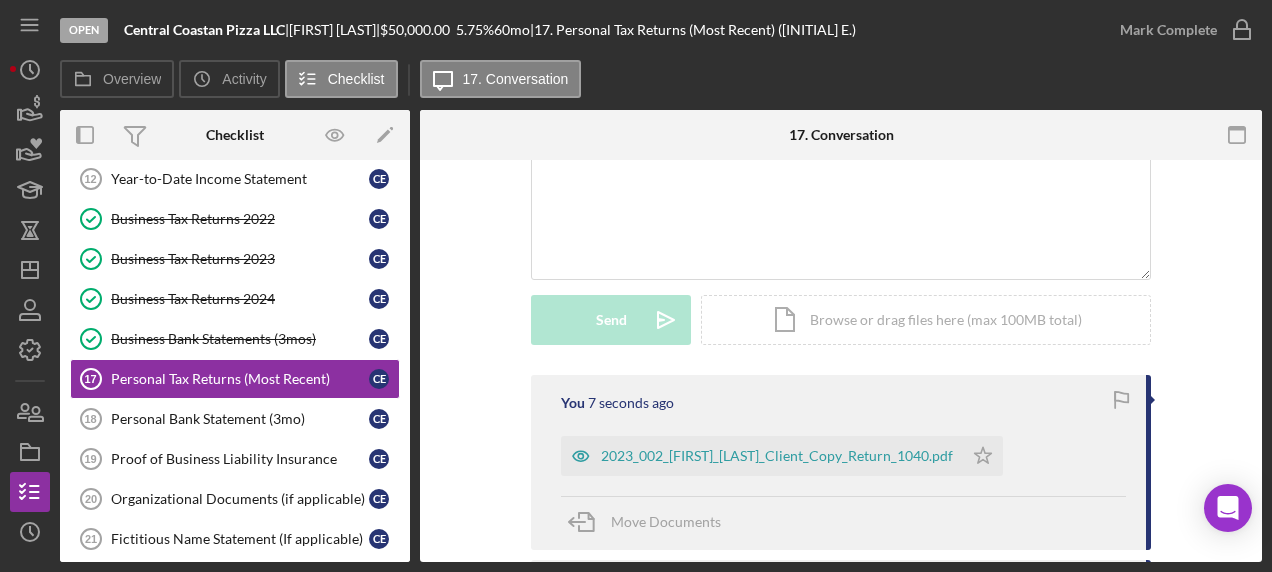 scroll, scrollTop: 188, scrollLeft: 0, axis: vertical 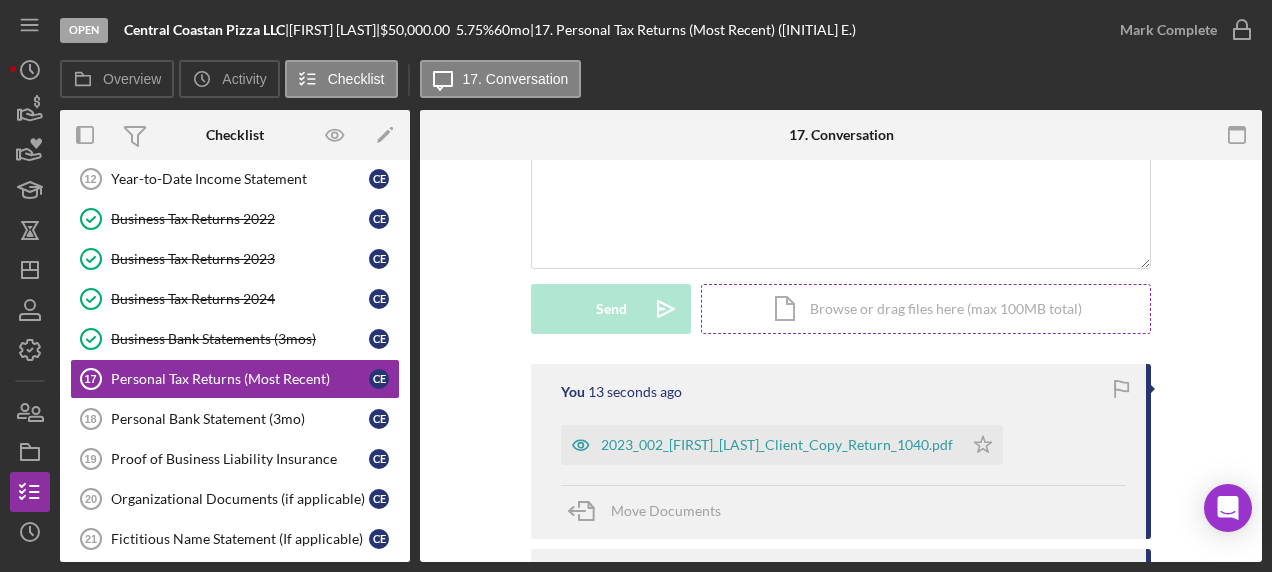 click on "Icon/Document Browse or drag files here (max 100MB total) Tap to choose files or take a photo" at bounding box center (926, 309) 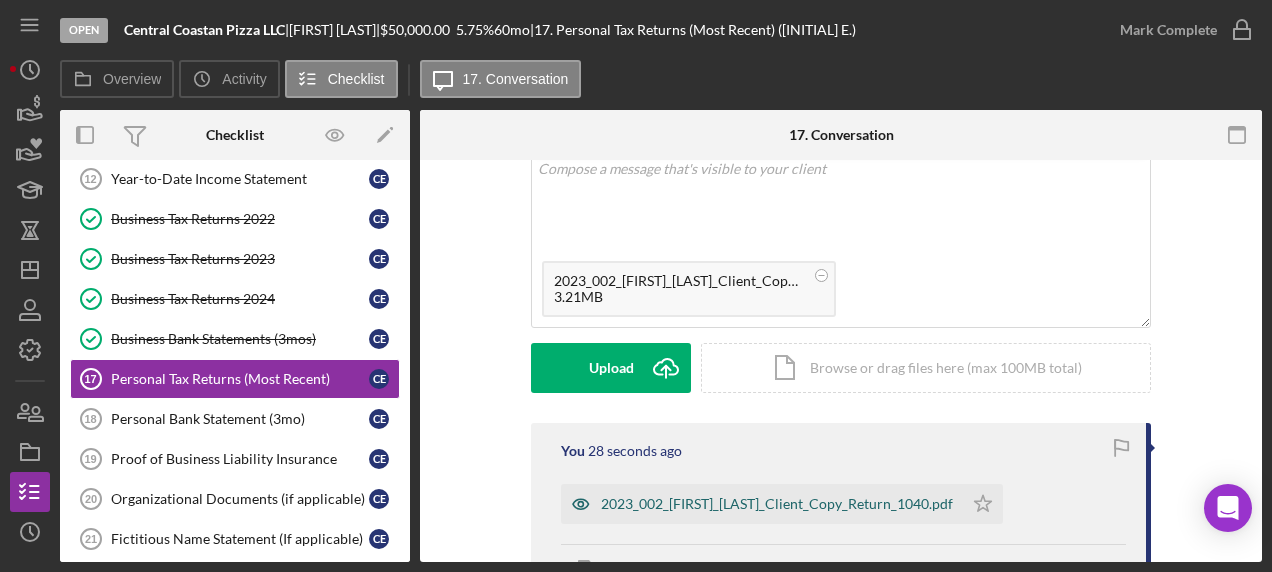 scroll, scrollTop: 124, scrollLeft: 0, axis: vertical 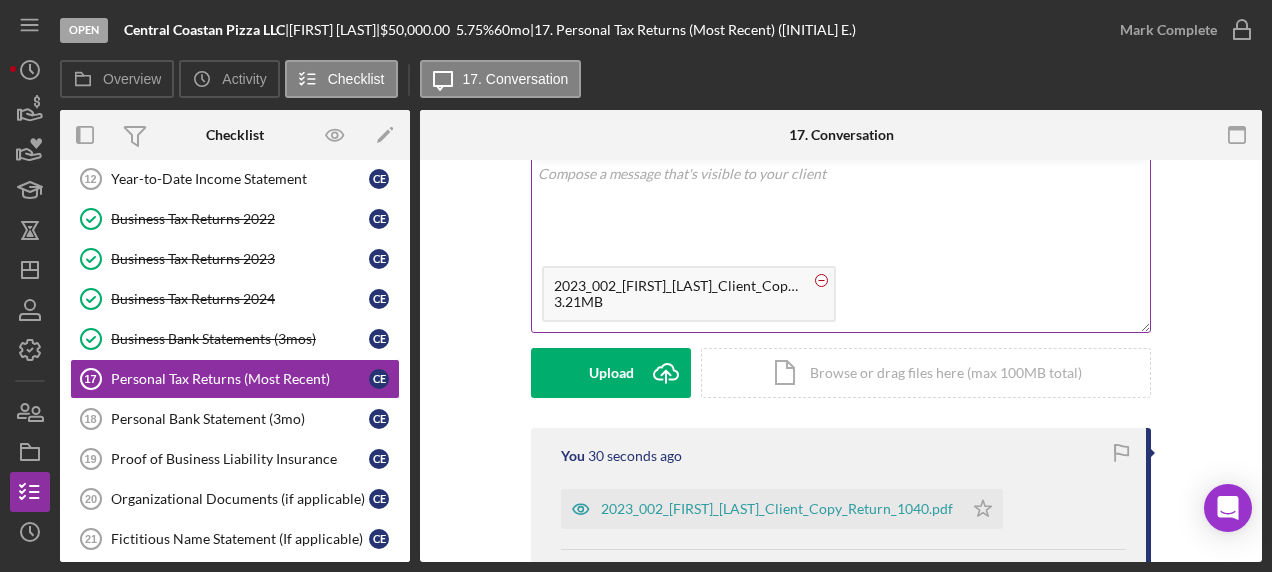 click 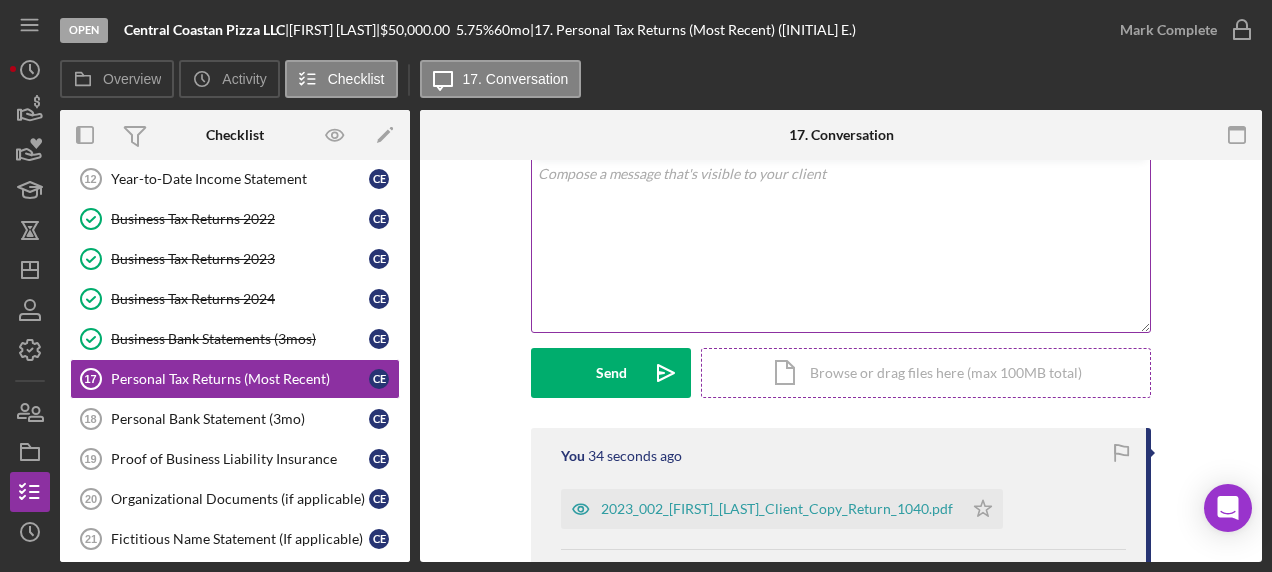 click on "Icon/Document Browse or drag files here (max 100MB total) Tap to choose files or take a photo" at bounding box center (926, 373) 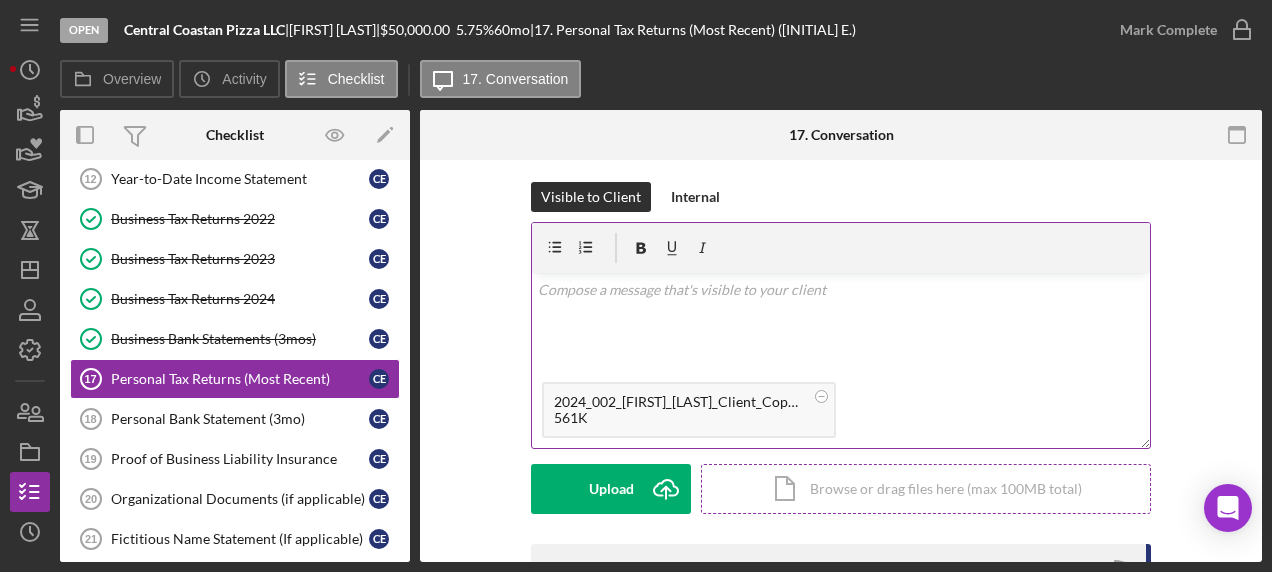 scroll, scrollTop: 0, scrollLeft: 0, axis: both 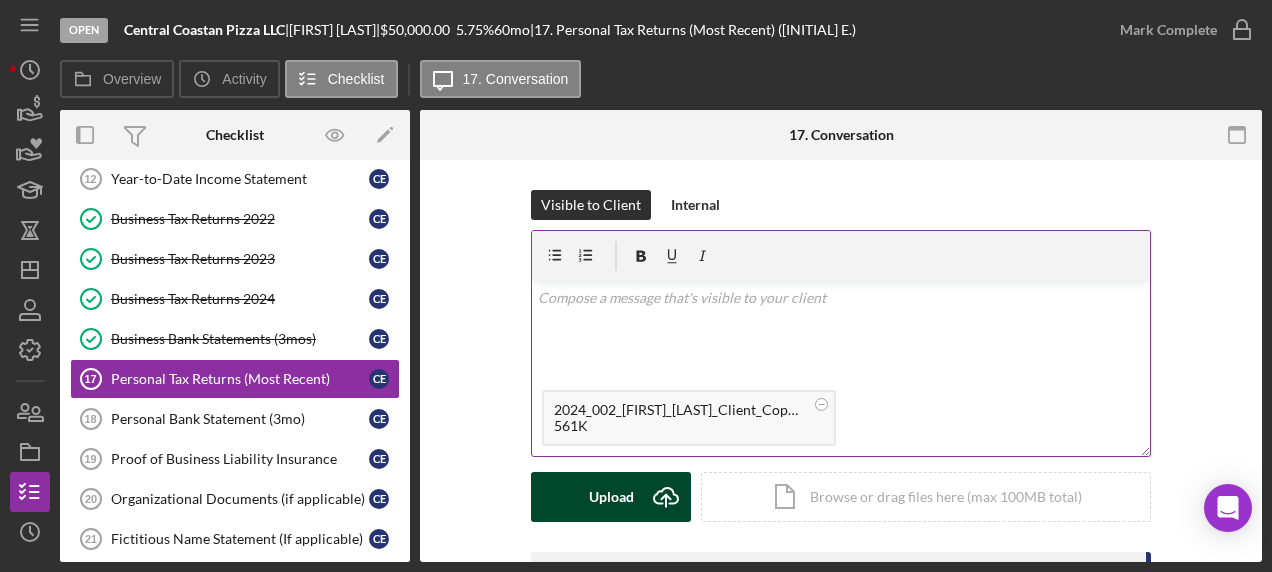 click on "Upload" at bounding box center (611, 497) 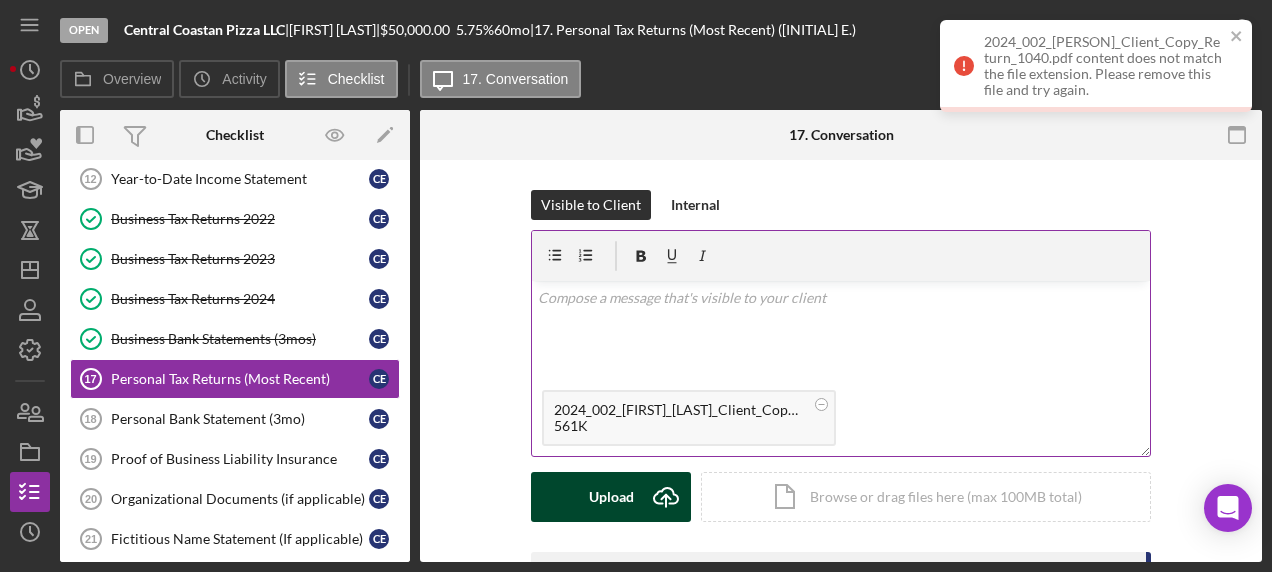click on "Upload Icon/Upload" at bounding box center [611, 497] 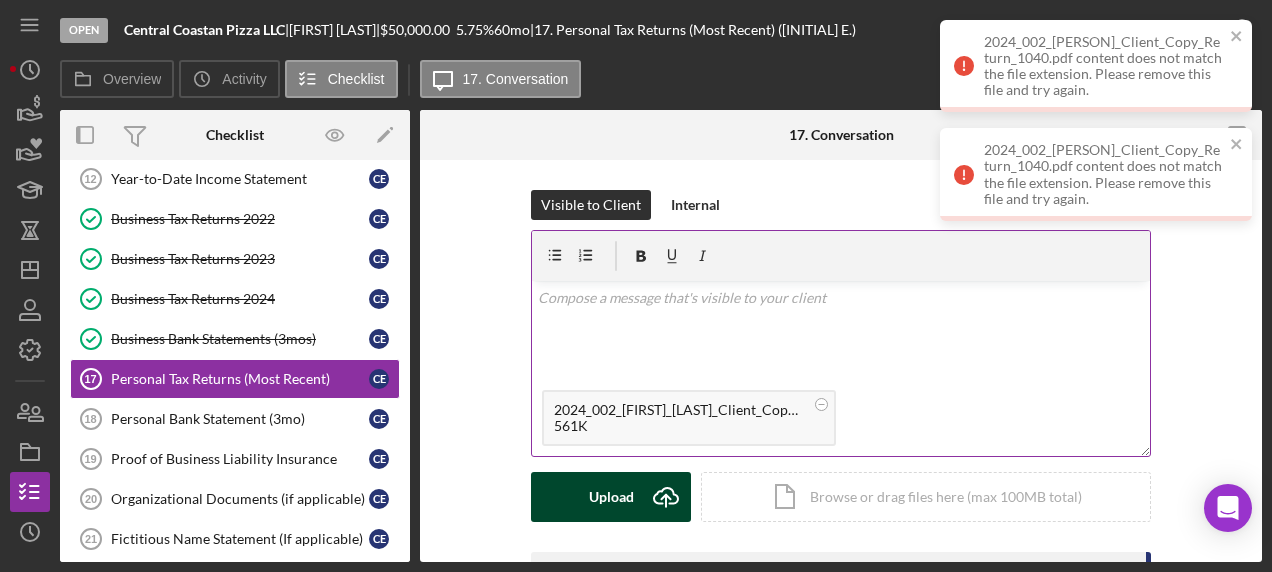 click on "Upload Icon/Upload" at bounding box center [611, 497] 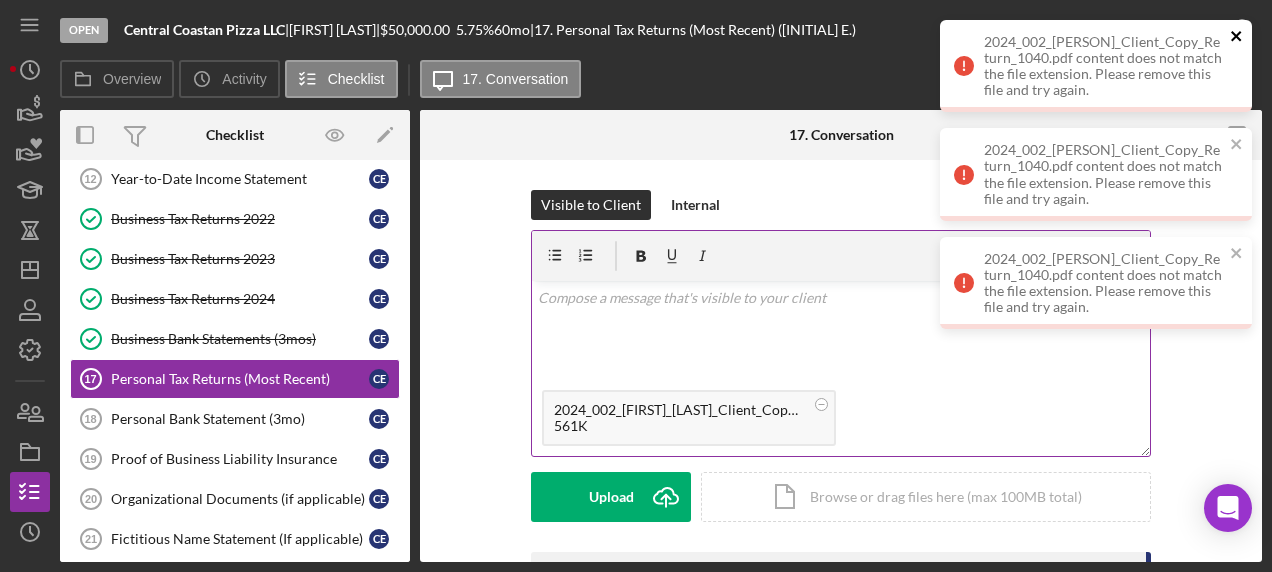 click 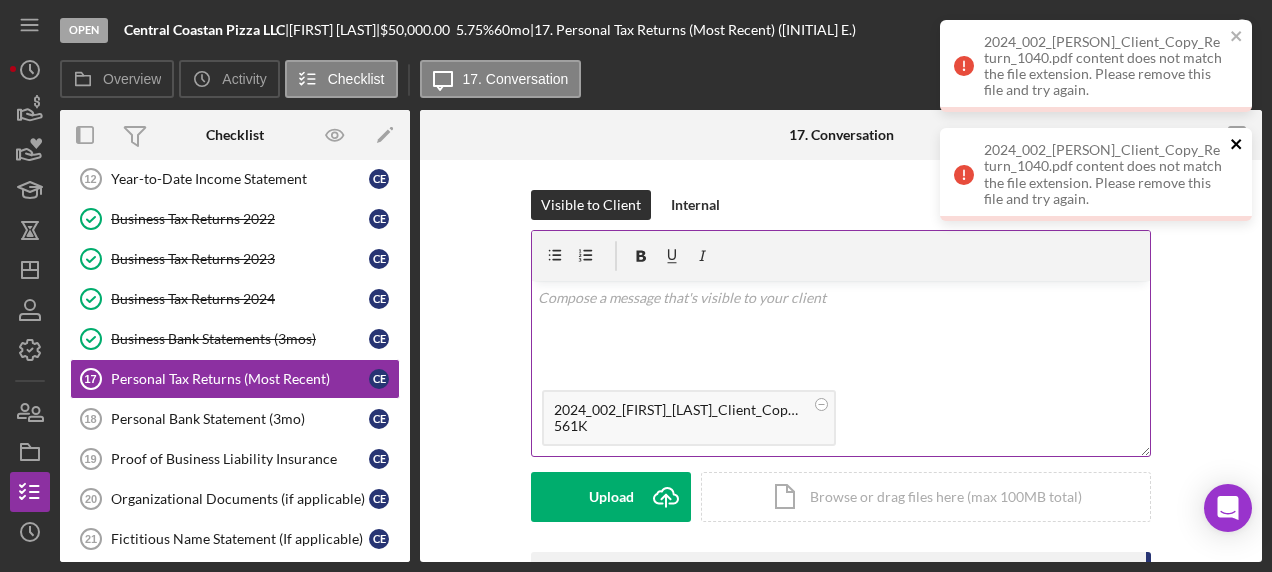 click at bounding box center [1237, 145] 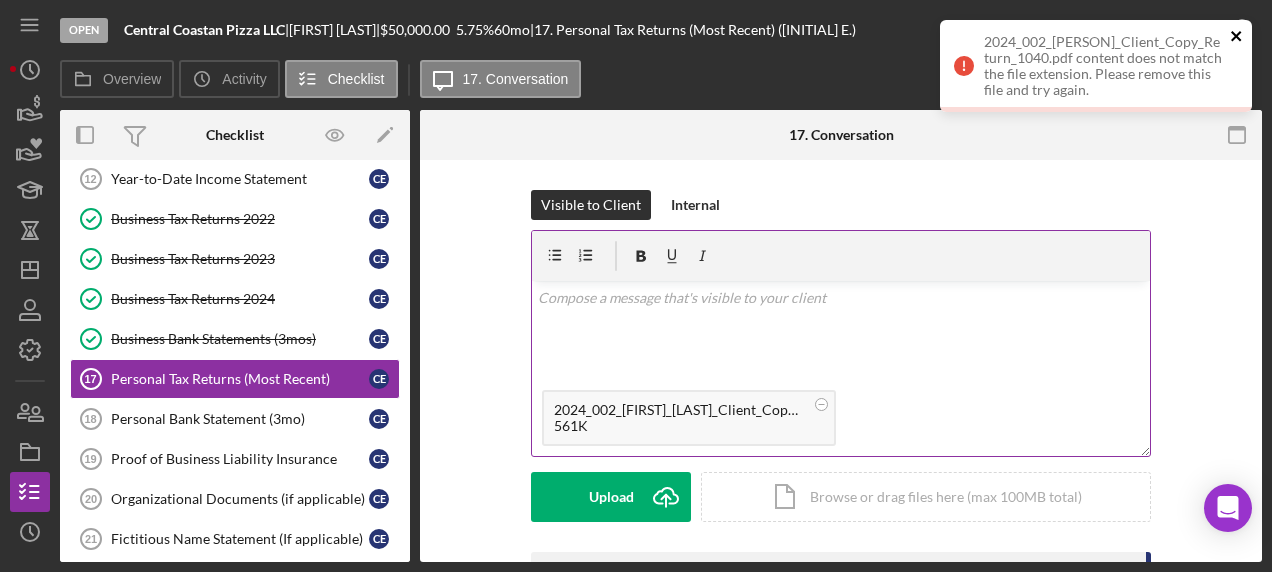click at bounding box center [1237, 37] 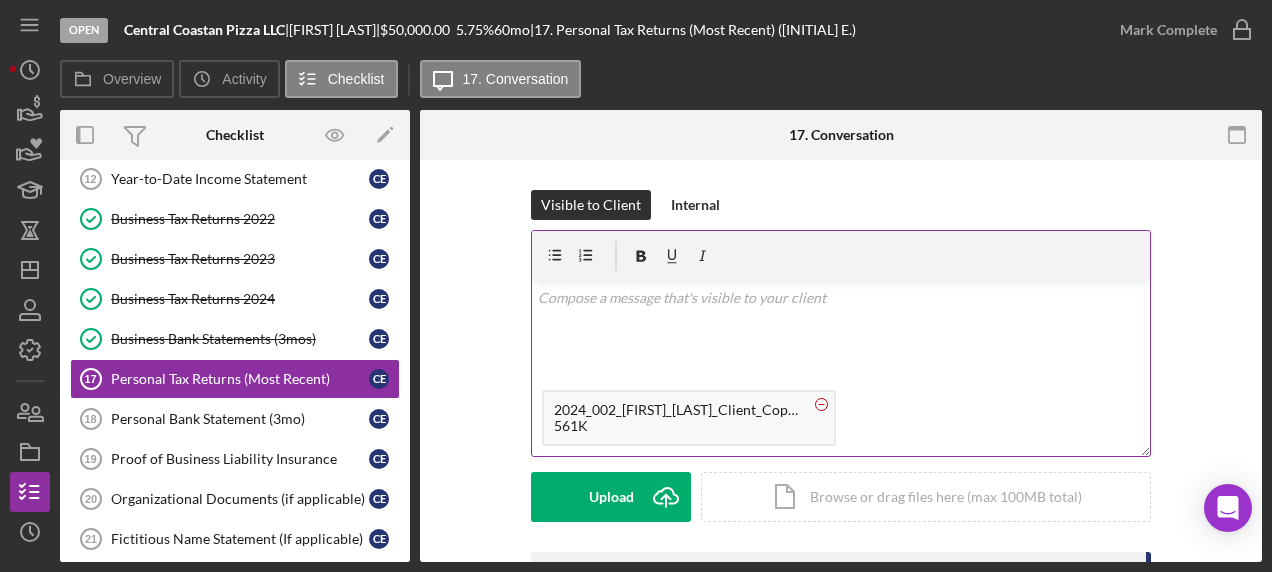 click 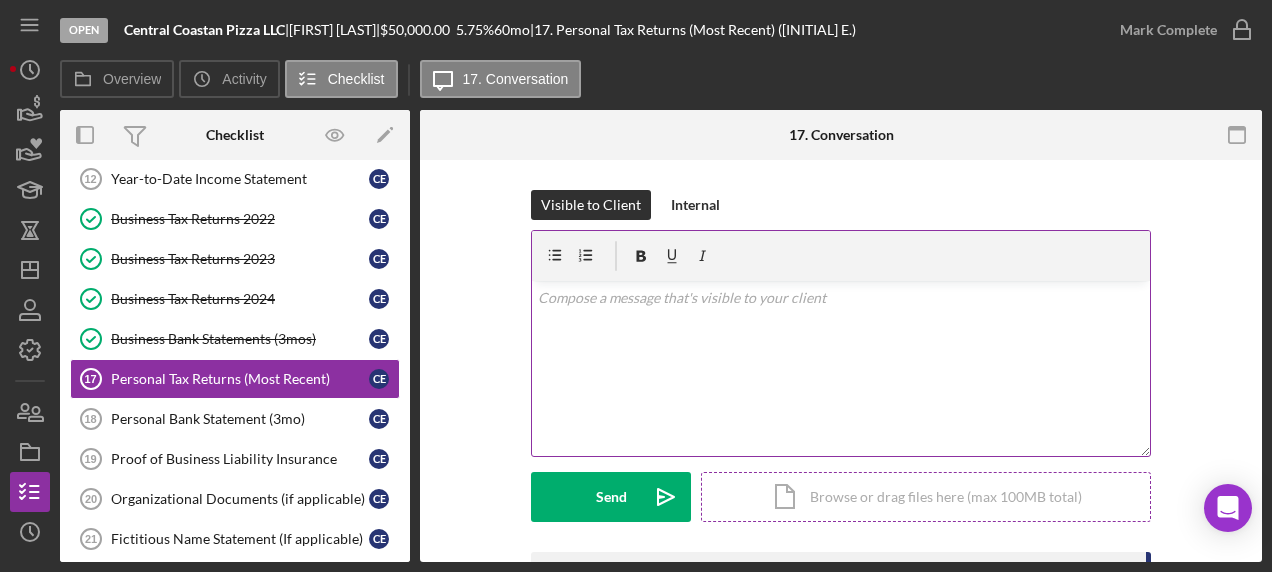 click on "Icon/Document Browse or drag files here (max 100MB total) Tap to choose files or take a photo" at bounding box center [926, 497] 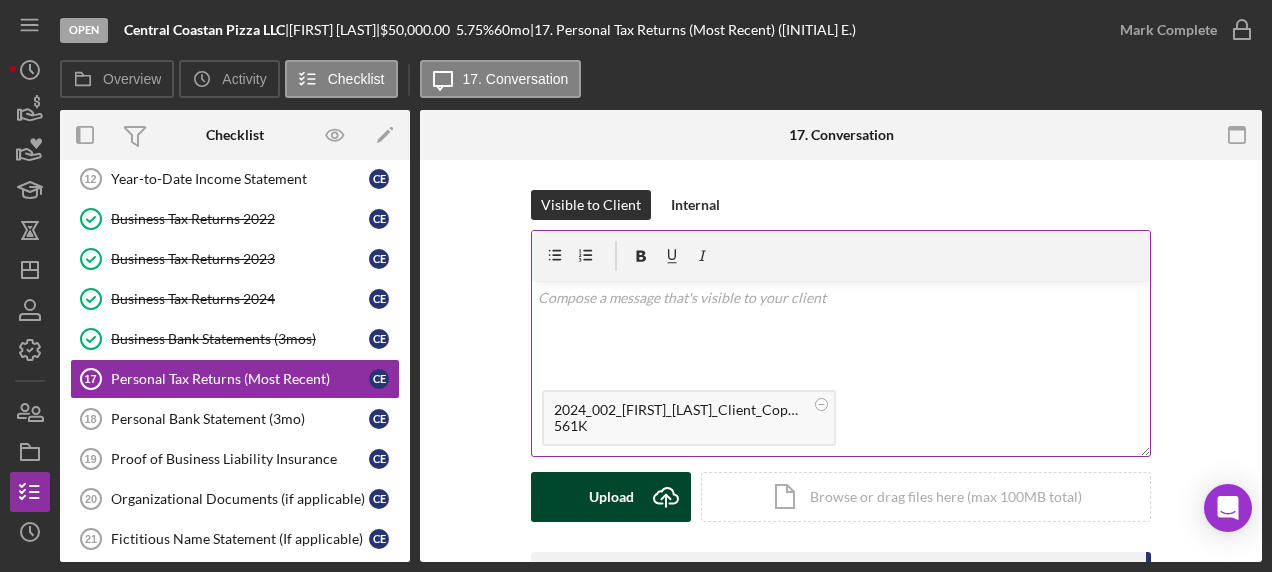 drag, startPoint x: 845, startPoint y: 494, endPoint x: 618, endPoint y: 514, distance: 227.87935 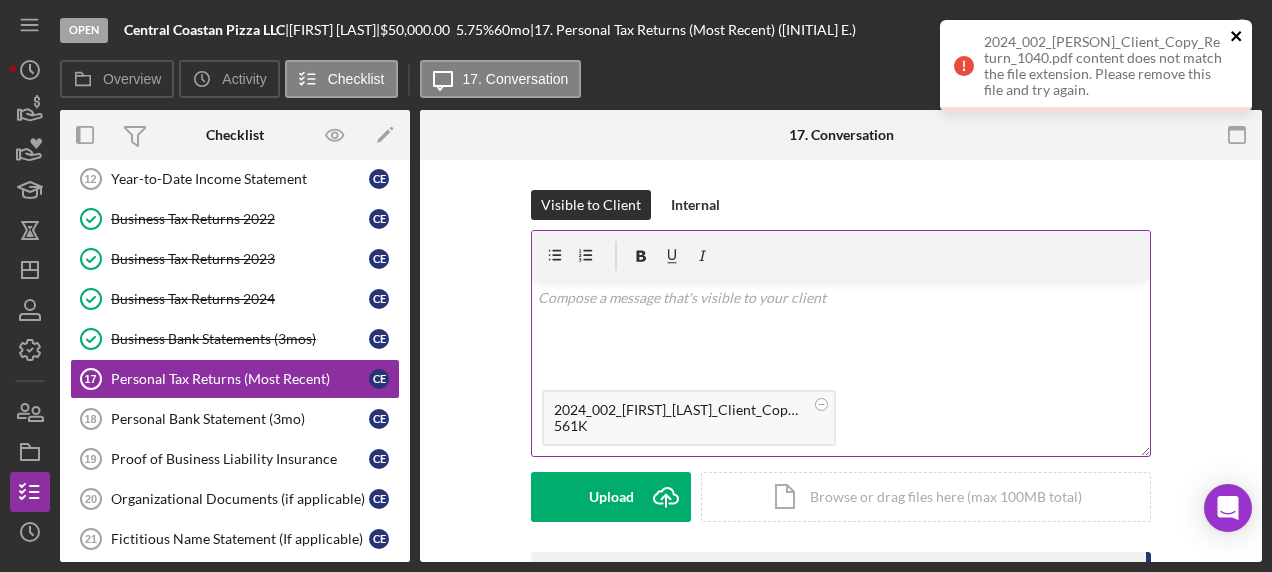 click 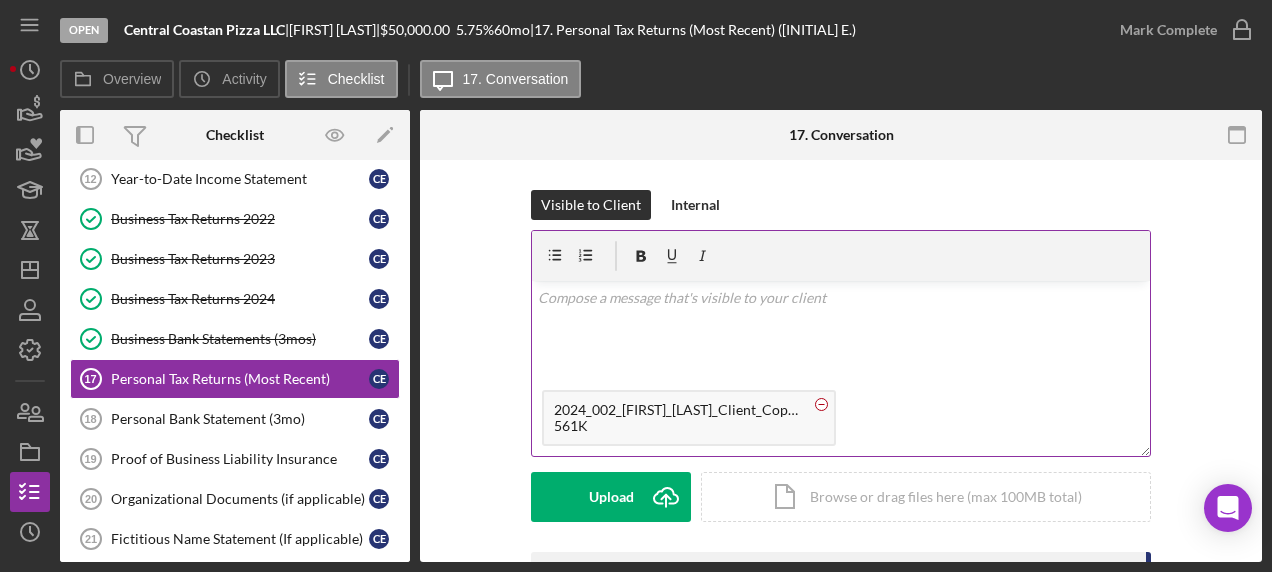 click 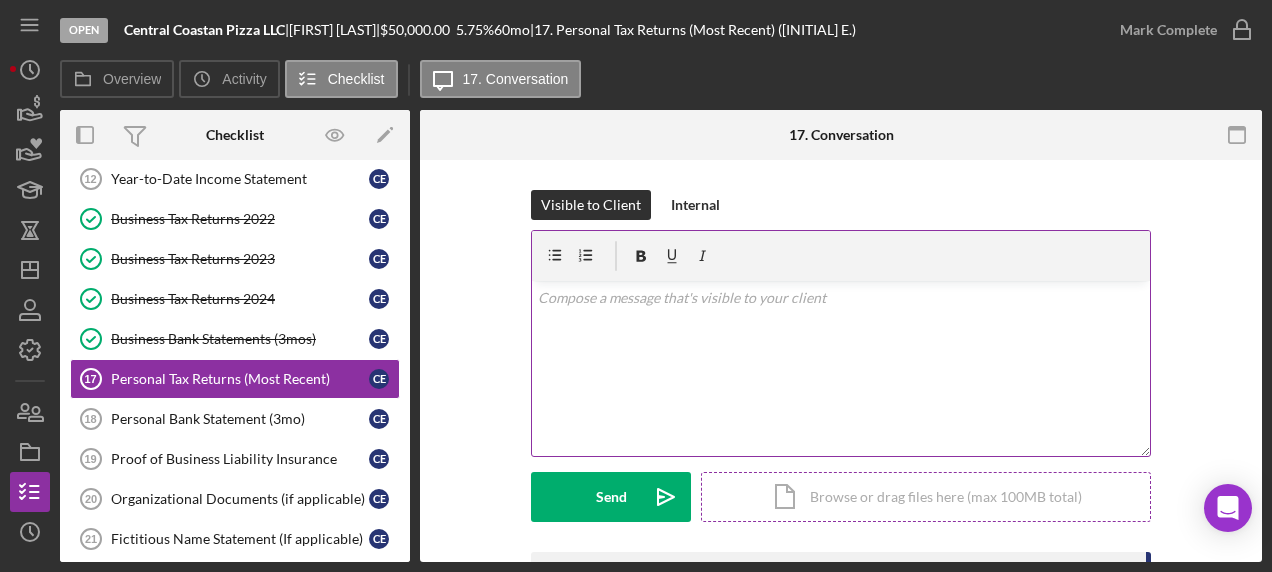 click on "Icon/Document Browse or drag files here (max 100MB total) Tap to choose files or take a photo" at bounding box center (926, 497) 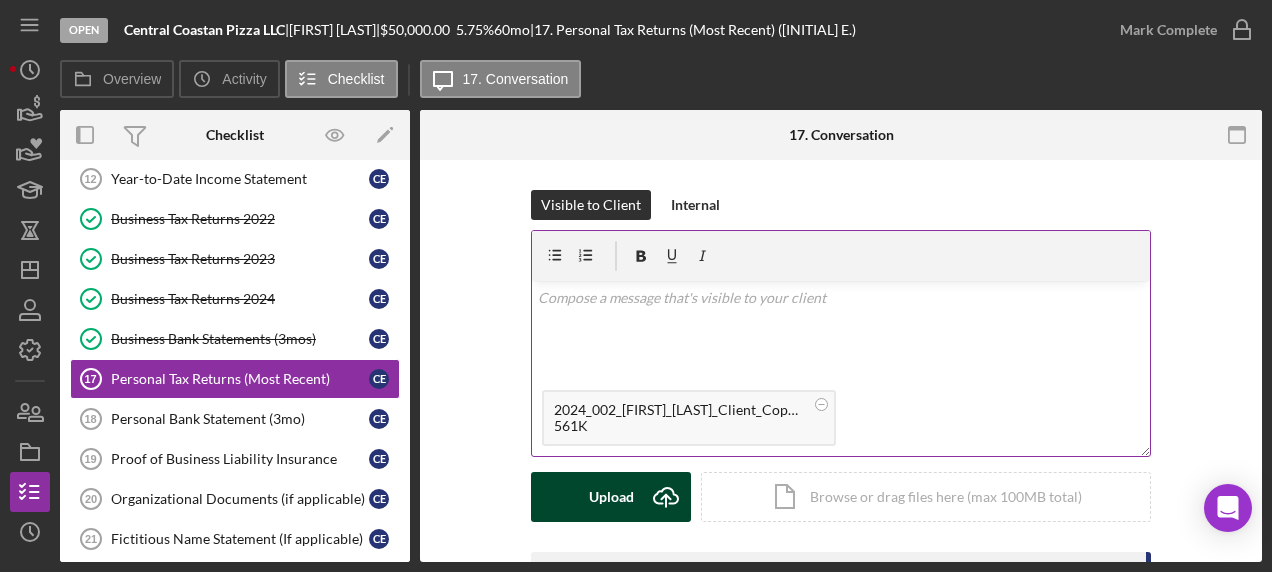 click on "Upload" at bounding box center (611, 497) 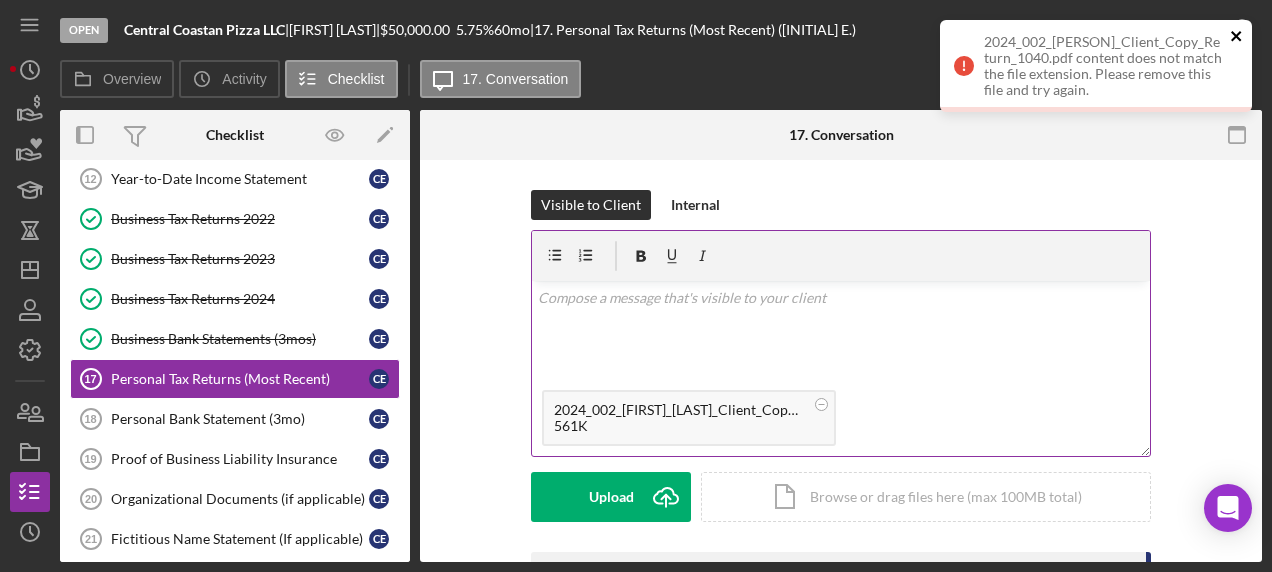 click 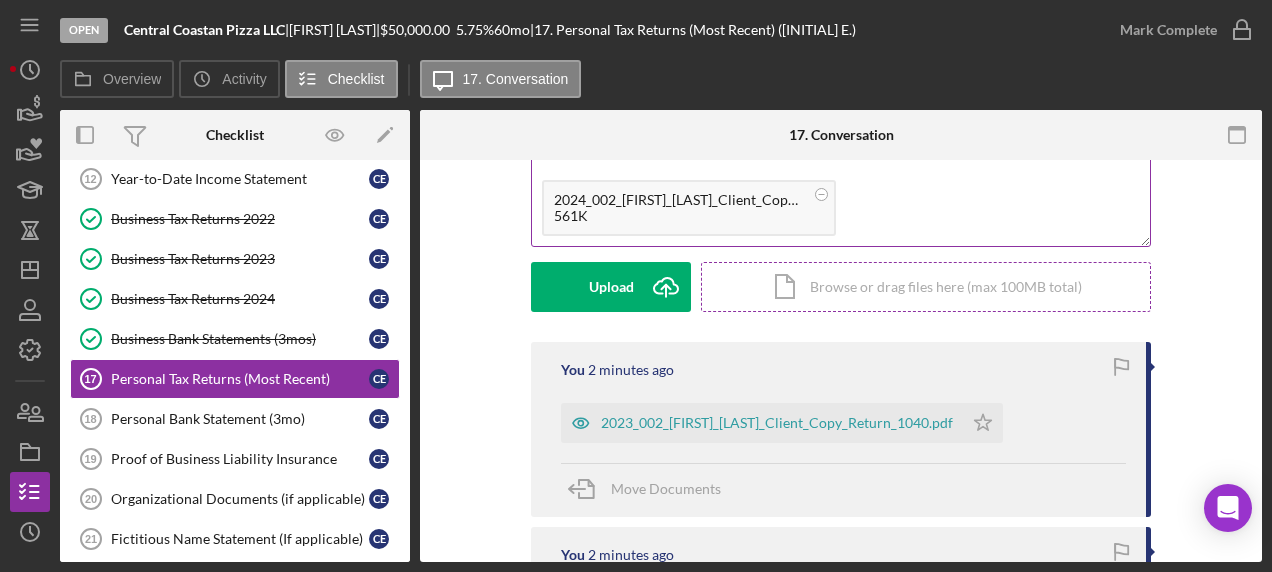 scroll, scrollTop: 0, scrollLeft: 0, axis: both 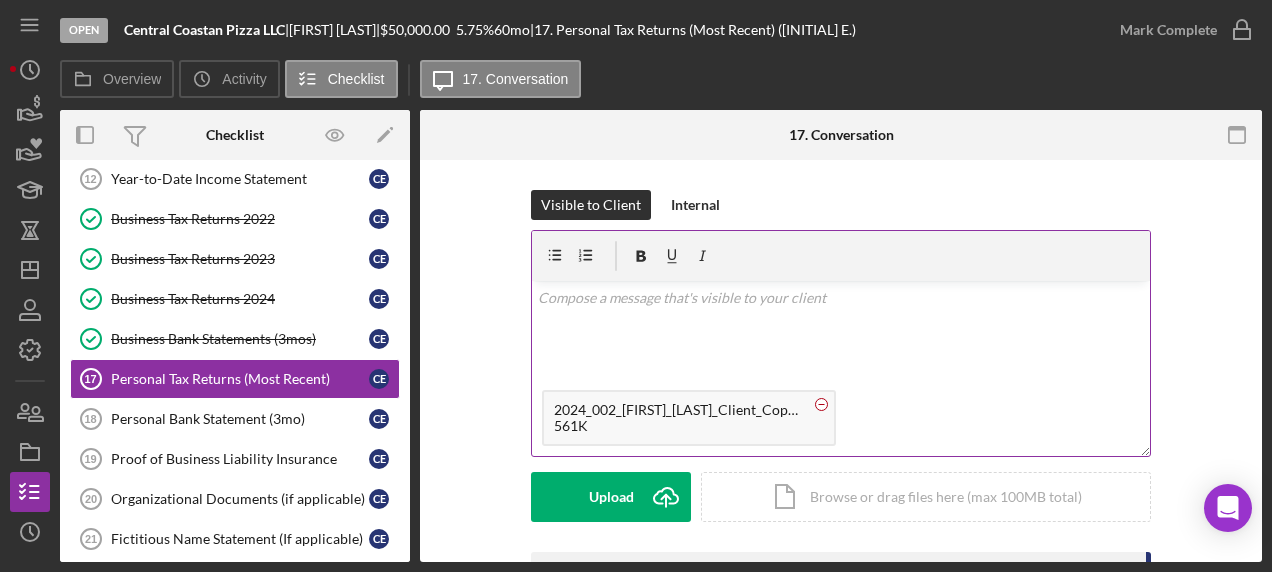 click 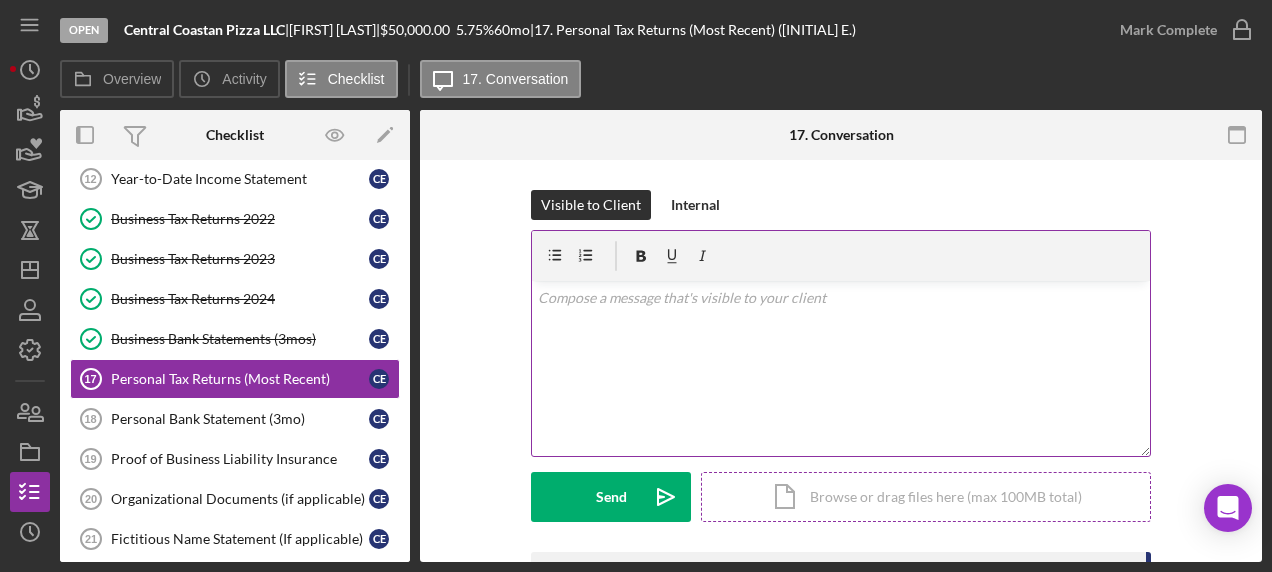 click on "Icon/Document Browse or drag files here (max 100MB total) Tap to choose files or take a photo" at bounding box center (926, 497) 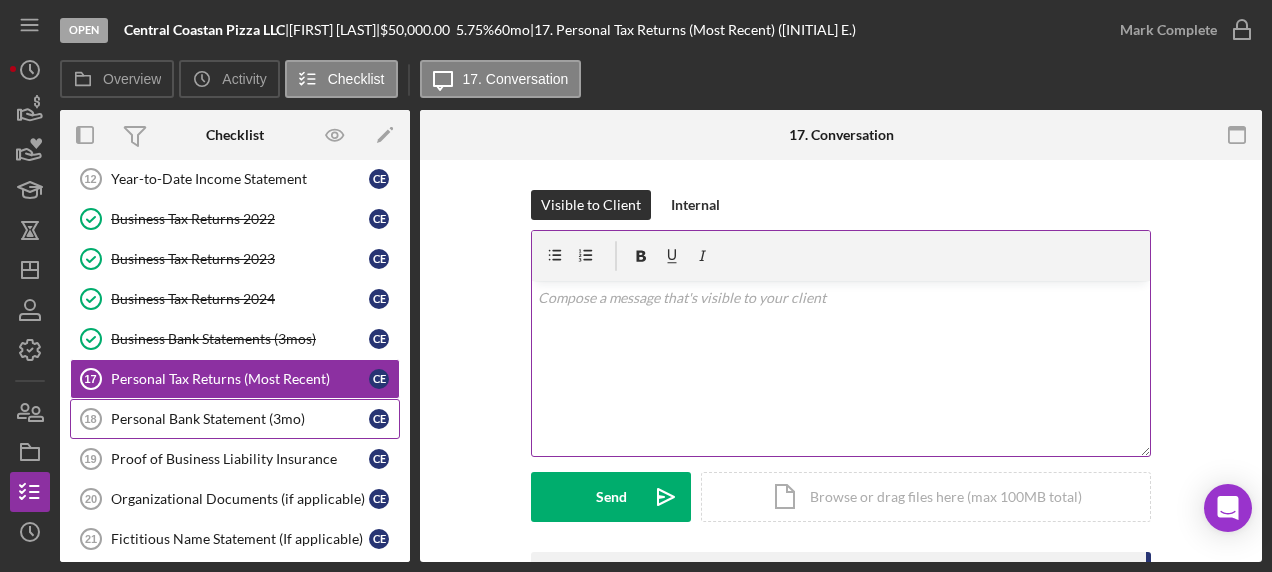 click on "Personal Bank Statement (3mo) 18" 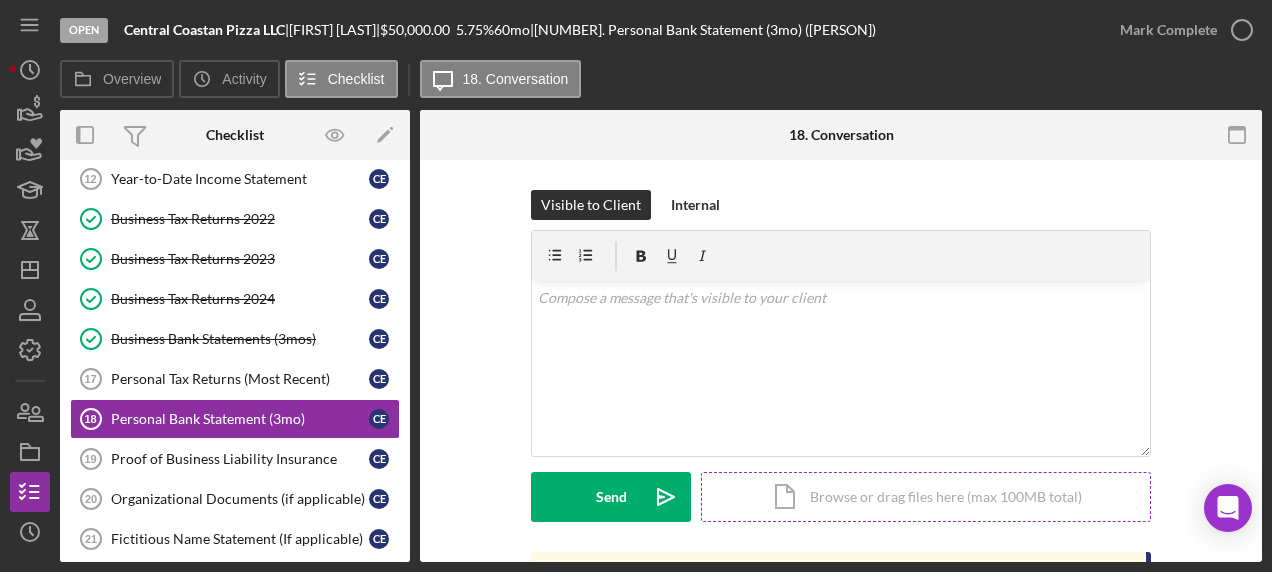 click on "Icon/Document Browse or drag files here (max 100MB total) Tap to choose files or take a photo" at bounding box center [926, 497] 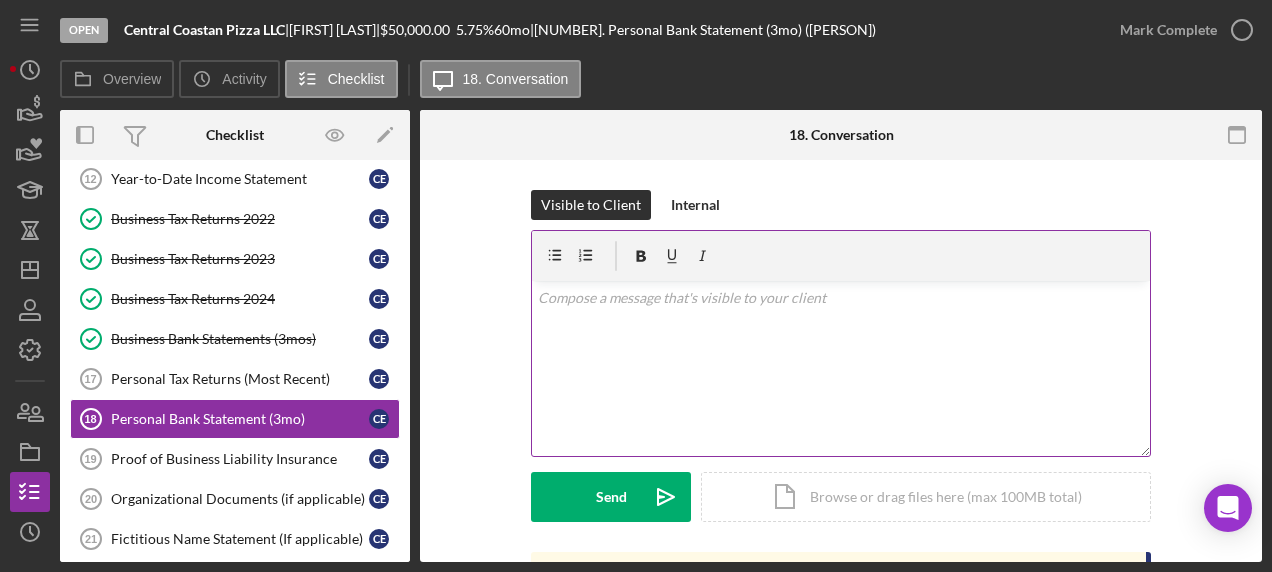 scroll, scrollTop: 263, scrollLeft: 0, axis: vertical 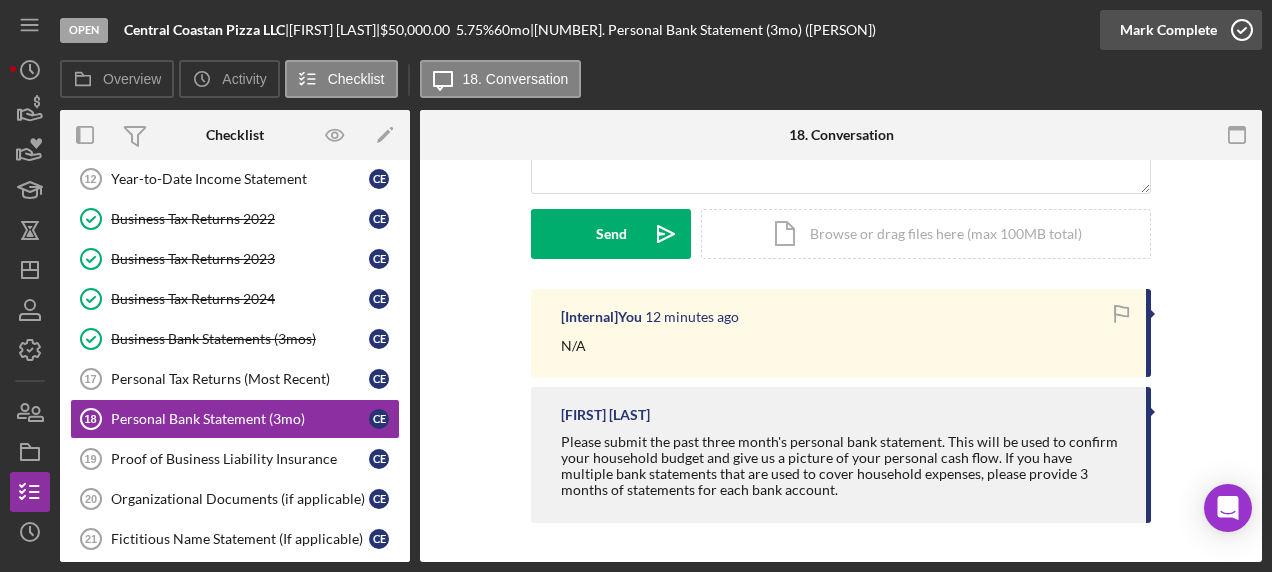click 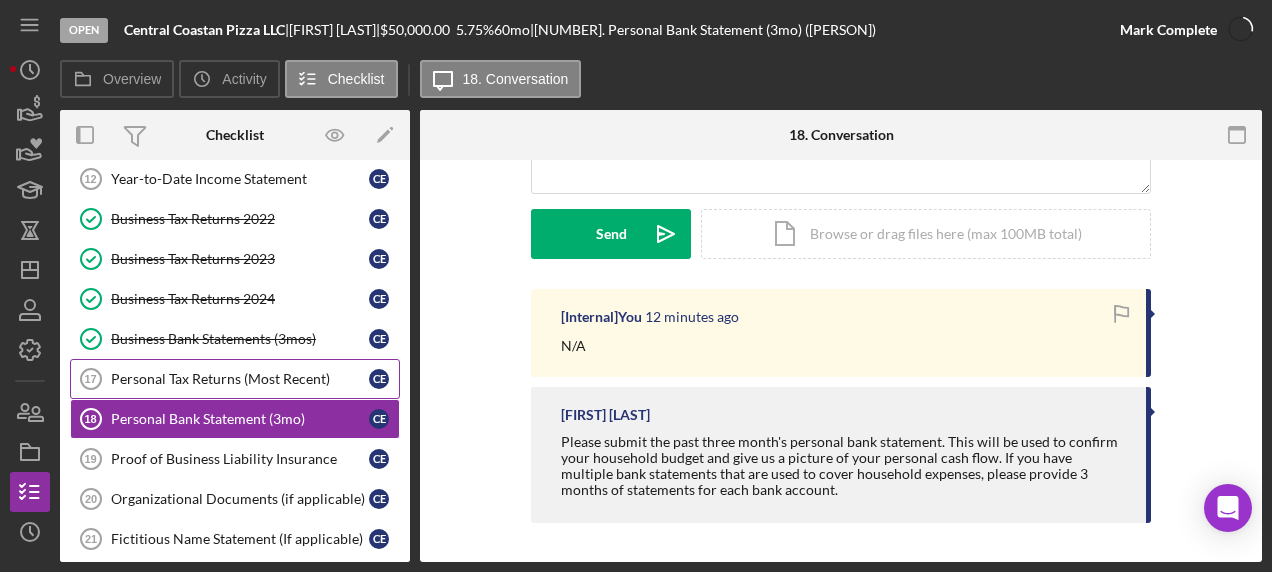scroll, scrollTop: 538, scrollLeft: 0, axis: vertical 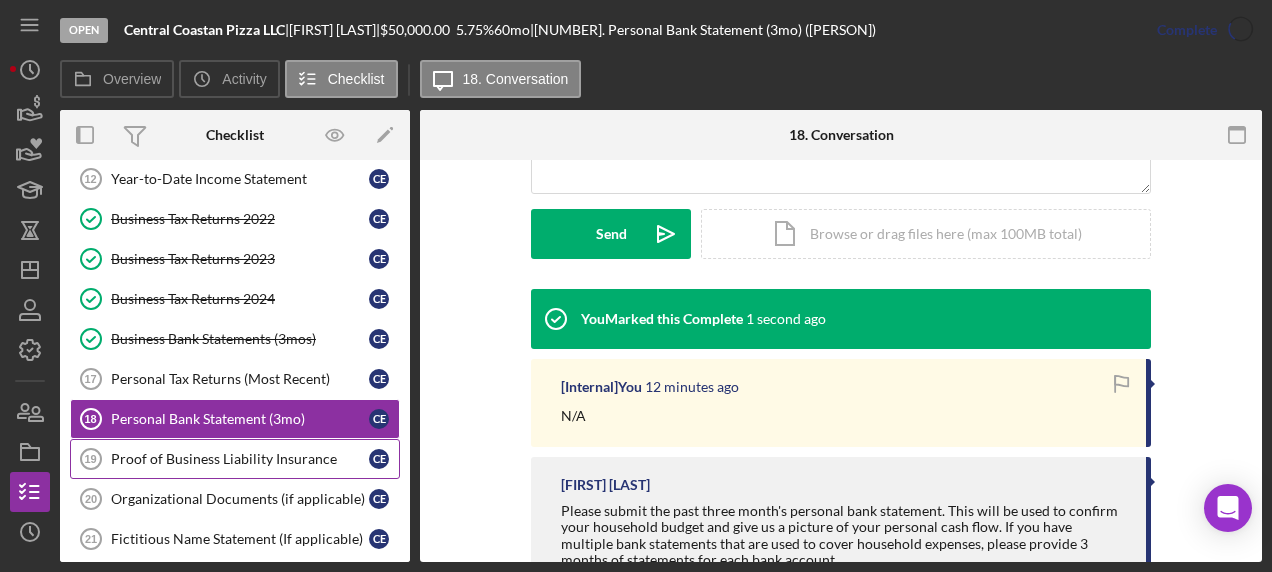 click on "Proof of Business Liability Insurance" at bounding box center [240, 459] 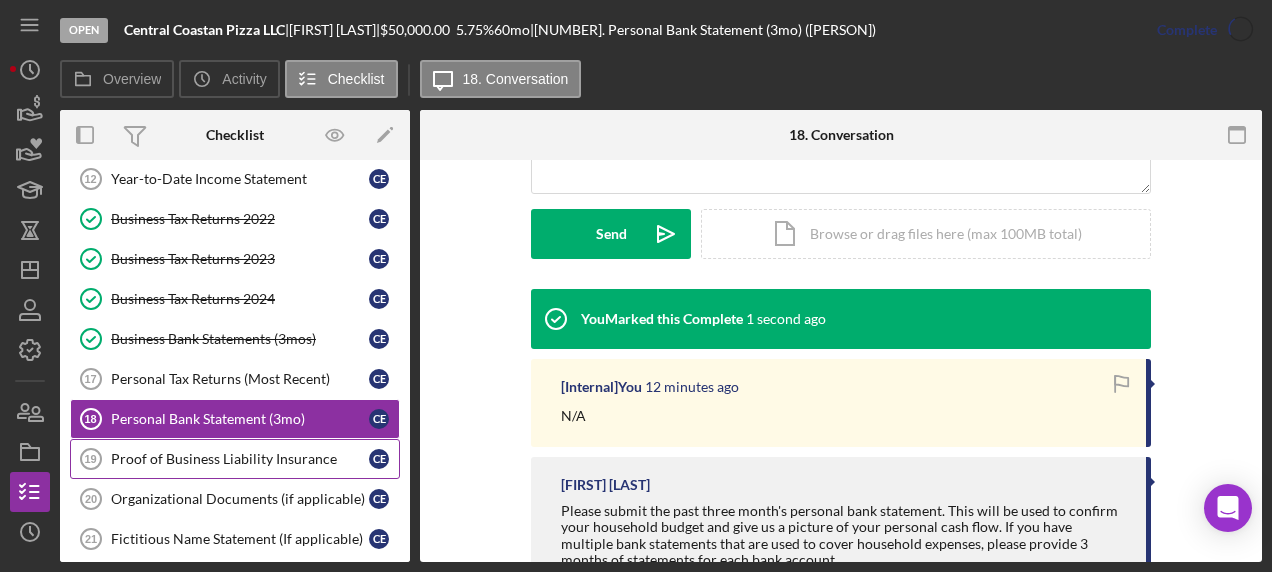 scroll, scrollTop: 0, scrollLeft: 0, axis: both 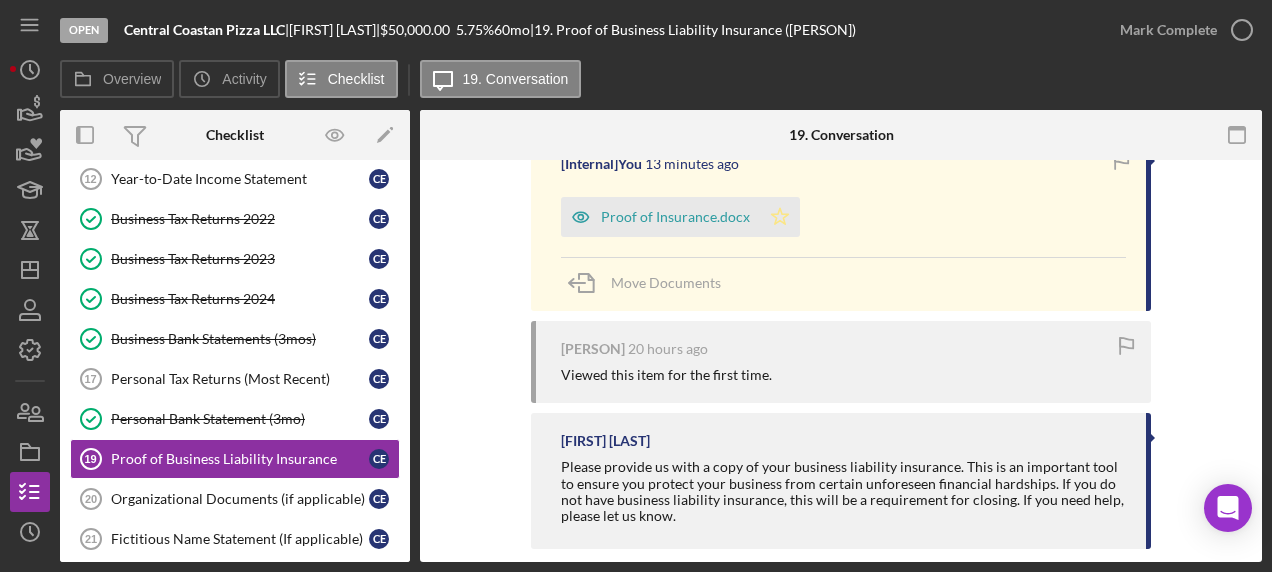 click on "Icon/Star" 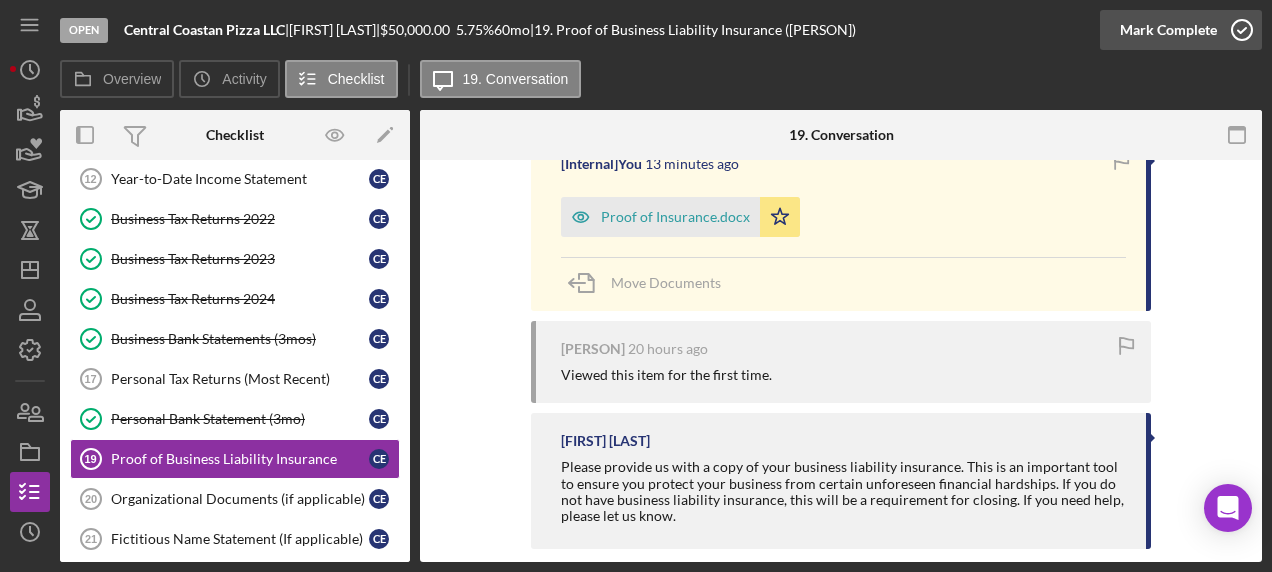 click 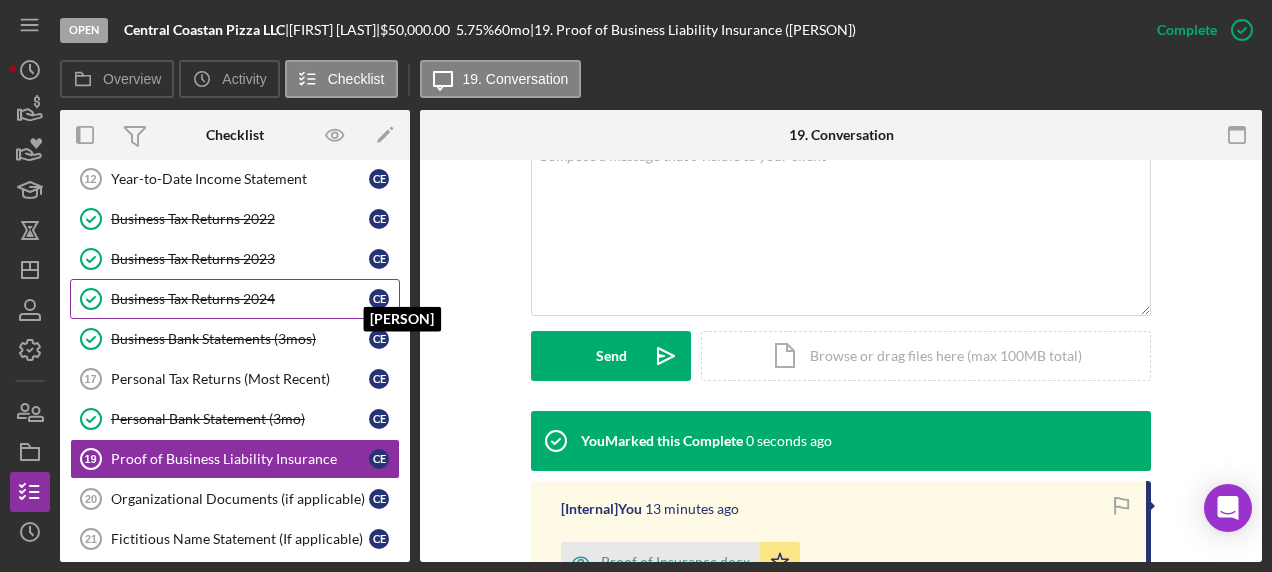 scroll, scrollTop: 761, scrollLeft: 0, axis: vertical 